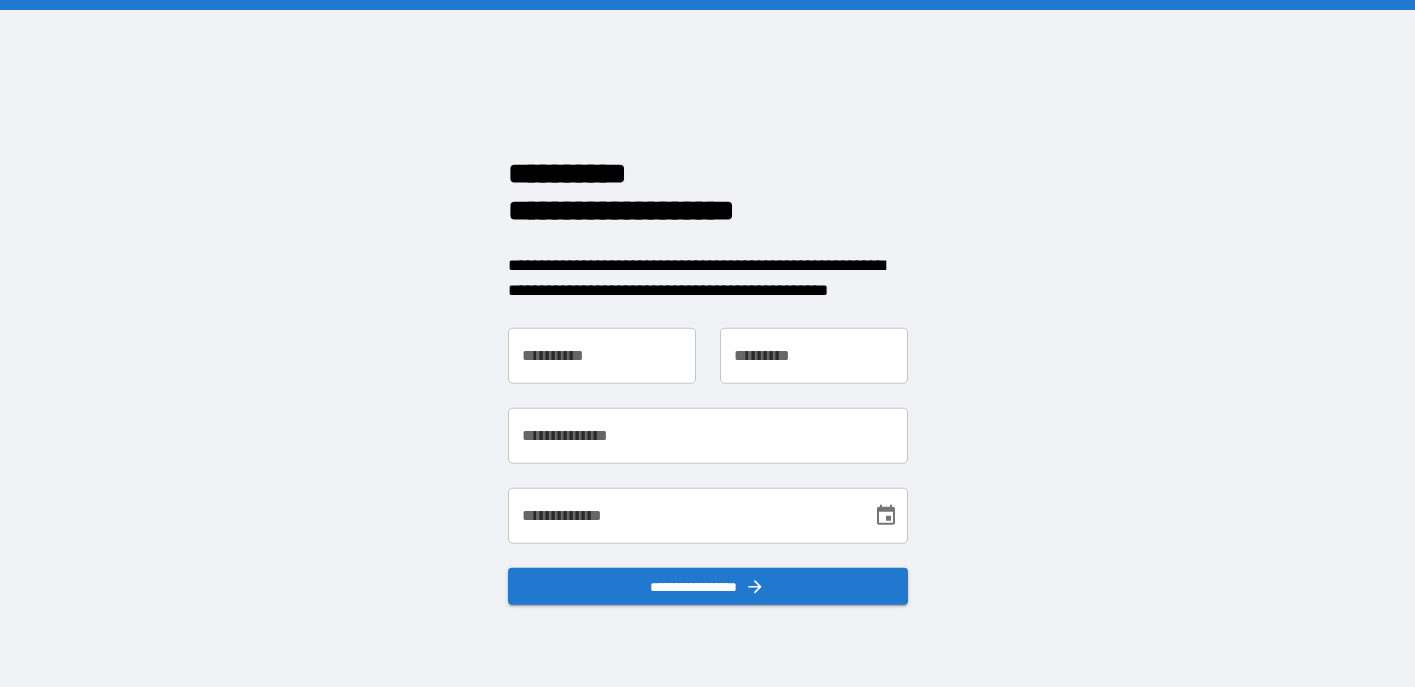 scroll, scrollTop: 0, scrollLeft: 0, axis: both 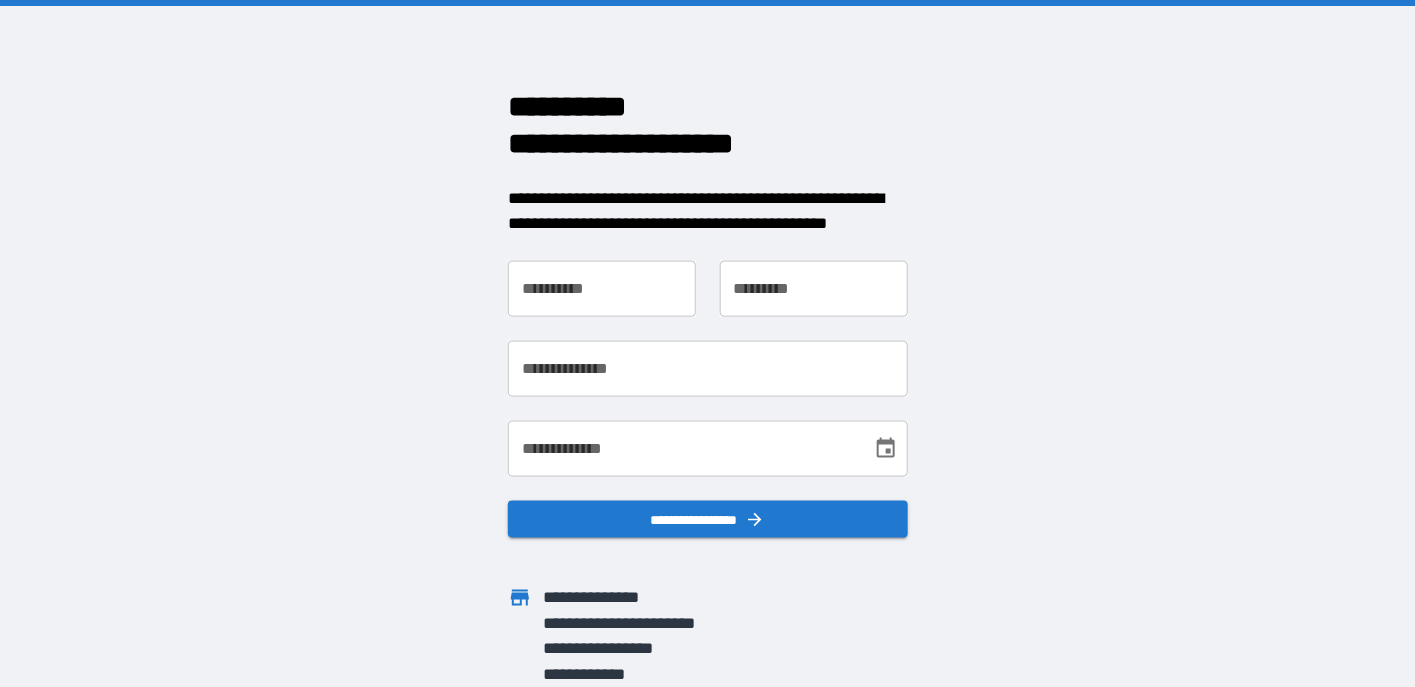 click on "**********" at bounding box center (602, 289) 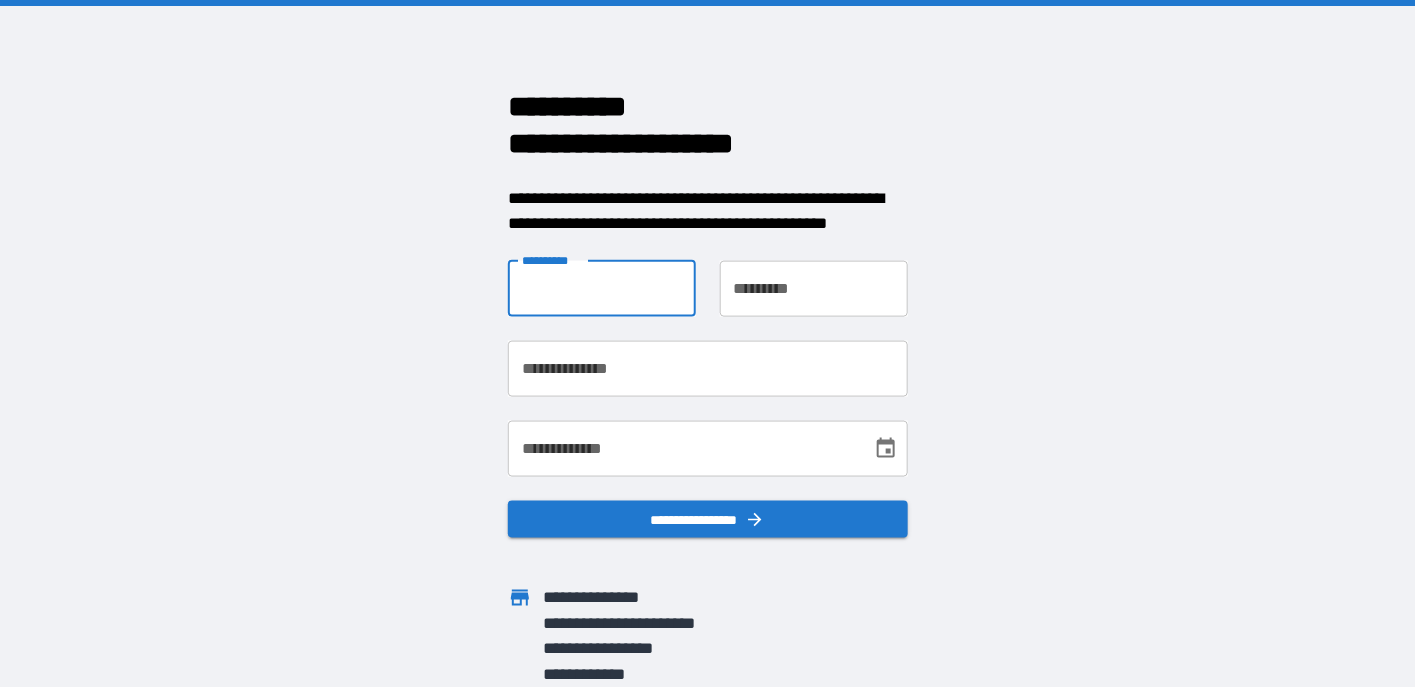 type on "*****" 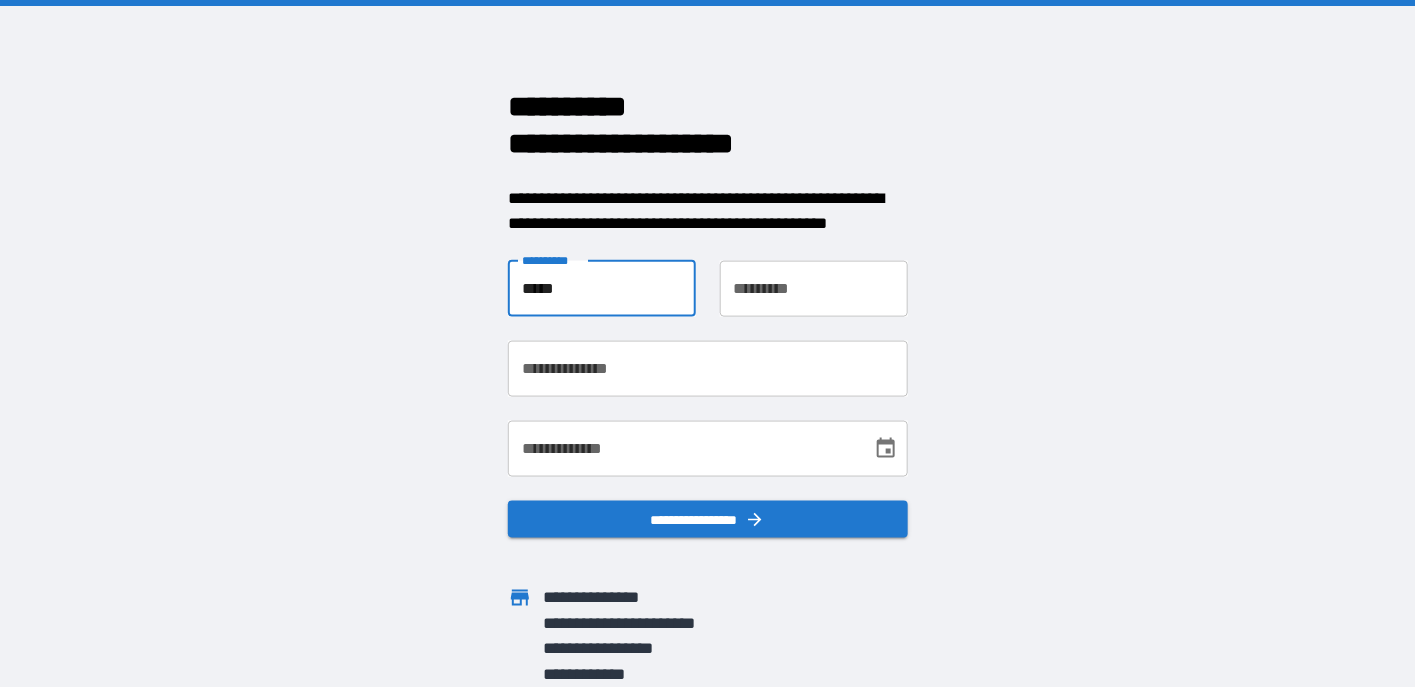 type on "**********" 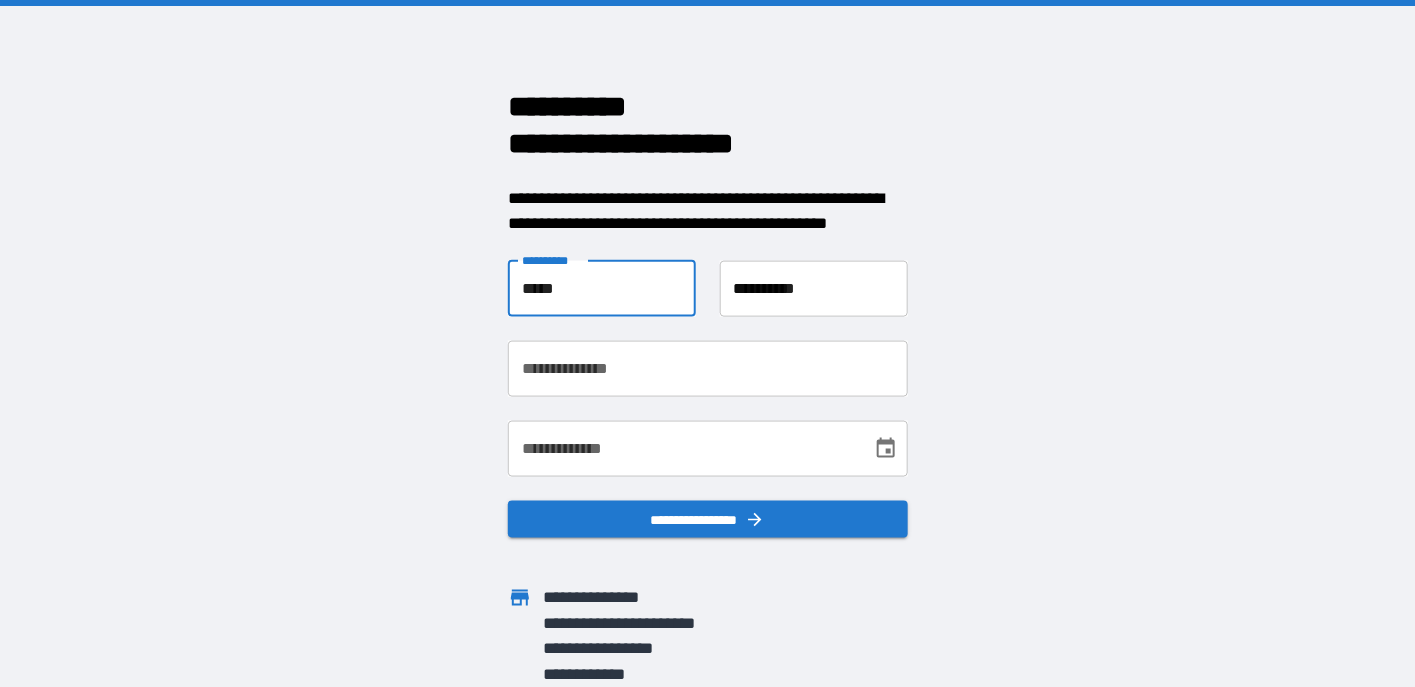 type on "**********" 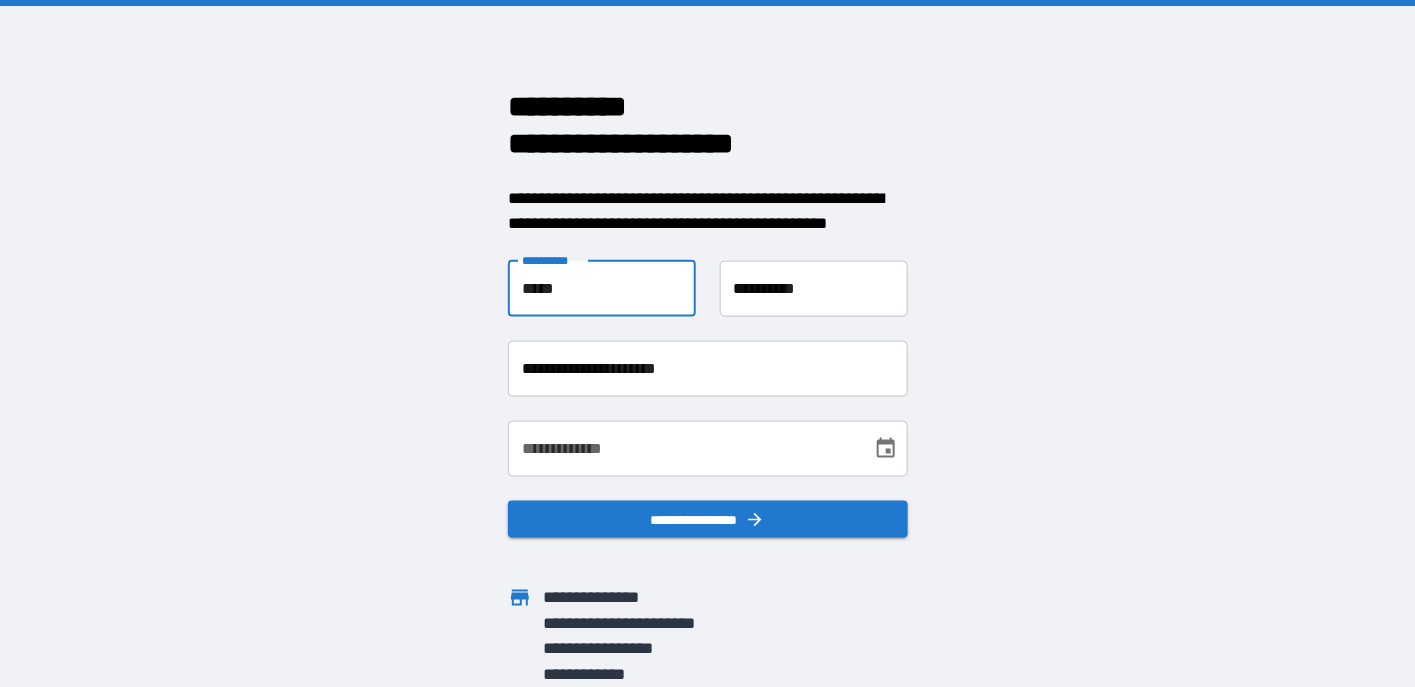 type on "**********" 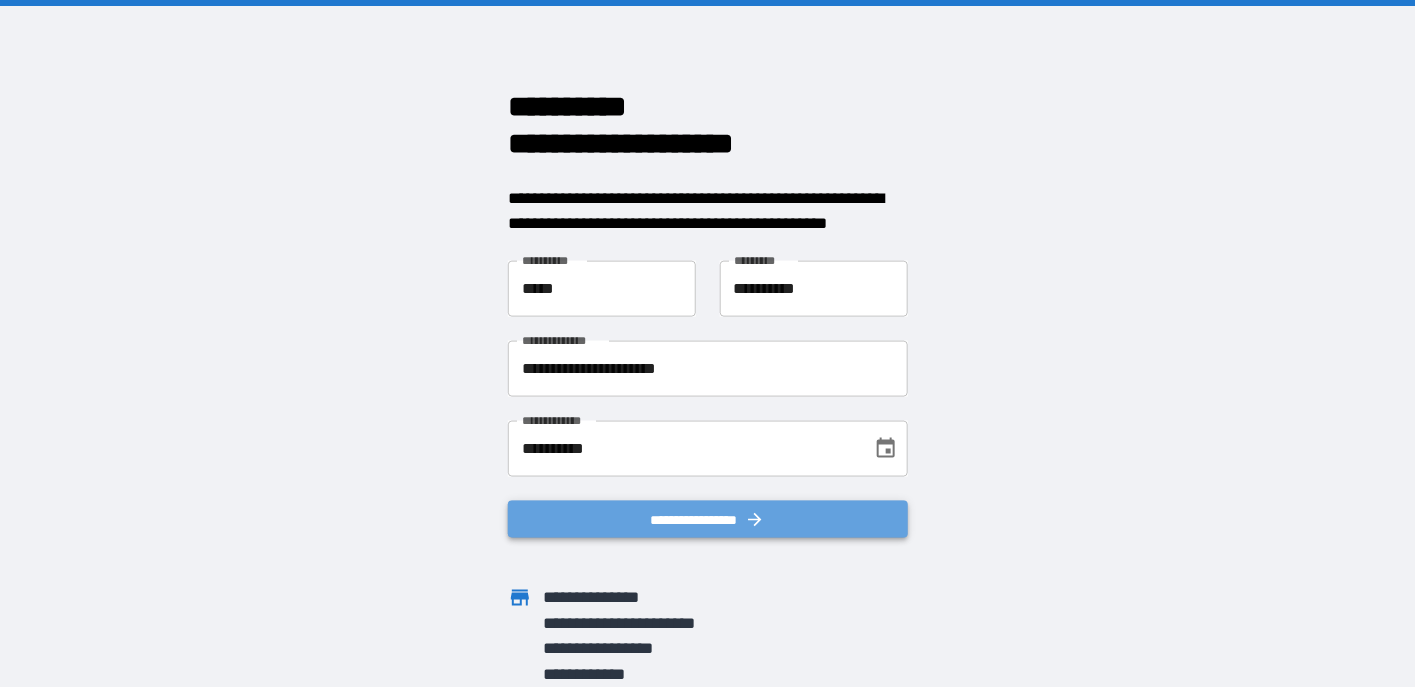 click on "**********" at bounding box center (708, 519) 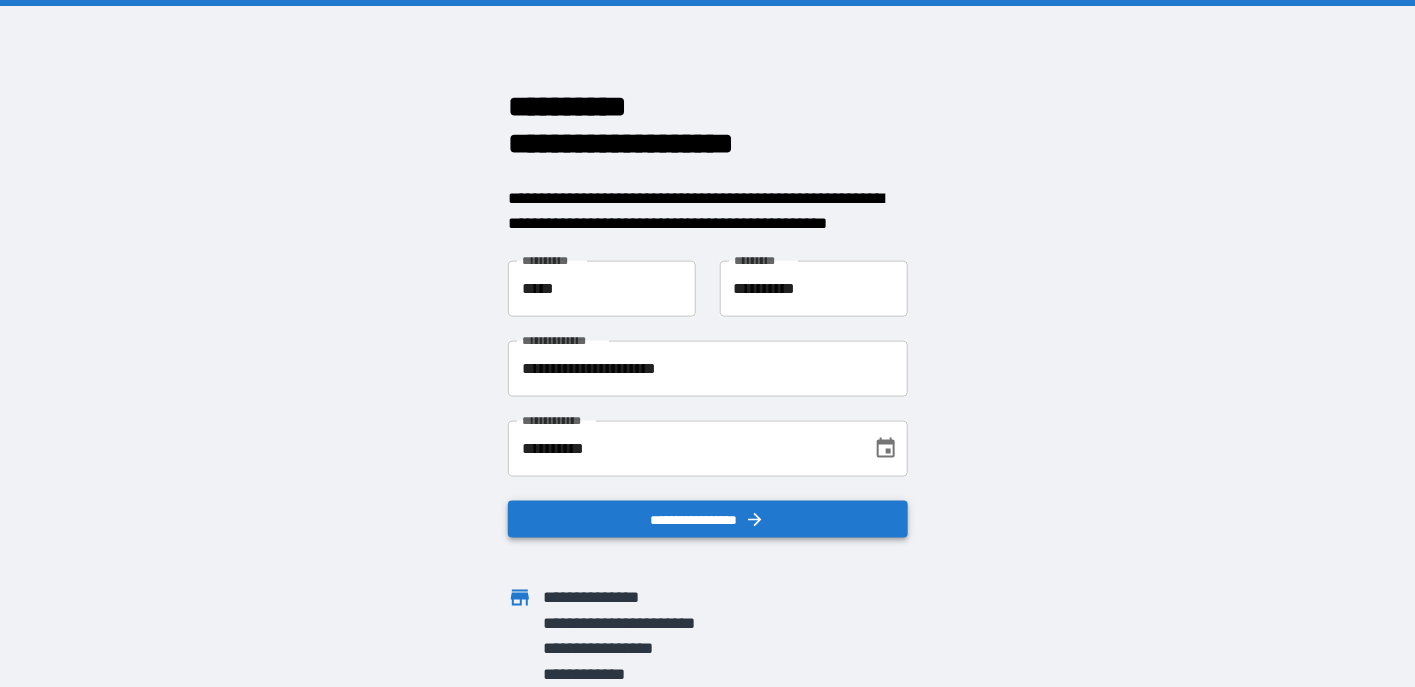 scroll, scrollTop: 0, scrollLeft: 0, axis: both 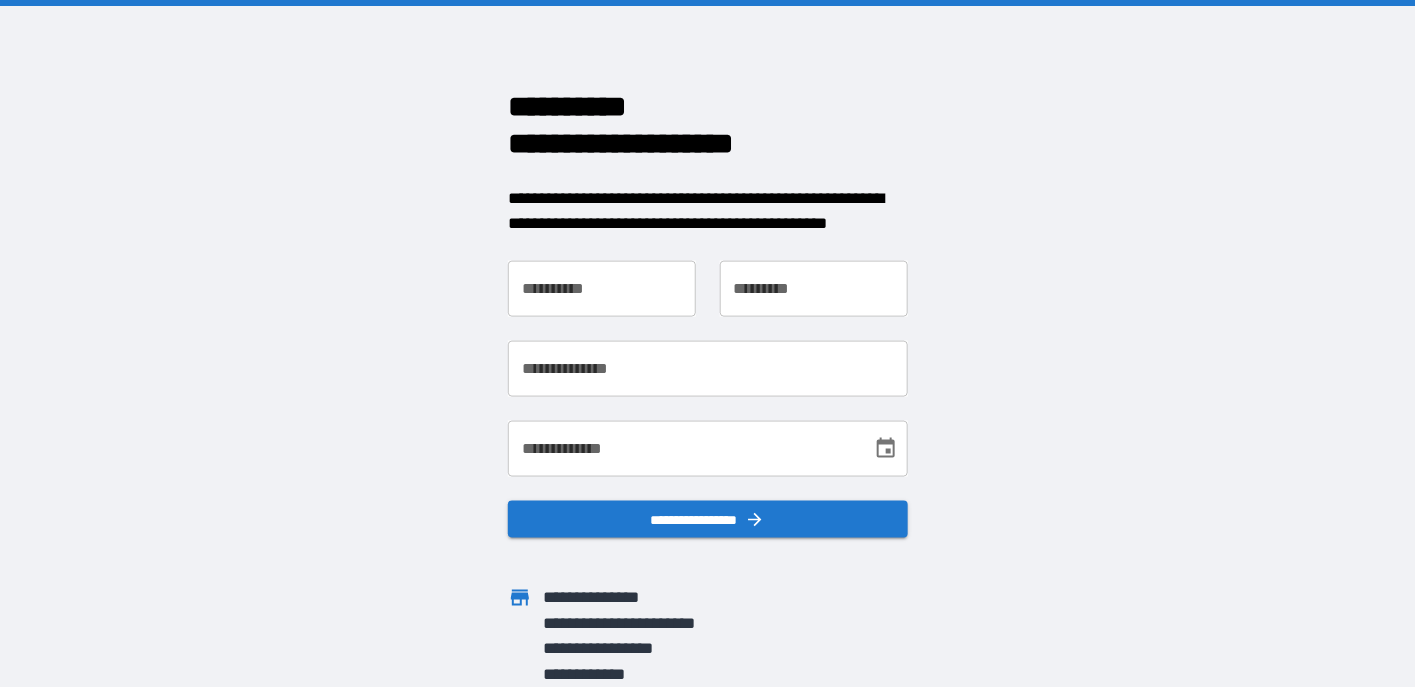 click on "**********" at bounding box center (602, 289) 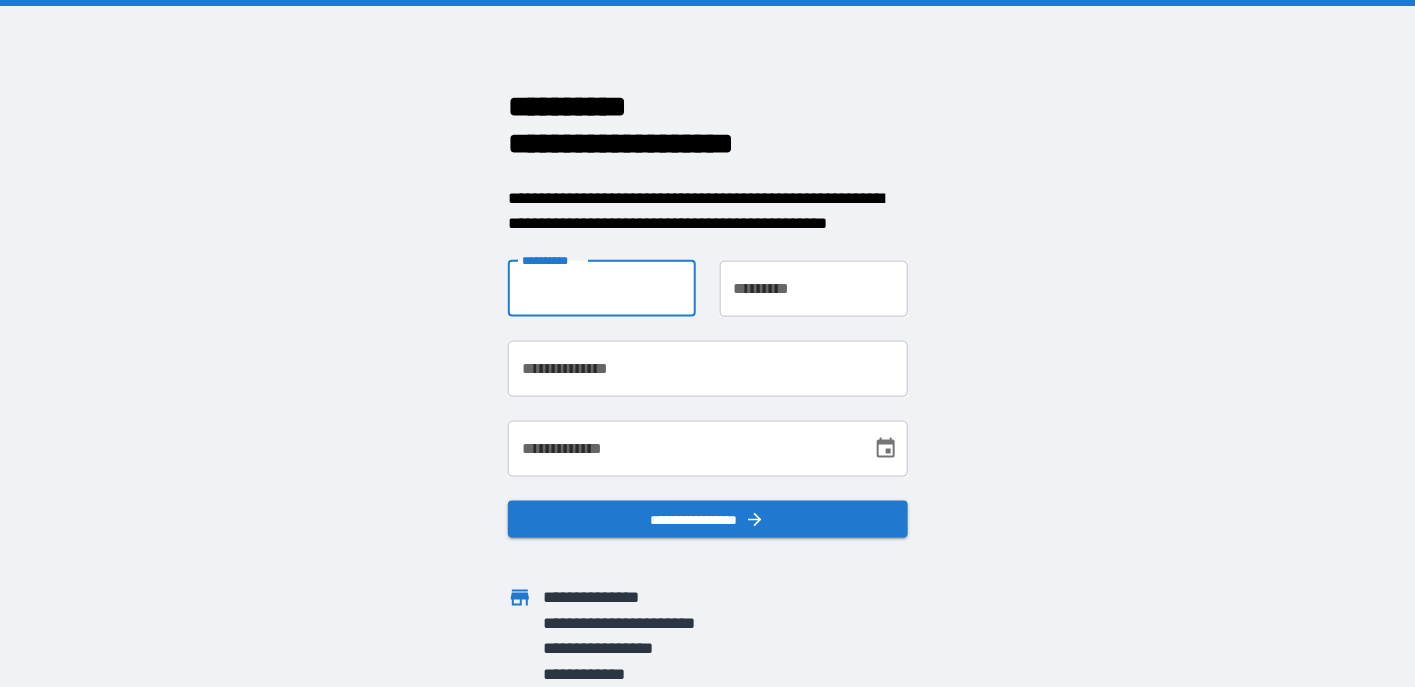 type on "*****" 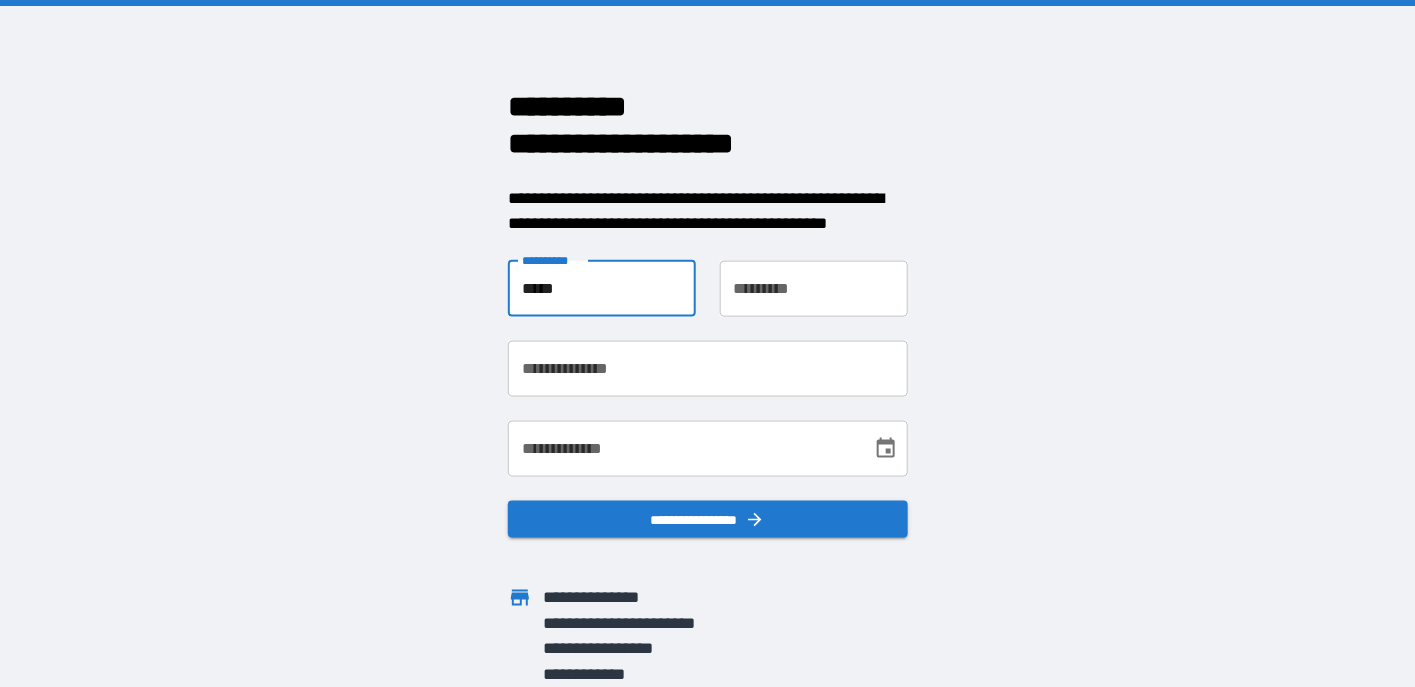 type on "**********" 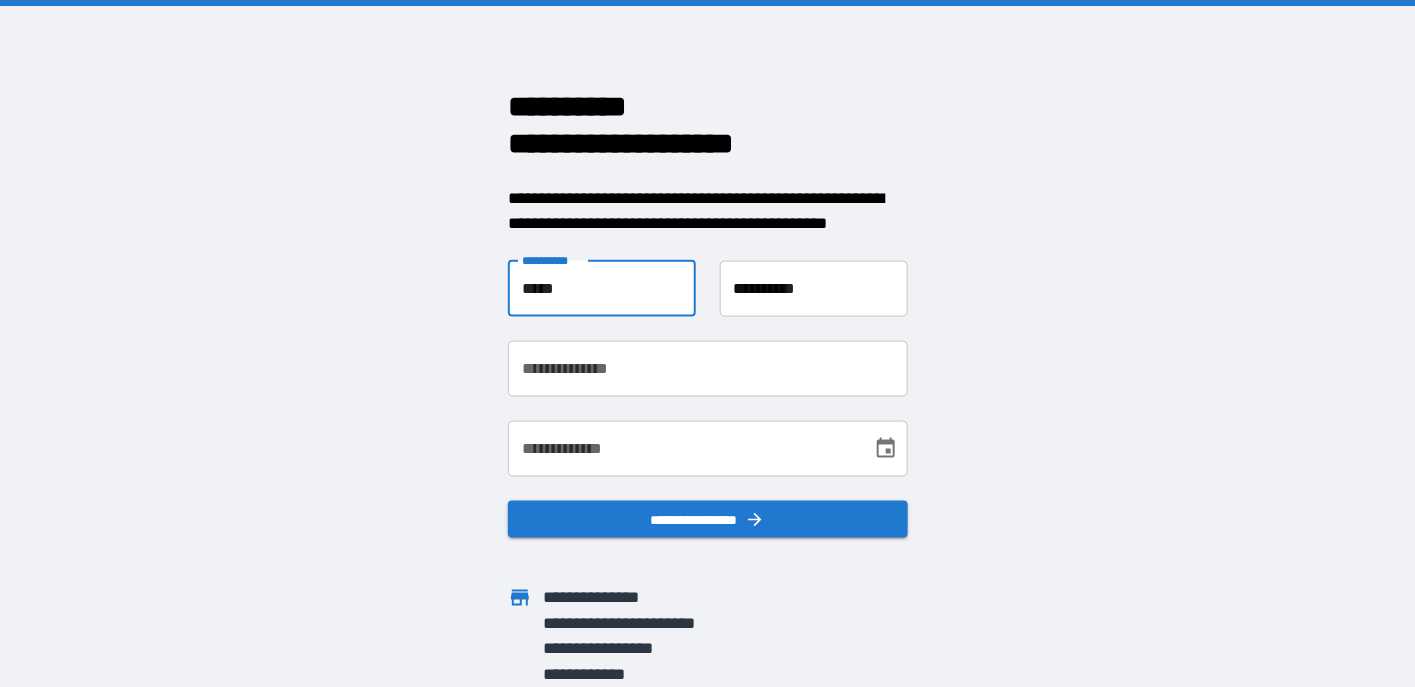 type on "**********" 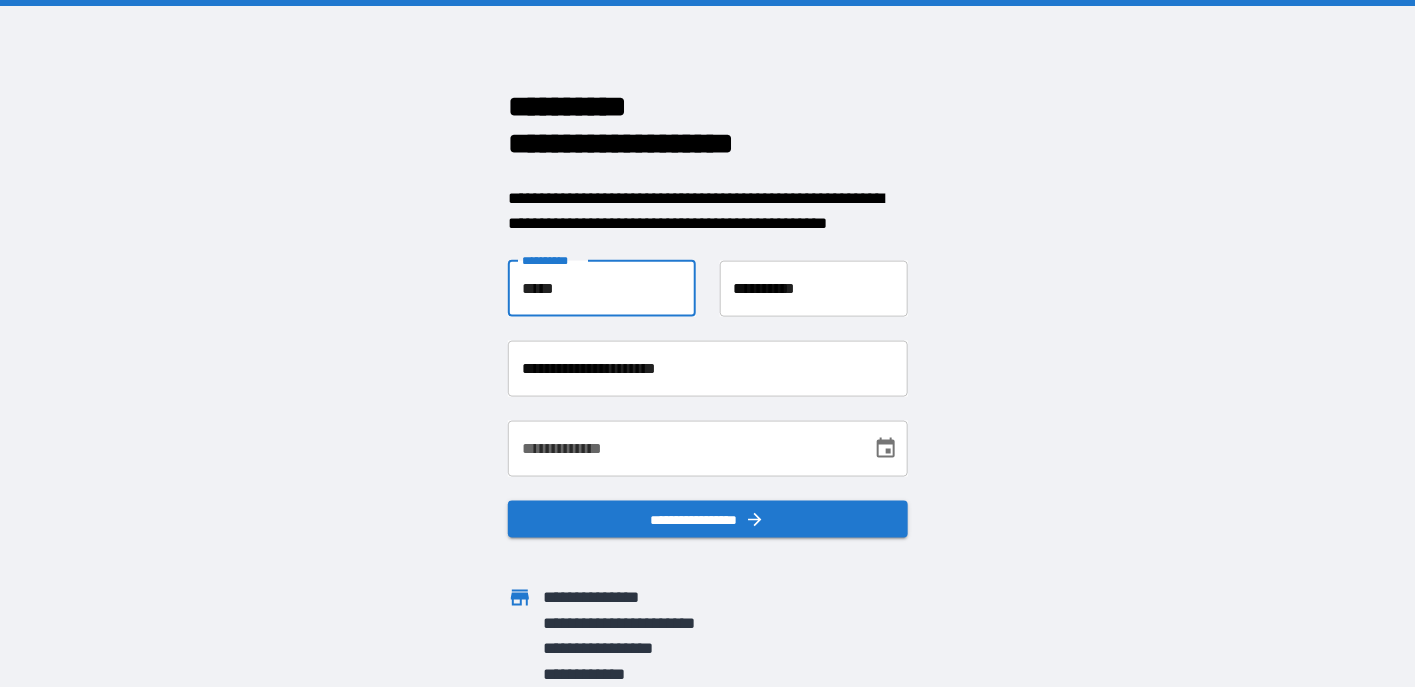 type on "**********" 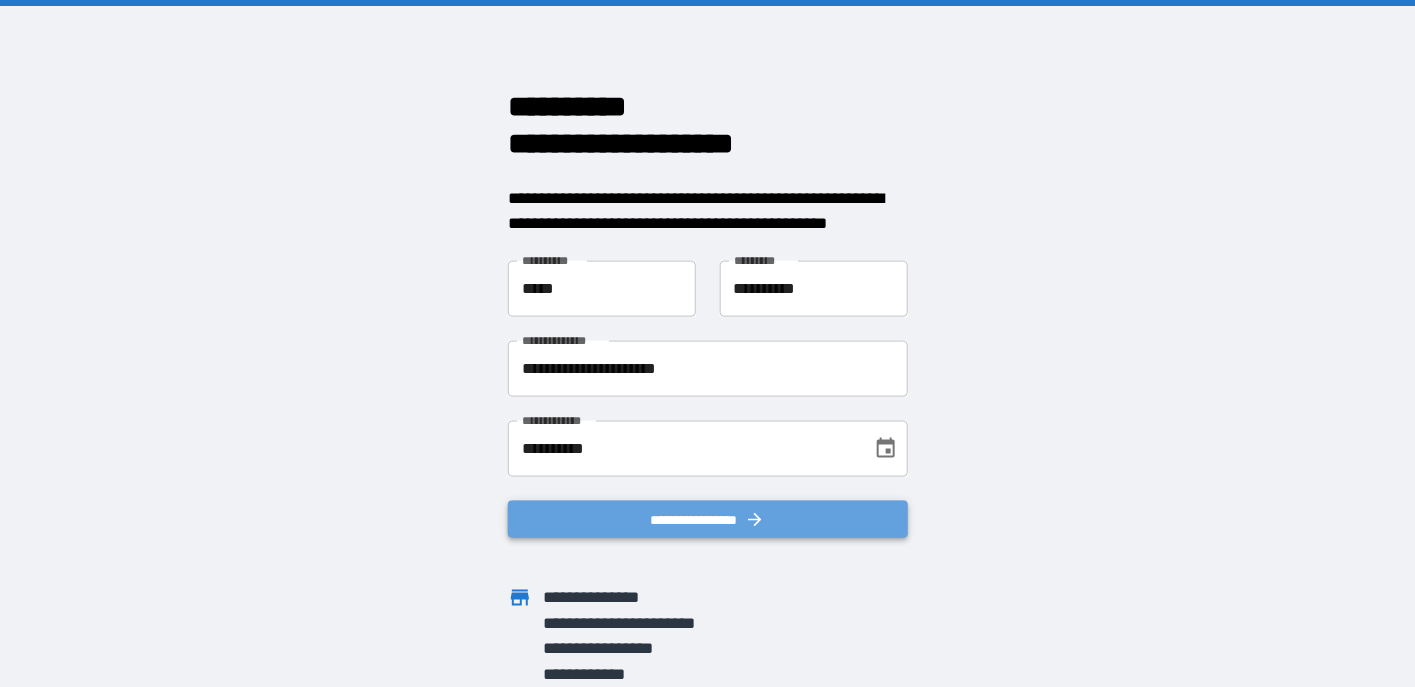 click on "**********" at bounding box center [708, 519] 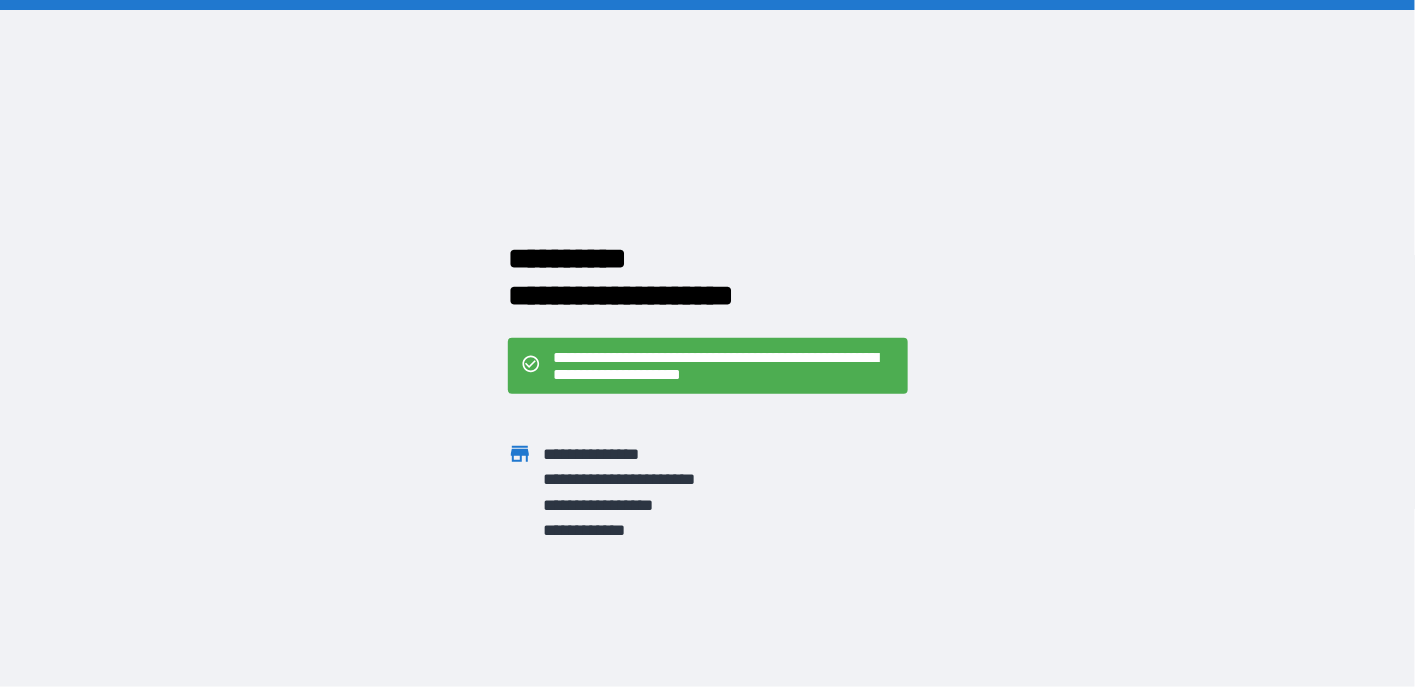 scroll, scrollTop: 0, scrollLeft: 0, axis: both 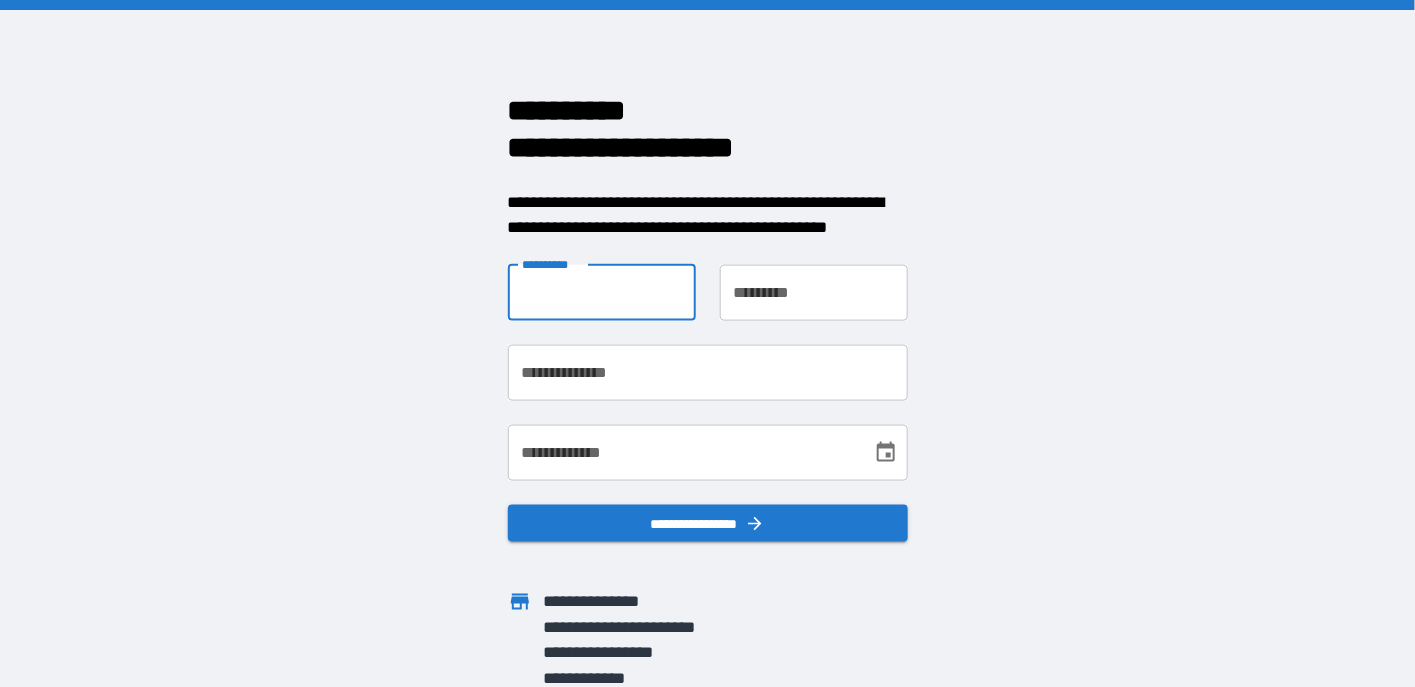 click on "**********" at bounding box center (602, 292) 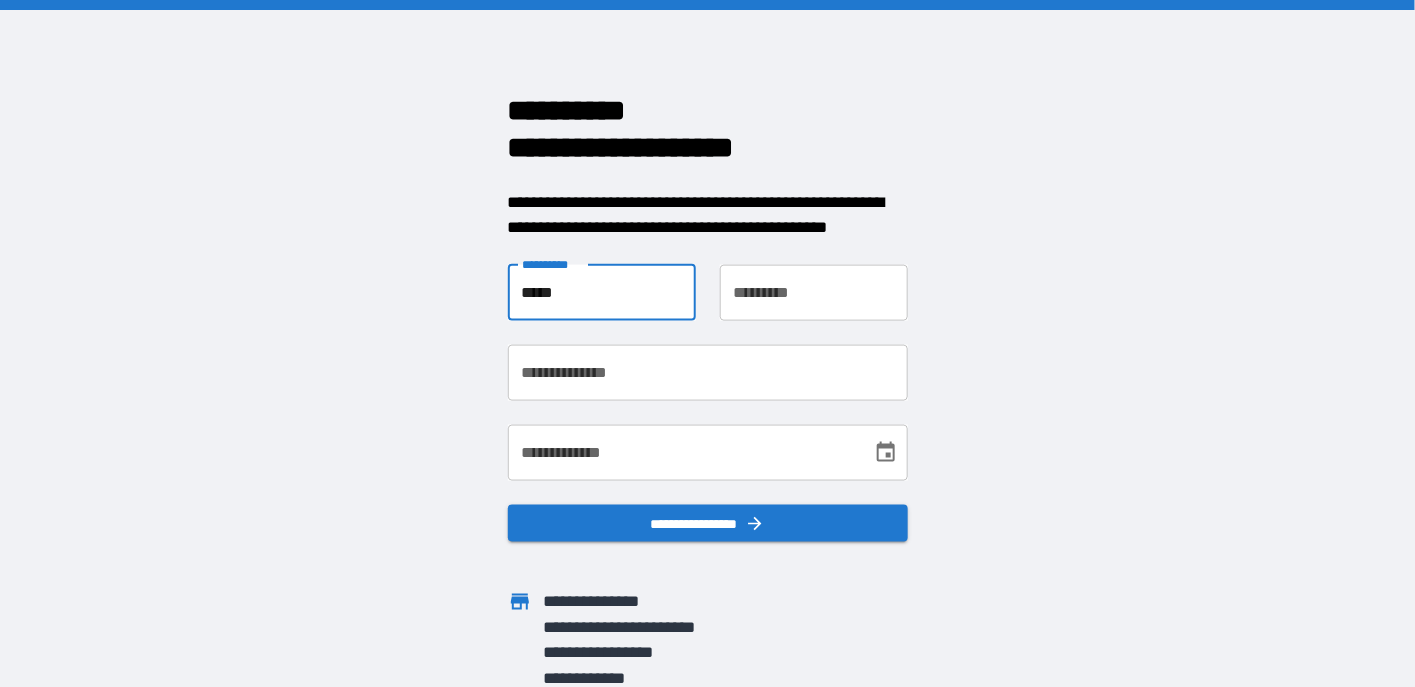 type on "*****" 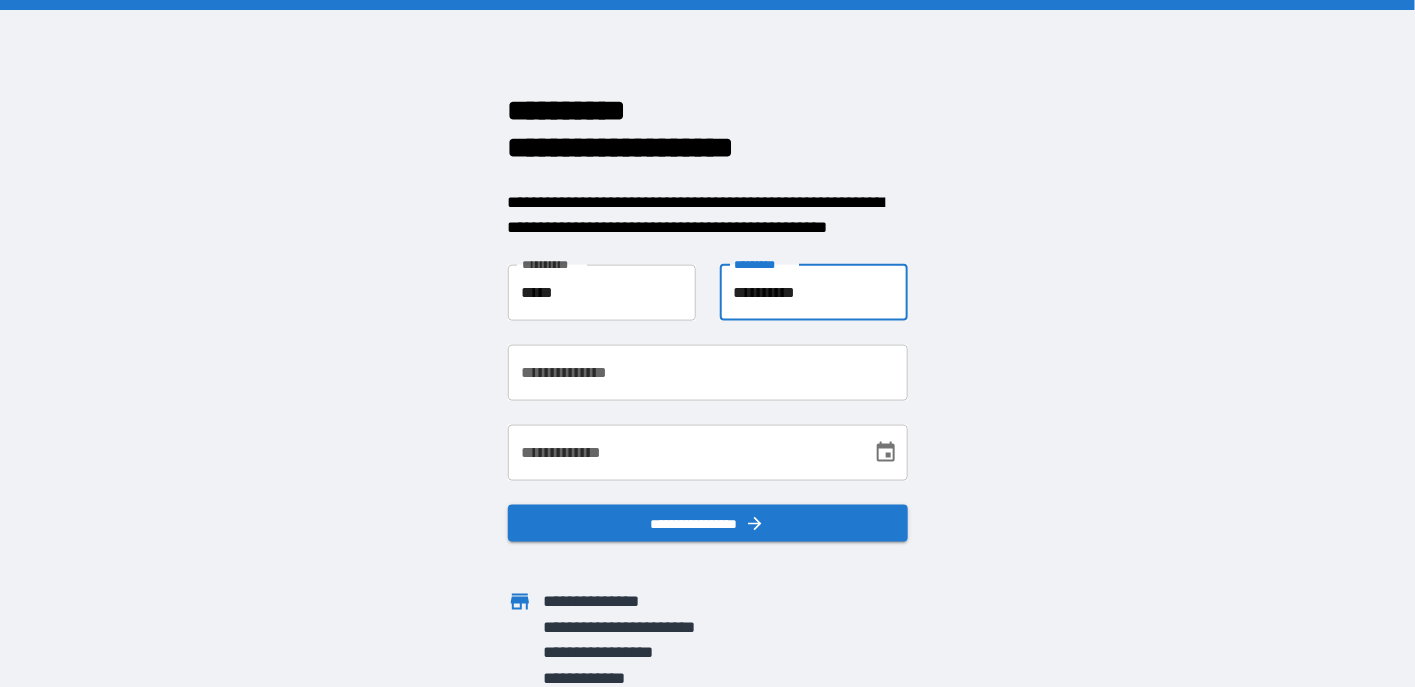 type on "**********" 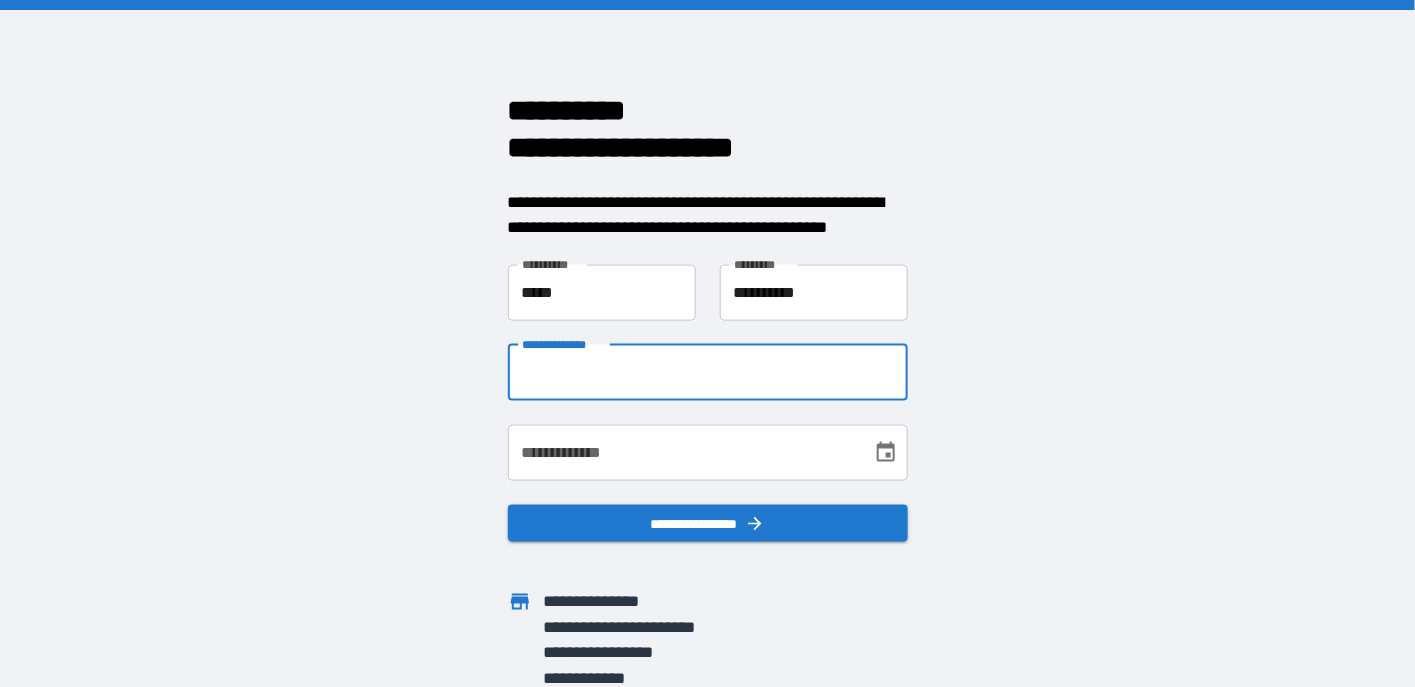 type on "*" 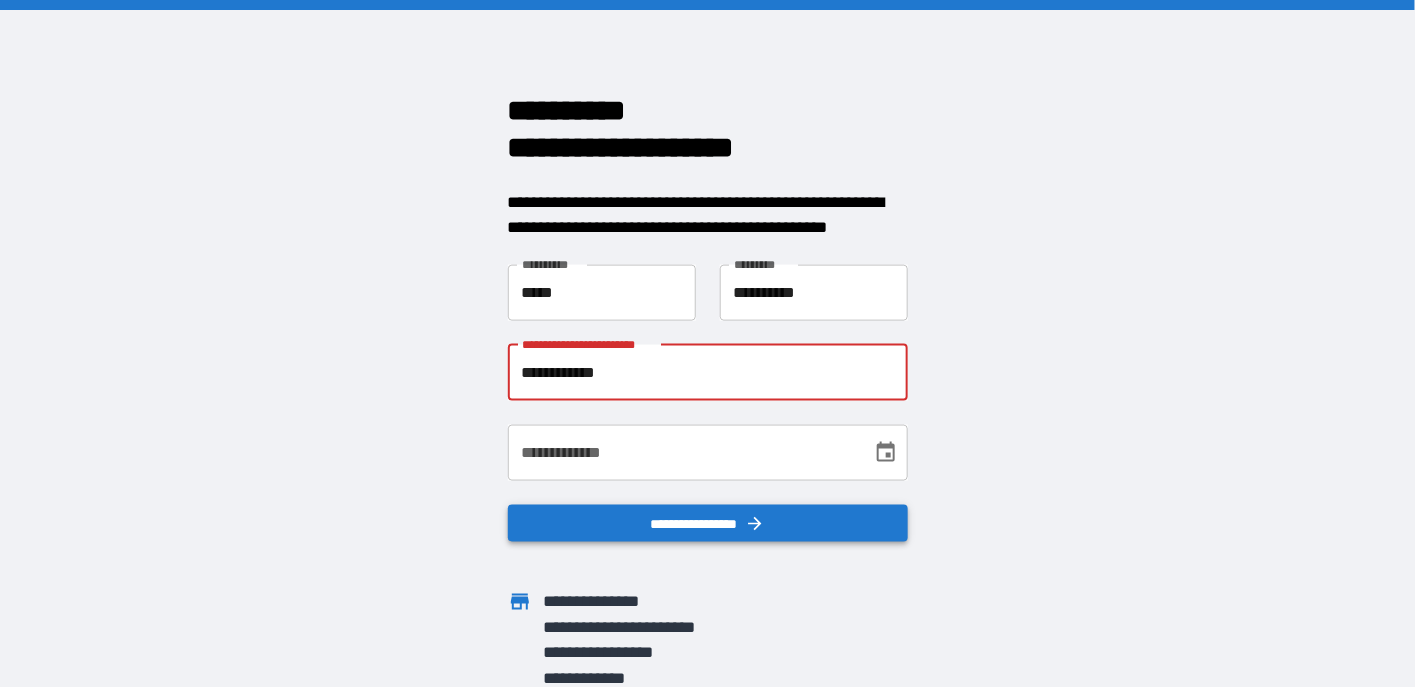 type on "**********" 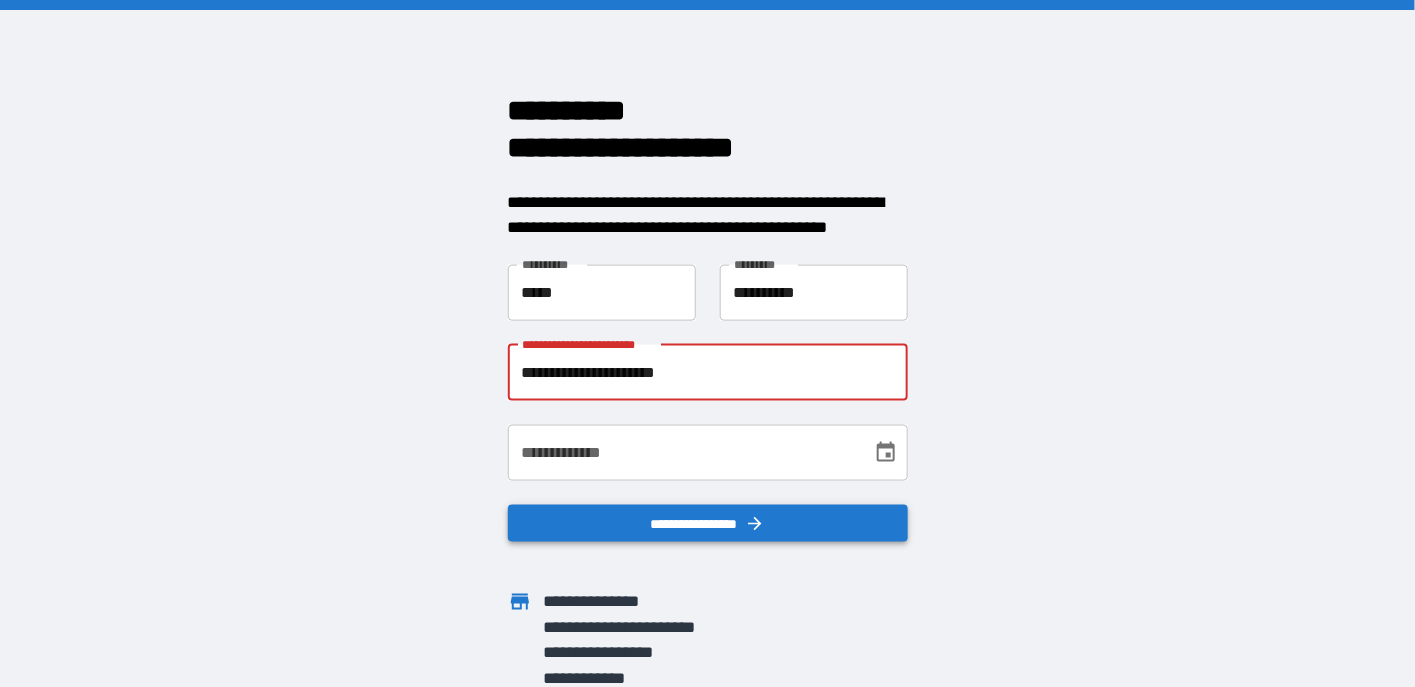 type on "**********" 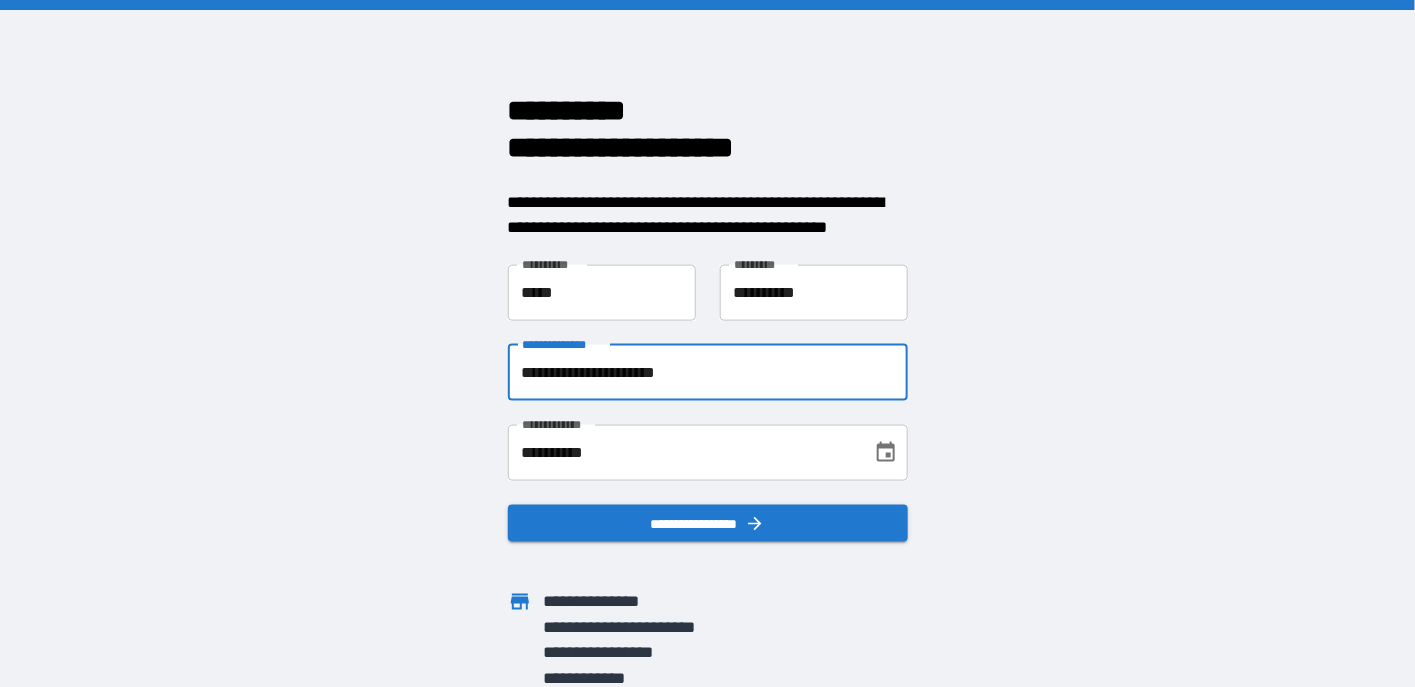 scroll, scrollTop: 4, scrollLeft: 0, axis: vertical 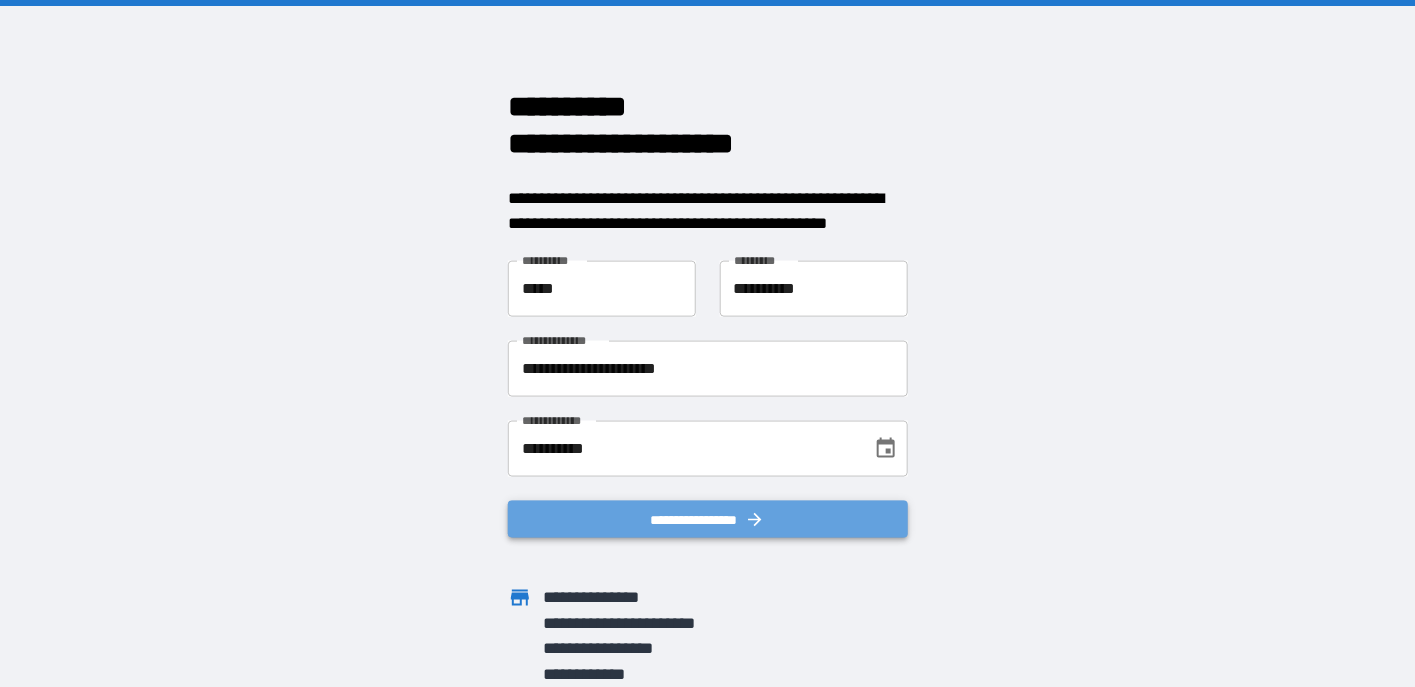 click on "**********" at bounding box center (708, 519) 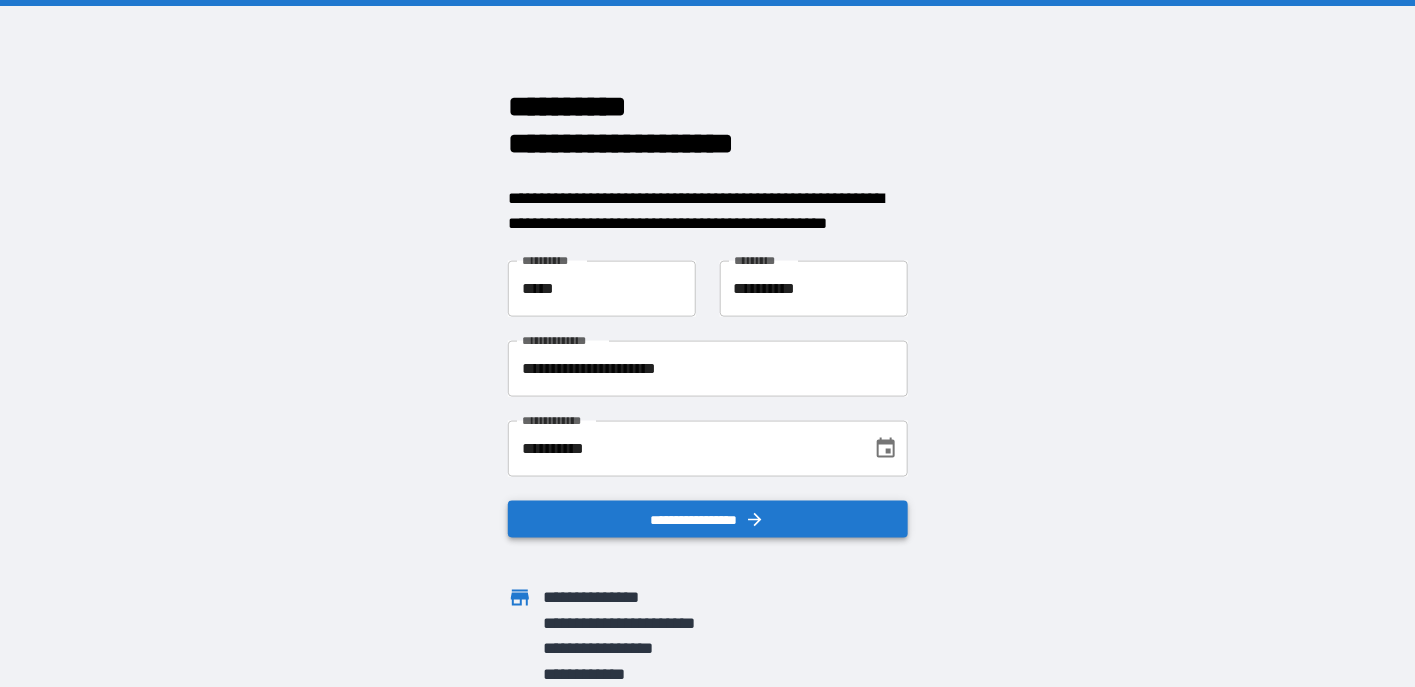 scroll, scrollTop: 0, scrollLeft: 0, axis: both 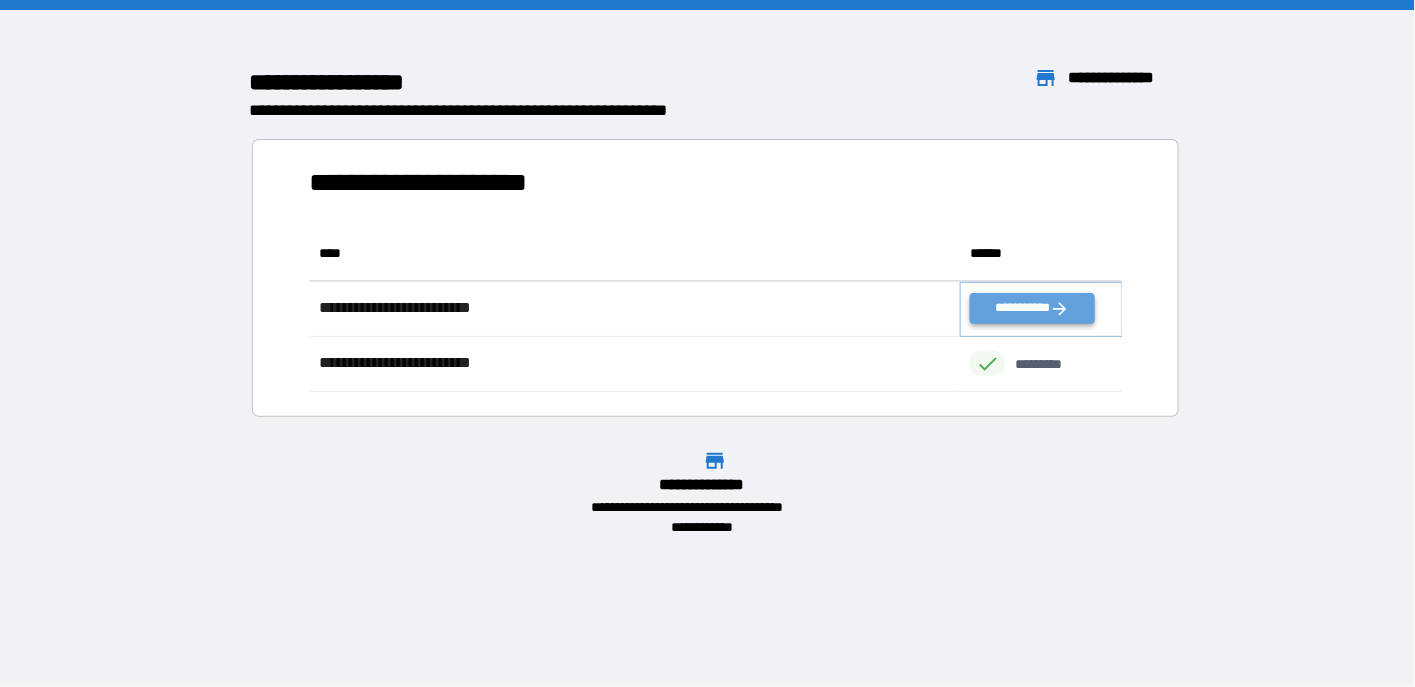 click on "**********" at bounding box center [1032, 308] 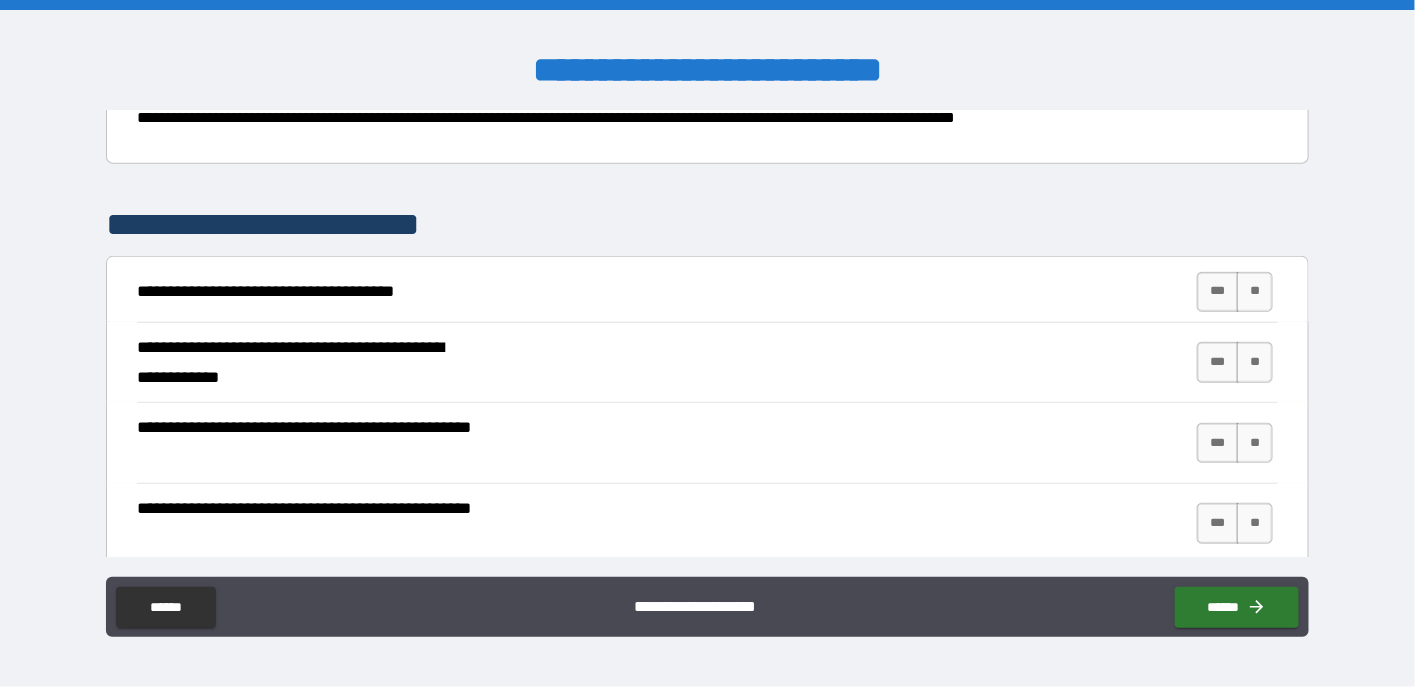 scroll, scrollTop: 300, scrollLeft: 0, axis: vertical 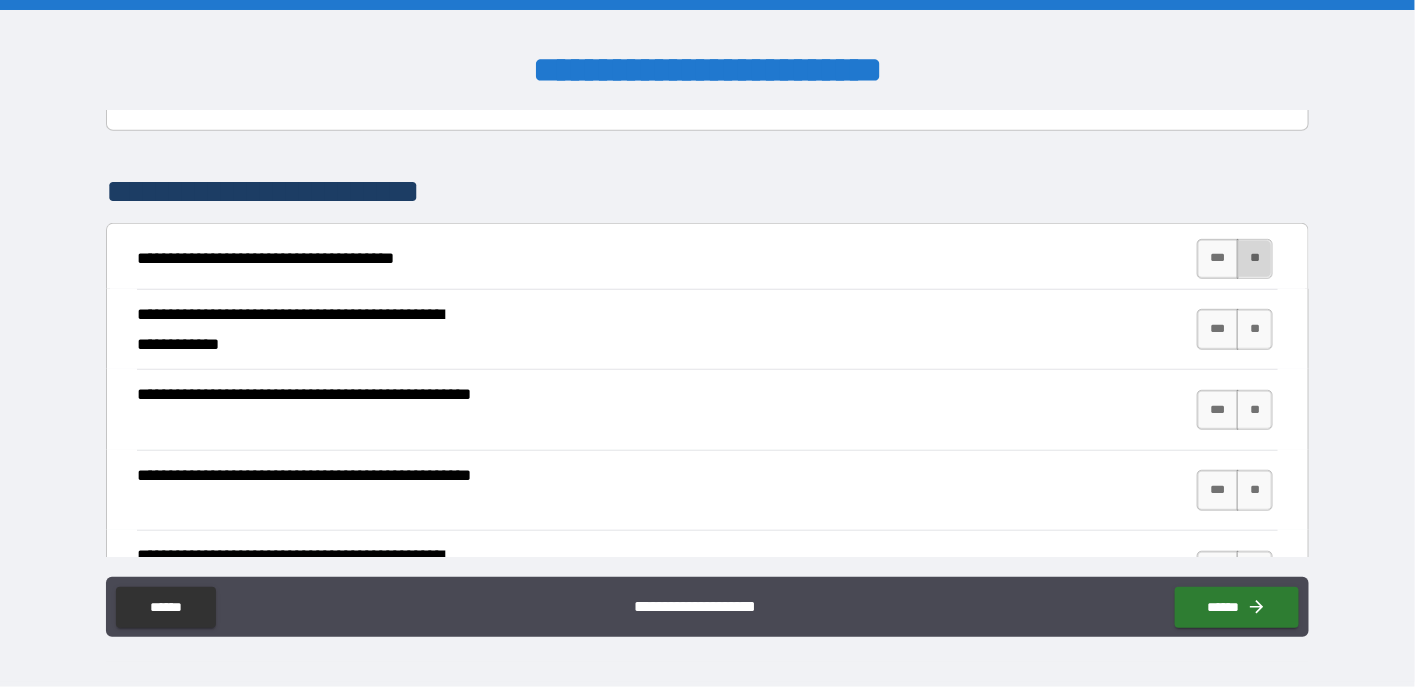 click on "**" at bounding box center [1255, 259] 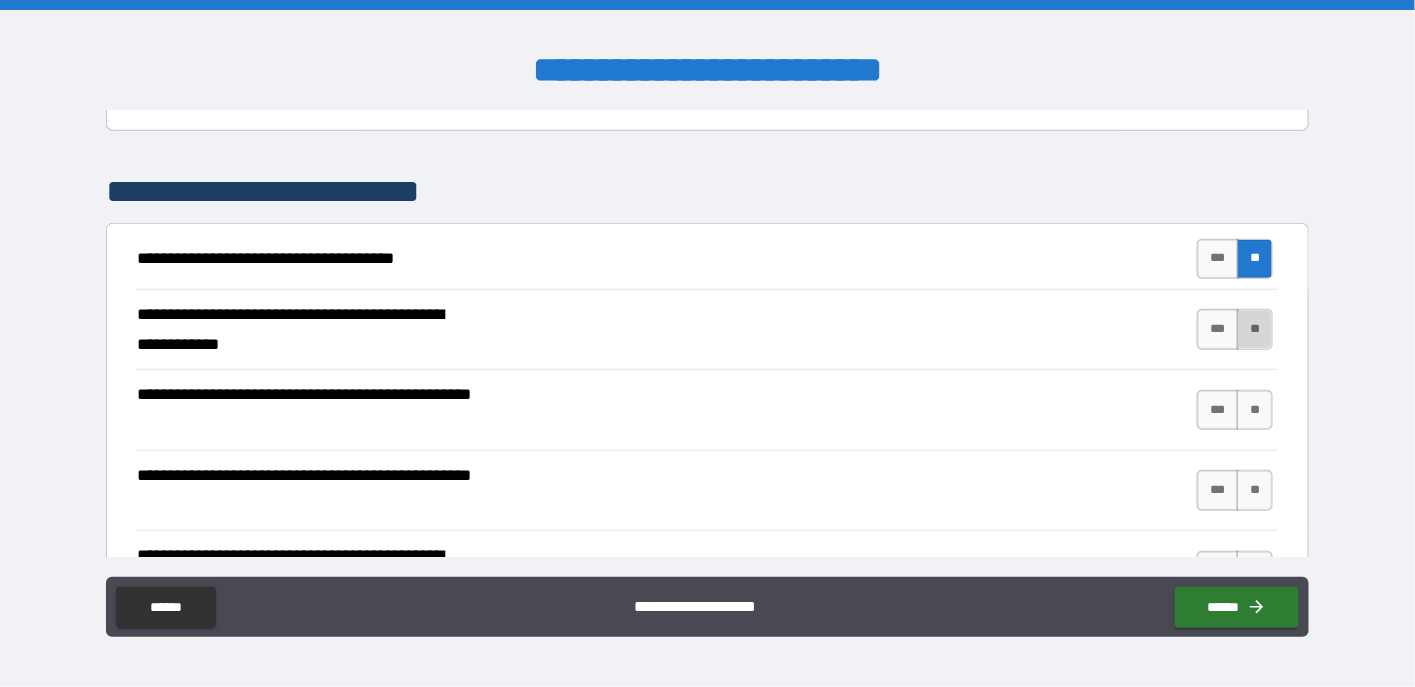 click on "**" at bounding box center (1255, 329) 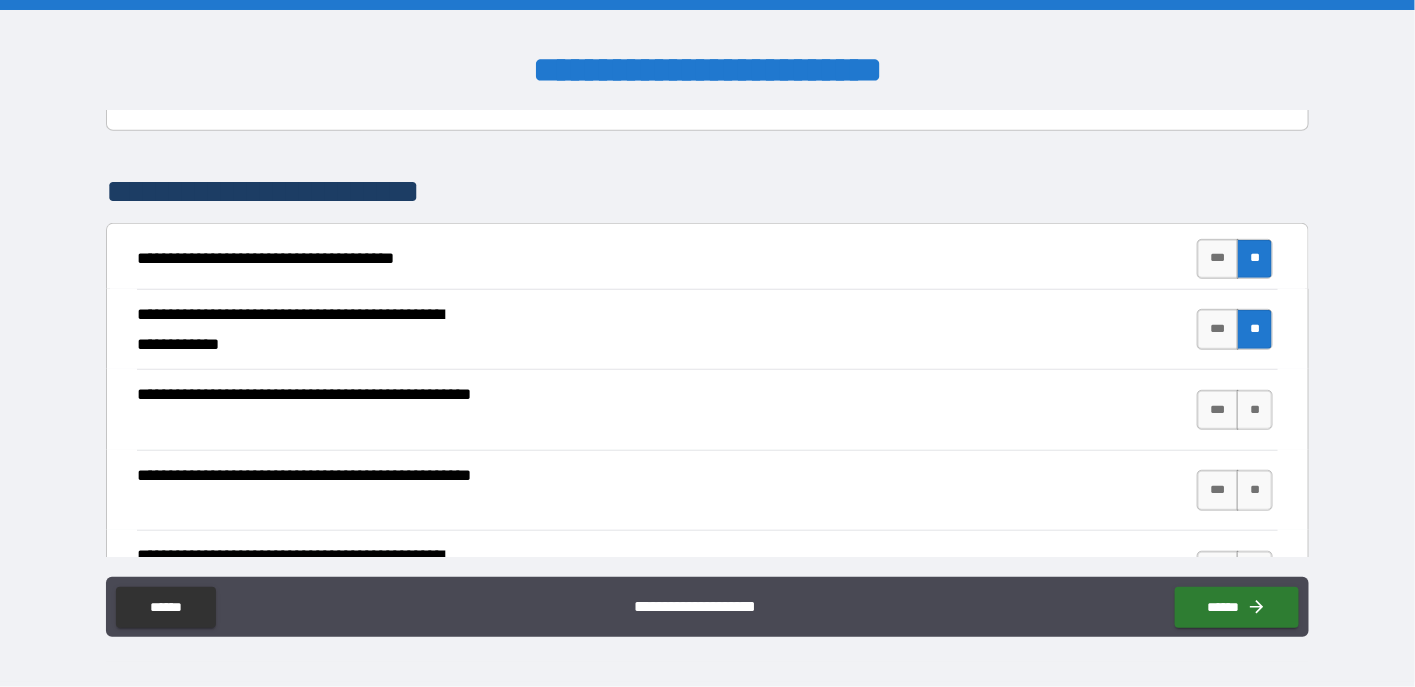 scroll, scrollTop: 400, scrollLeft: 0, axis: vertical 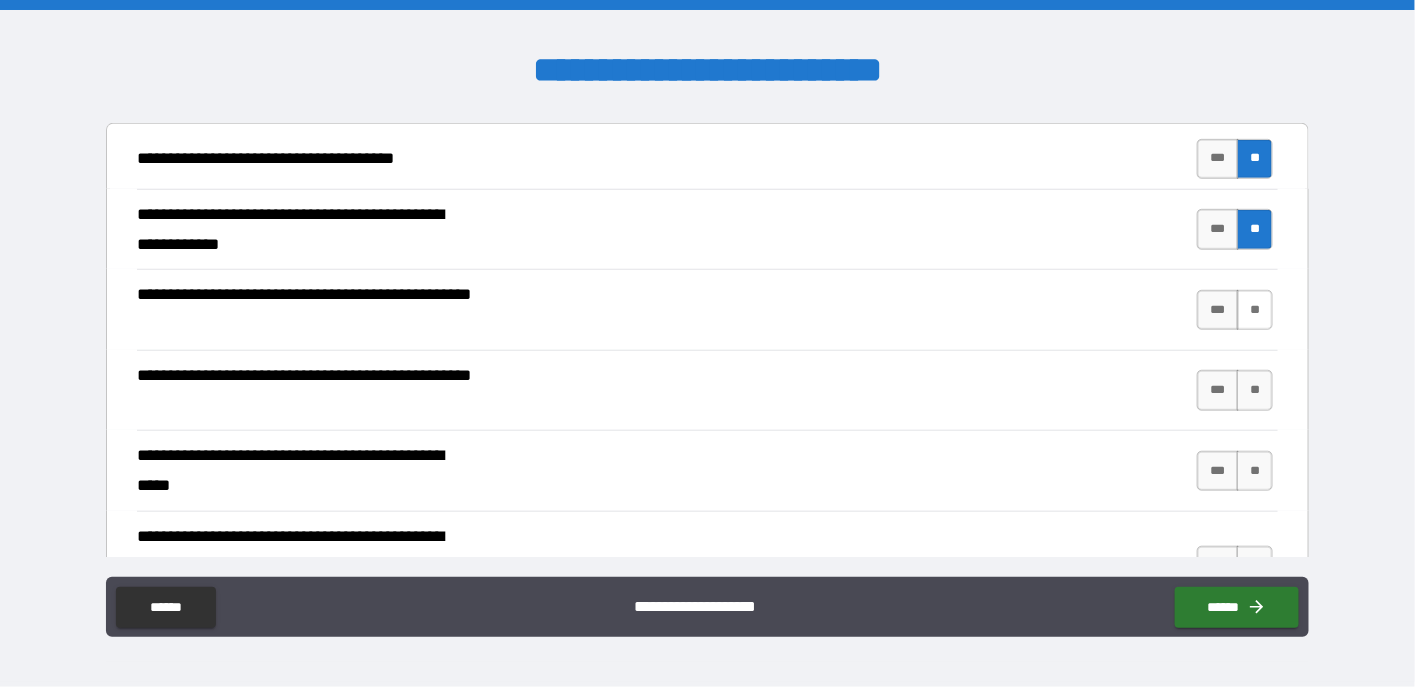 click on "**" at bounding box center [1255, 310] 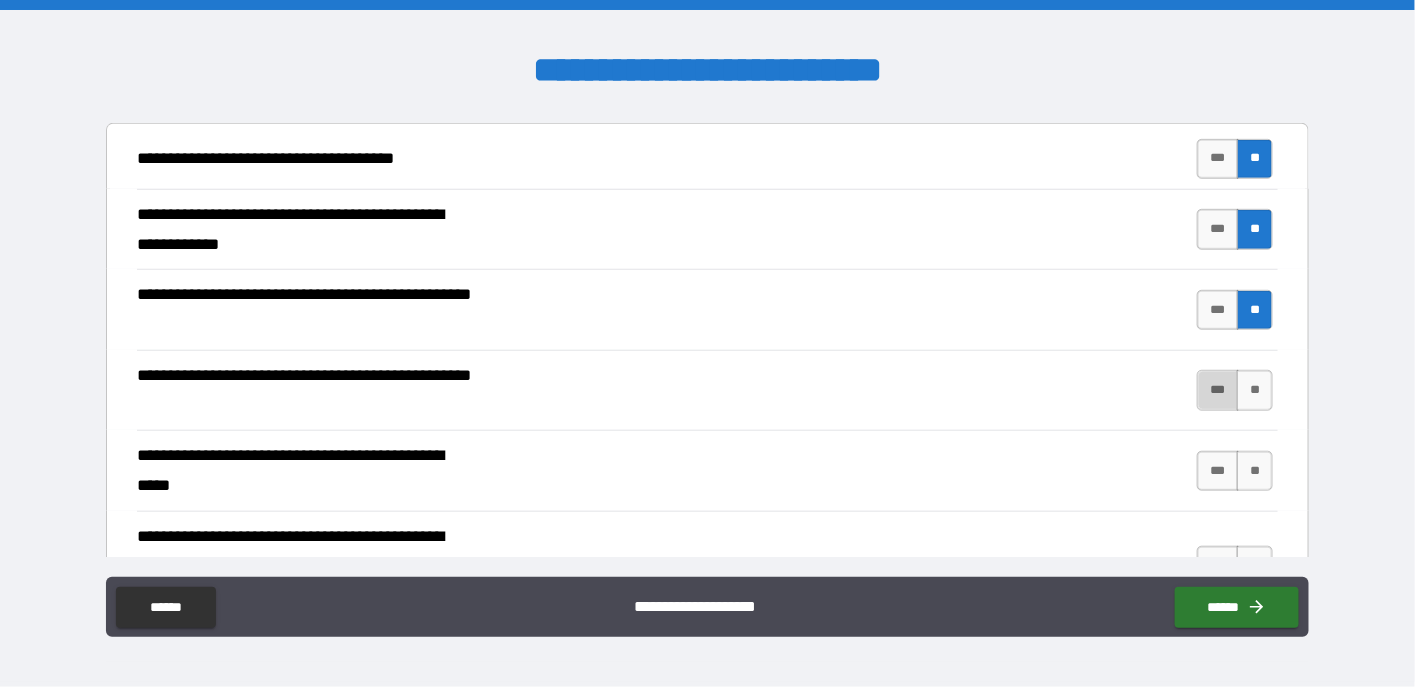 click on "***" at bounding box center [1218, 390] 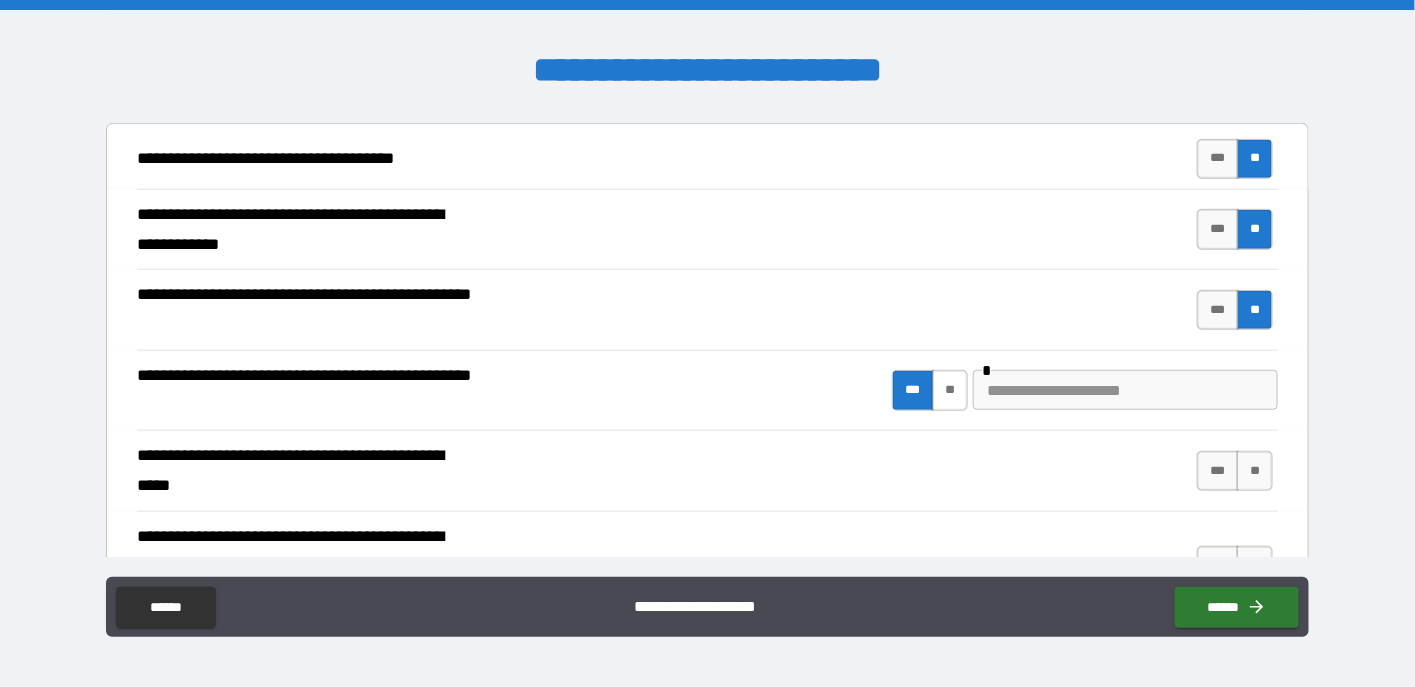 click on "**" at bounding box center (950, 390) 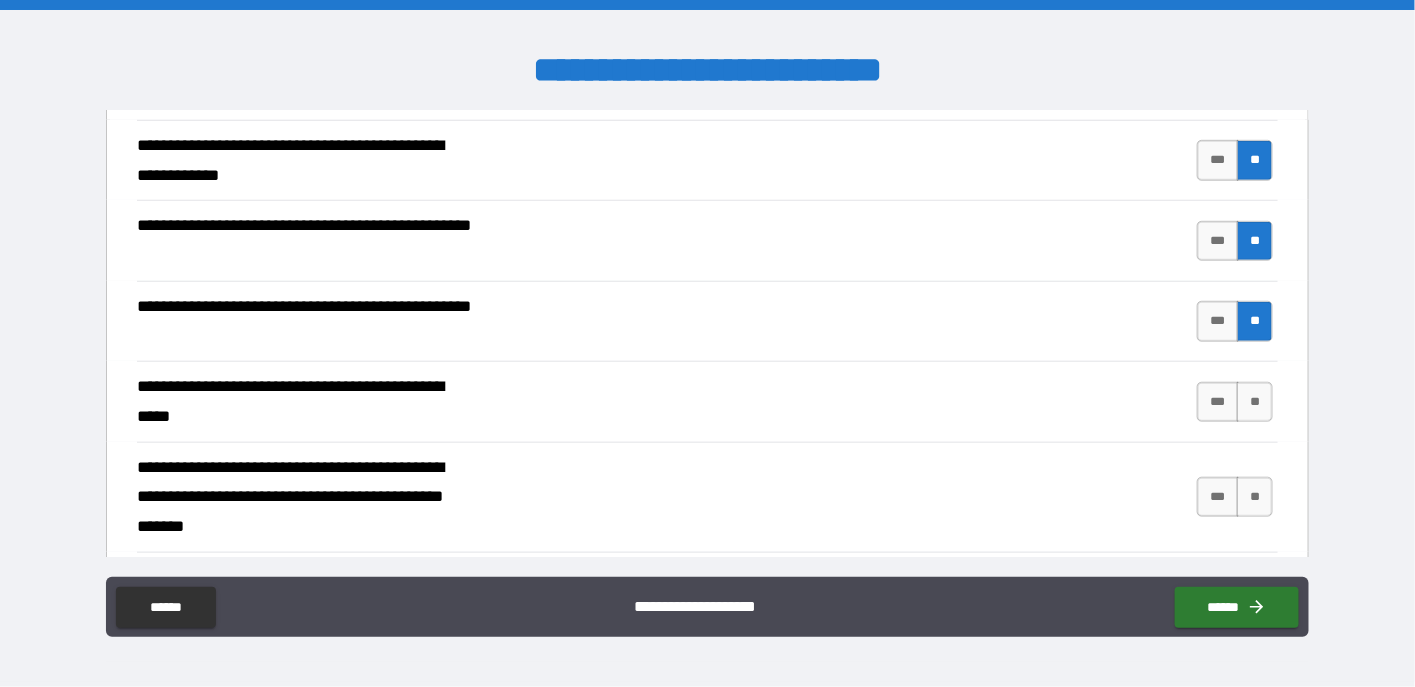 scroll, scrollTop: 500, scrollLeft: 0, axis: vertical 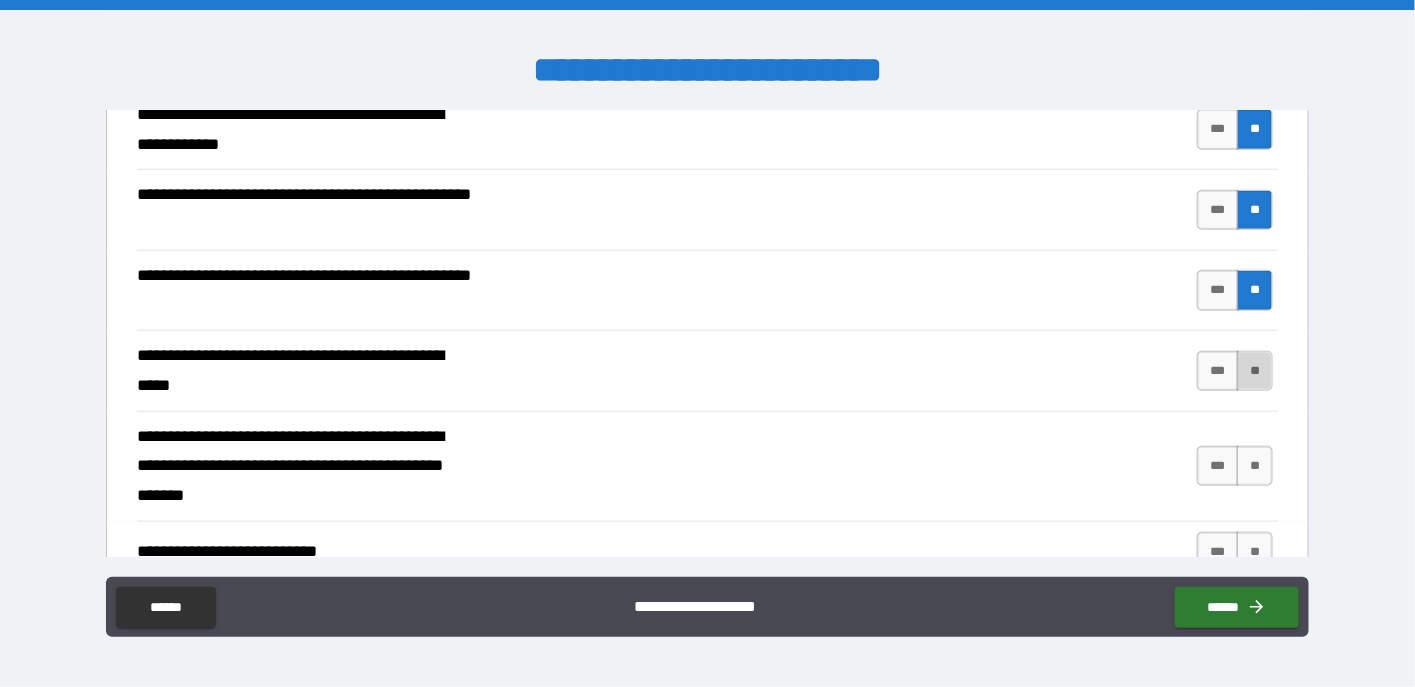 click on "**" at bounding box center [1255, 371] 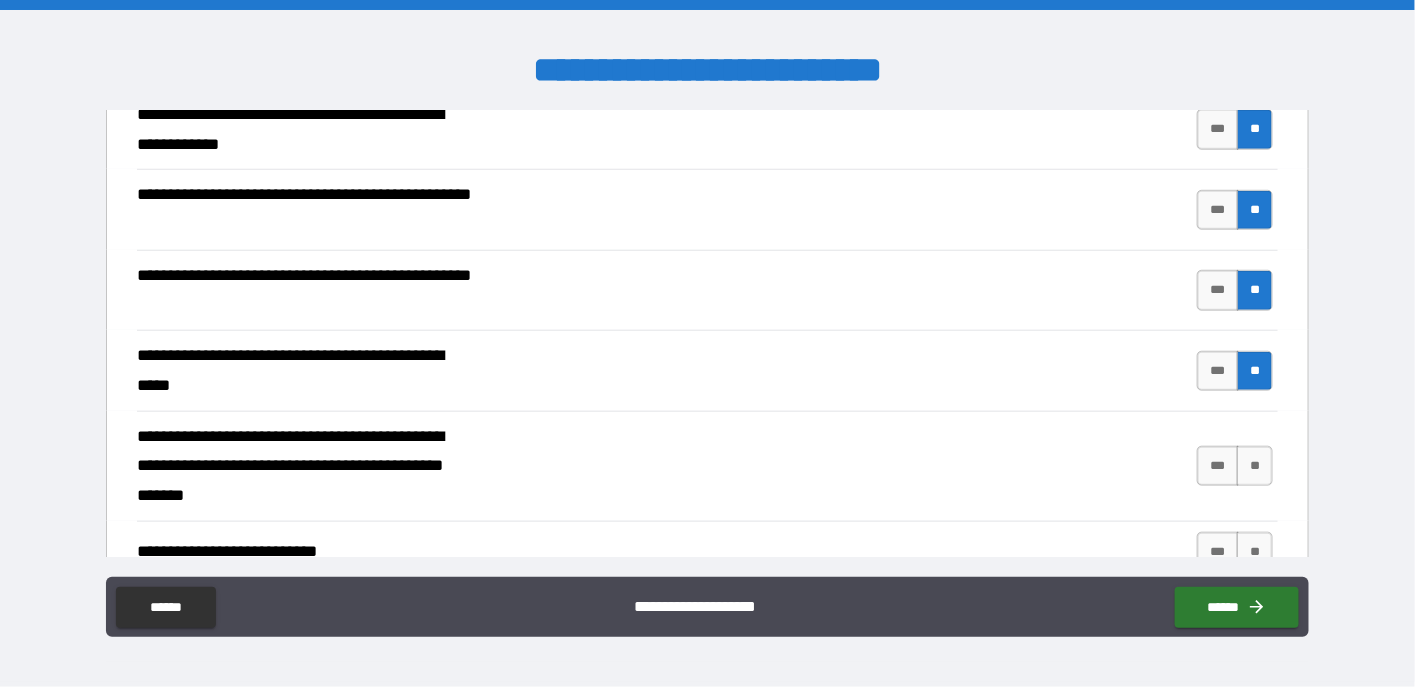 scroll, scrollTop: 600, scrollLeft: 0, axis: vertical 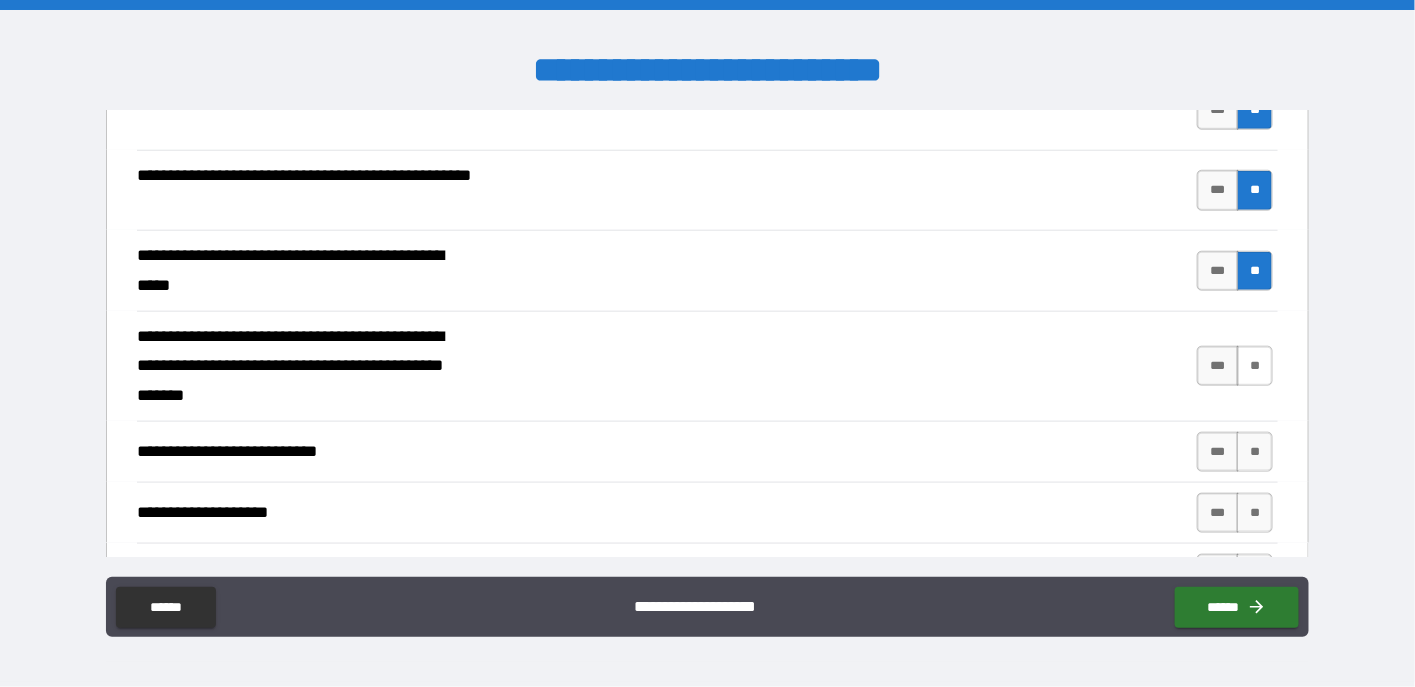 click on "**" at bounding box center (1255, 366) 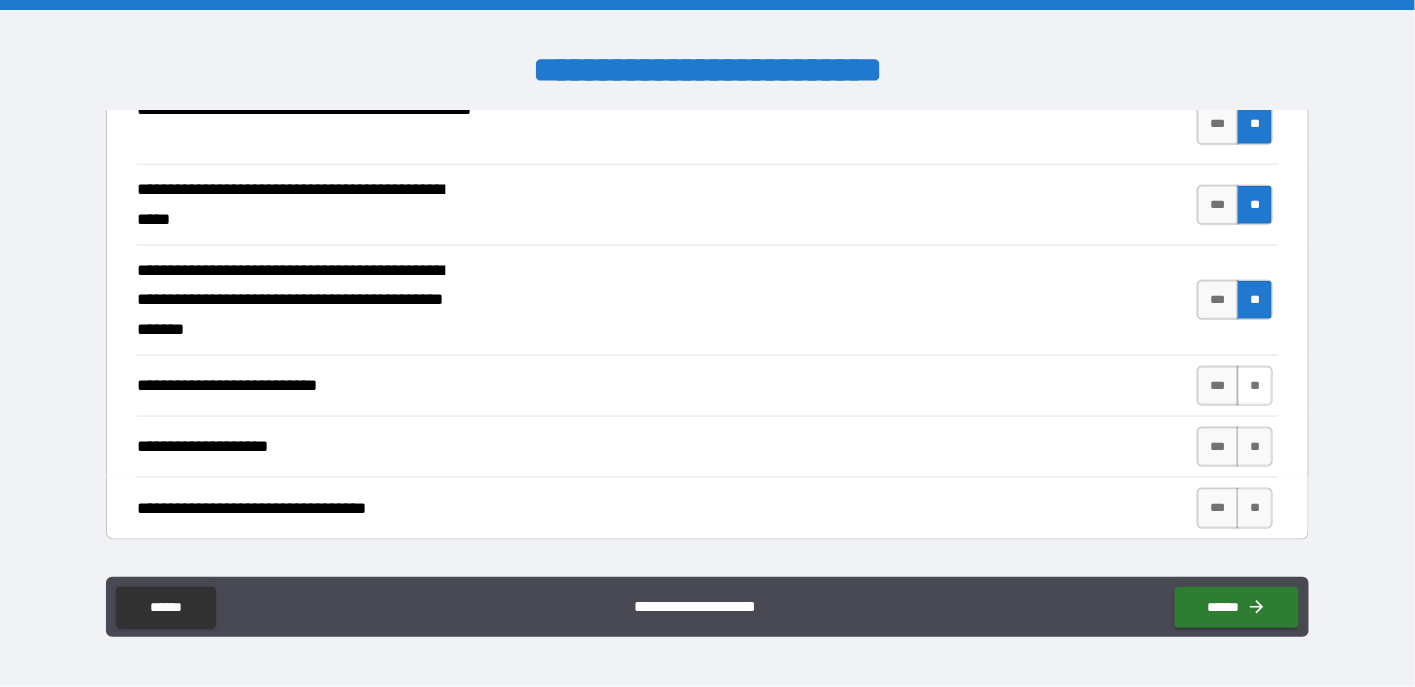 scroll, scrollTop: 700, scrollLeft: 0, axis: vertical 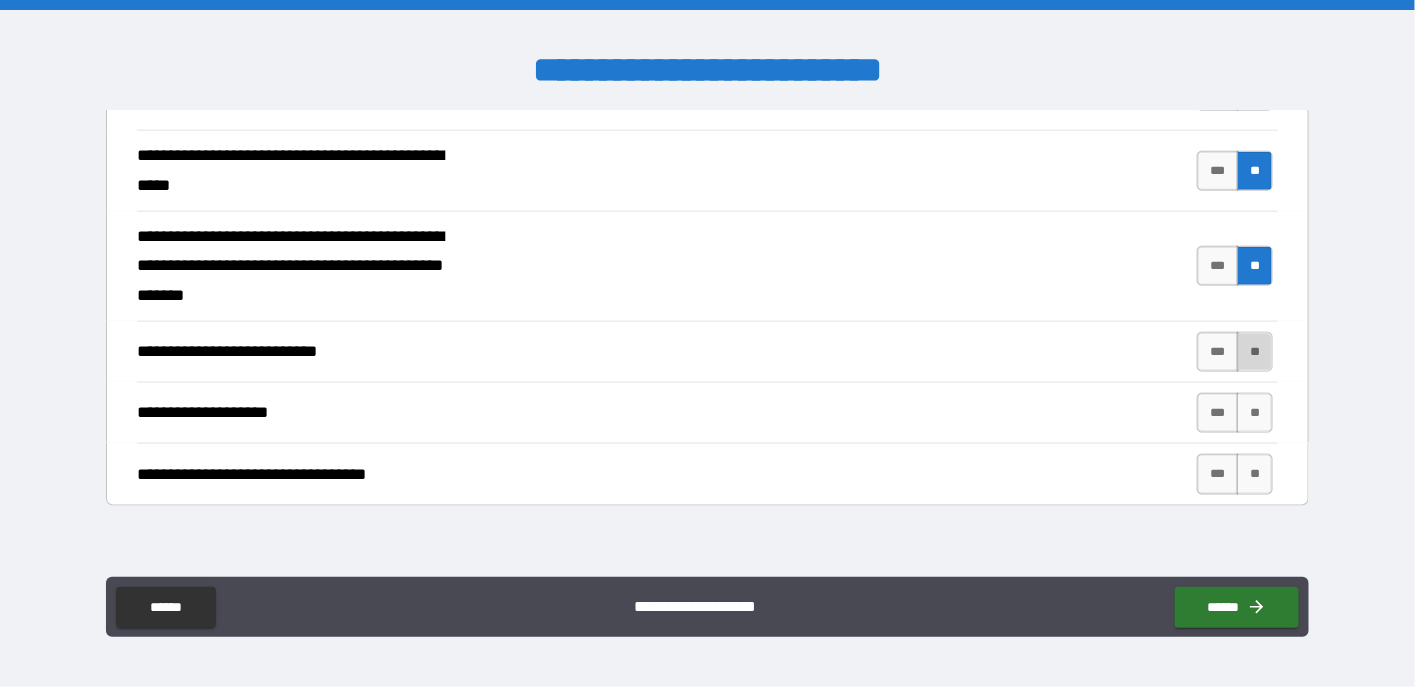 click on "**" at bounding box center (1255, 352) 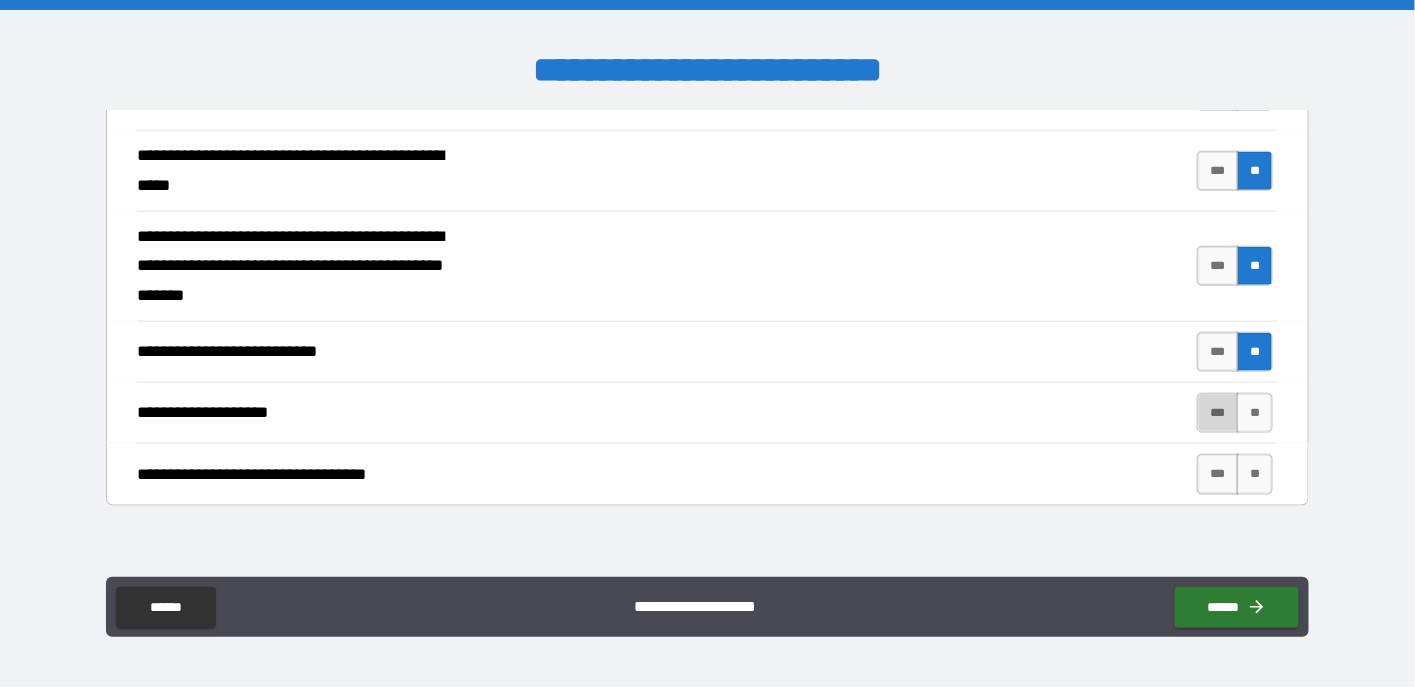click on "***" at bounding box center [1218, 413] 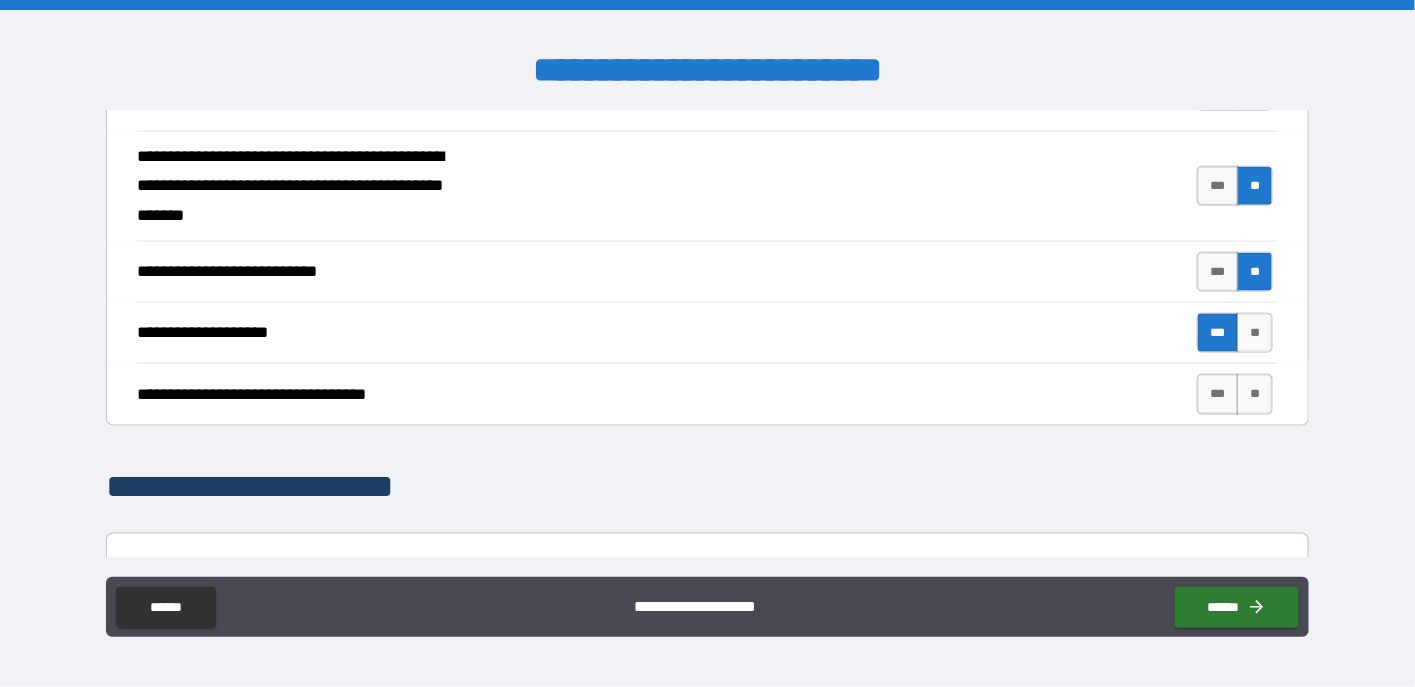 scroll, scrollTop: 900, scrollLeft: 0, axis: vertical 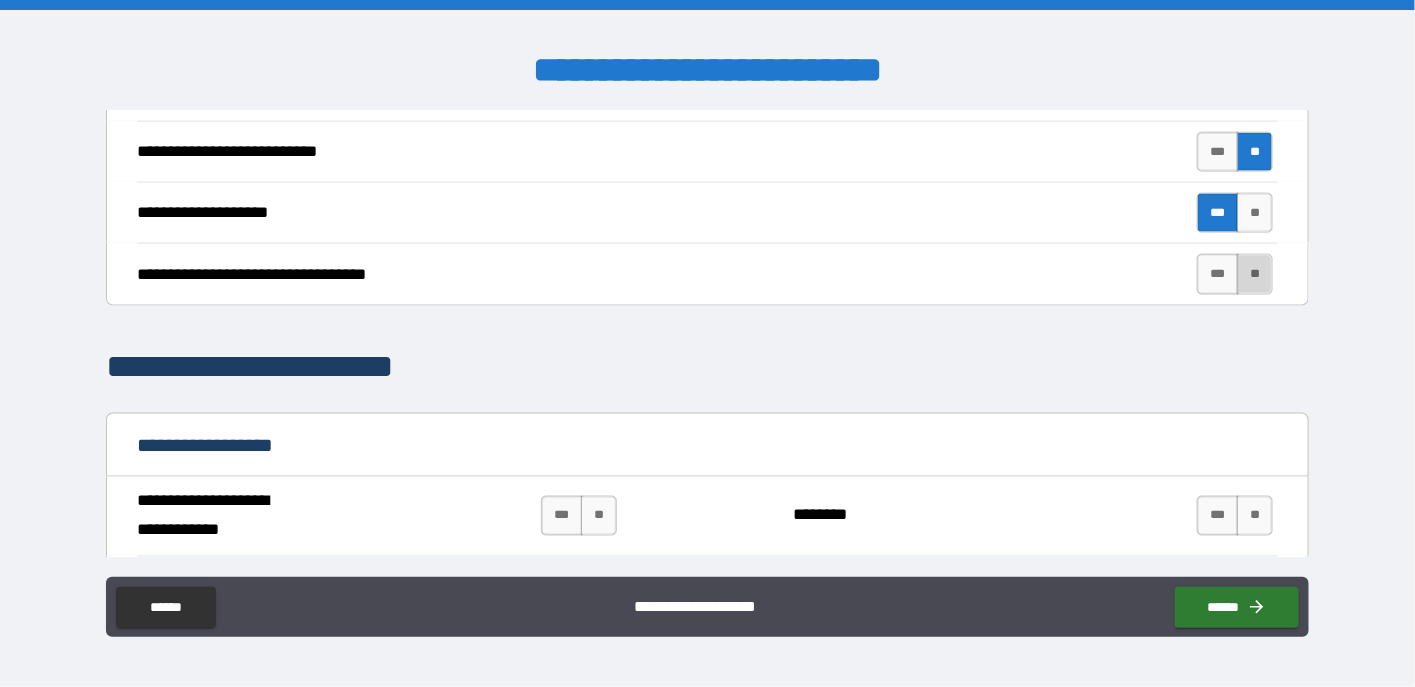 click on "**" at bounding box center [1255, 274] 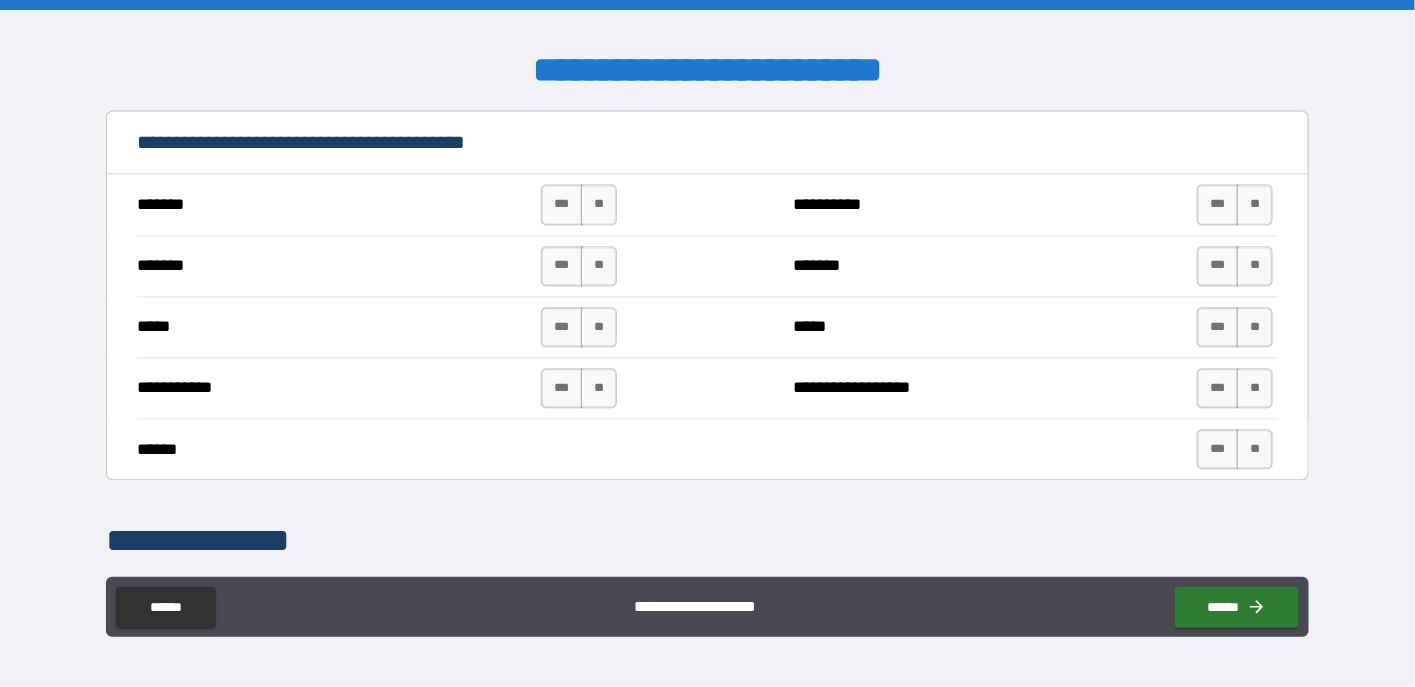 scroll, scrollTop: 1400, scrollLeft: 0, axis: vertical 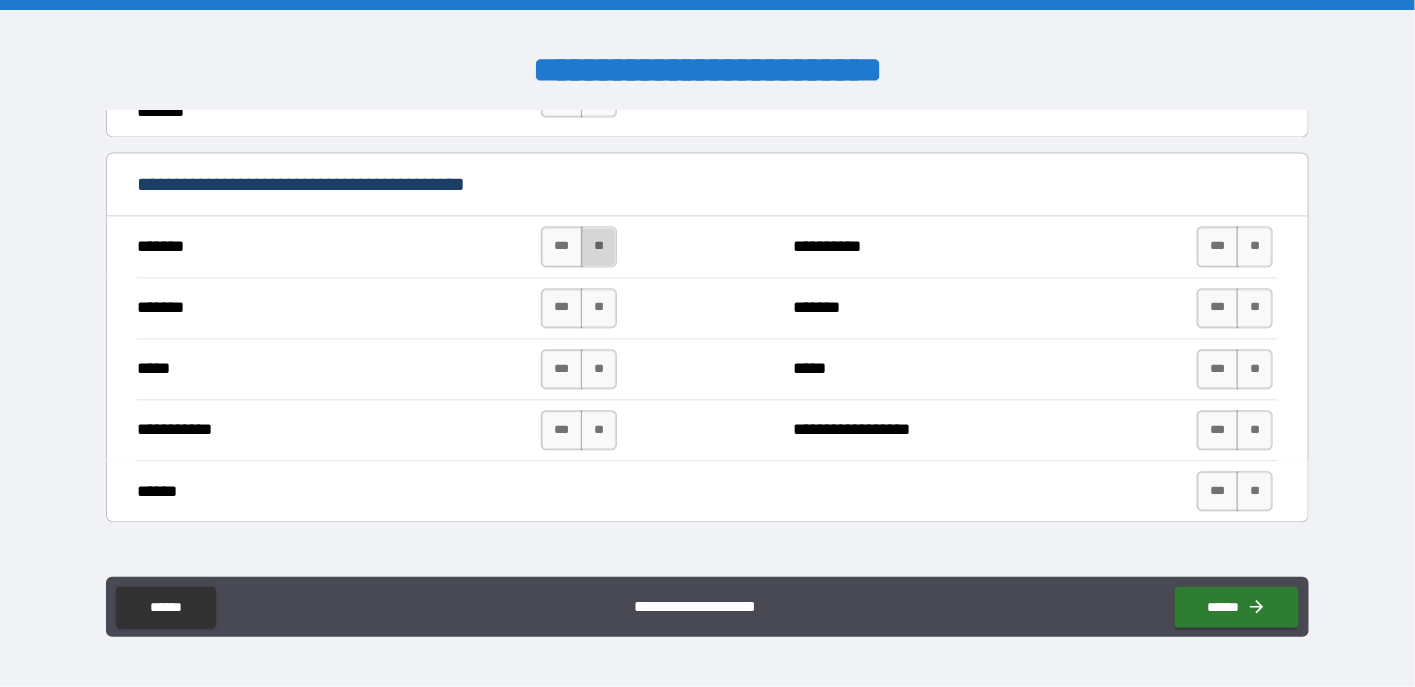 click on "**" at bounding box center (599, 246) 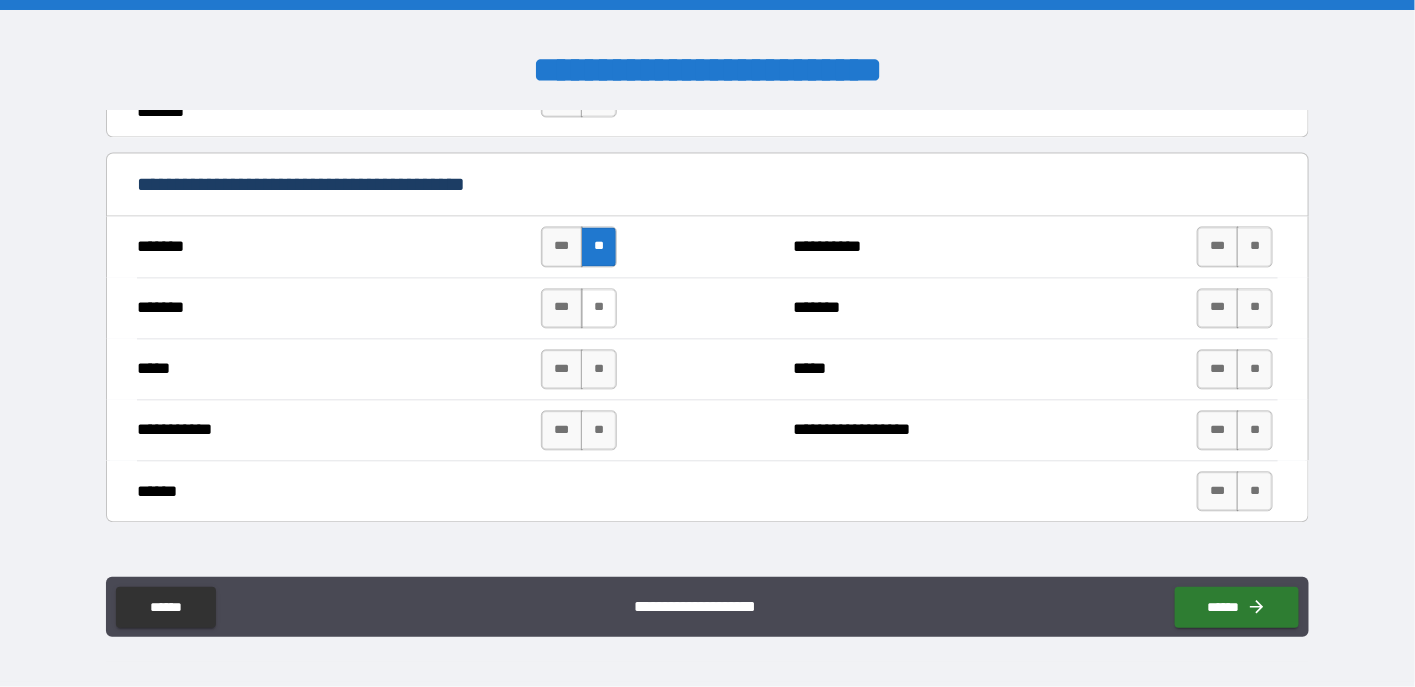click on "**" at bounding box center [599, 308] 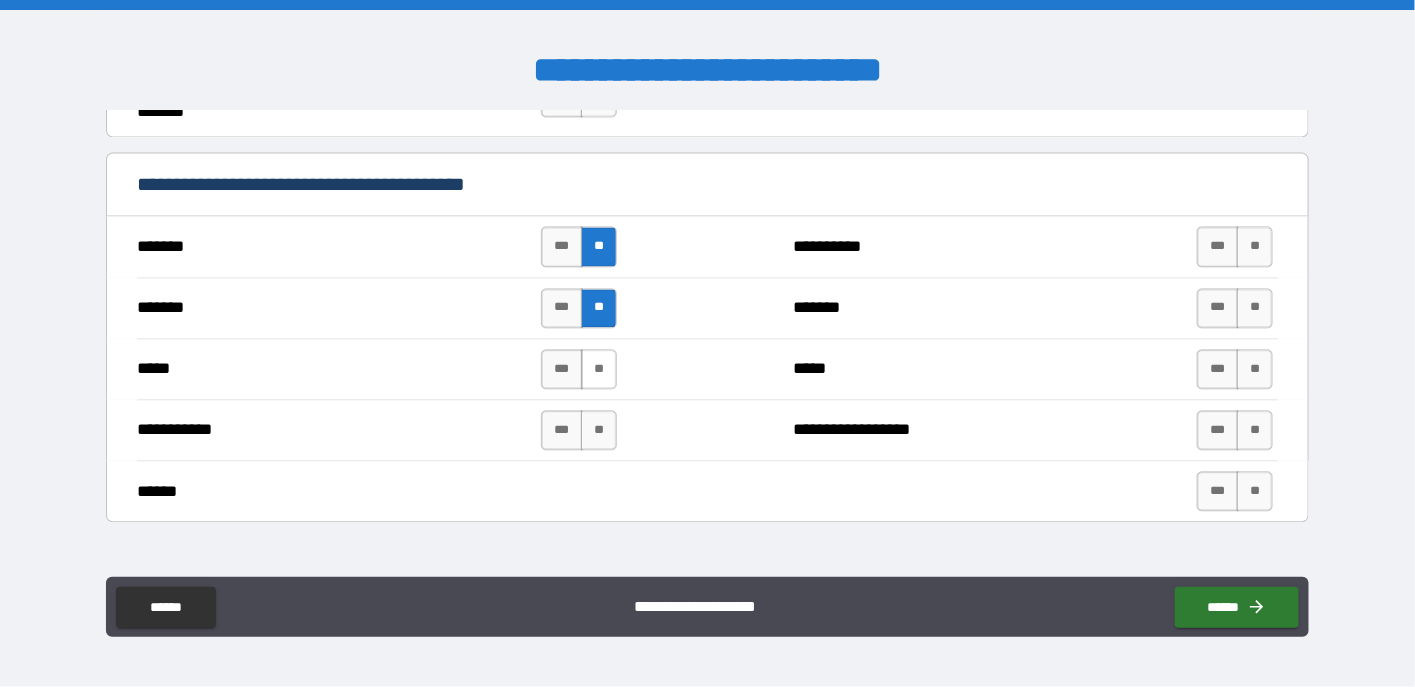 drag, startPoint x: 593, startPoint y: 355, endPoint x: 599, endPoint y: 366, distance: 12.529964 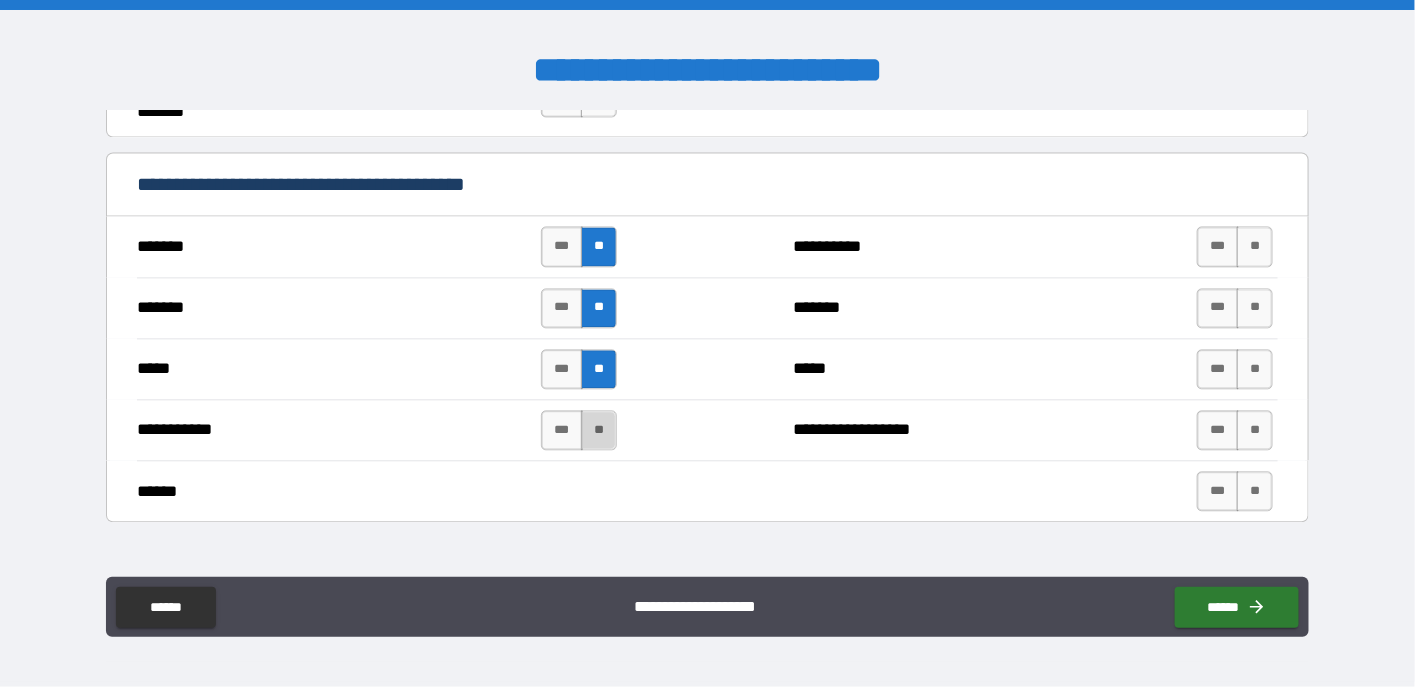 click on "**" at bounding box center (599, 430) 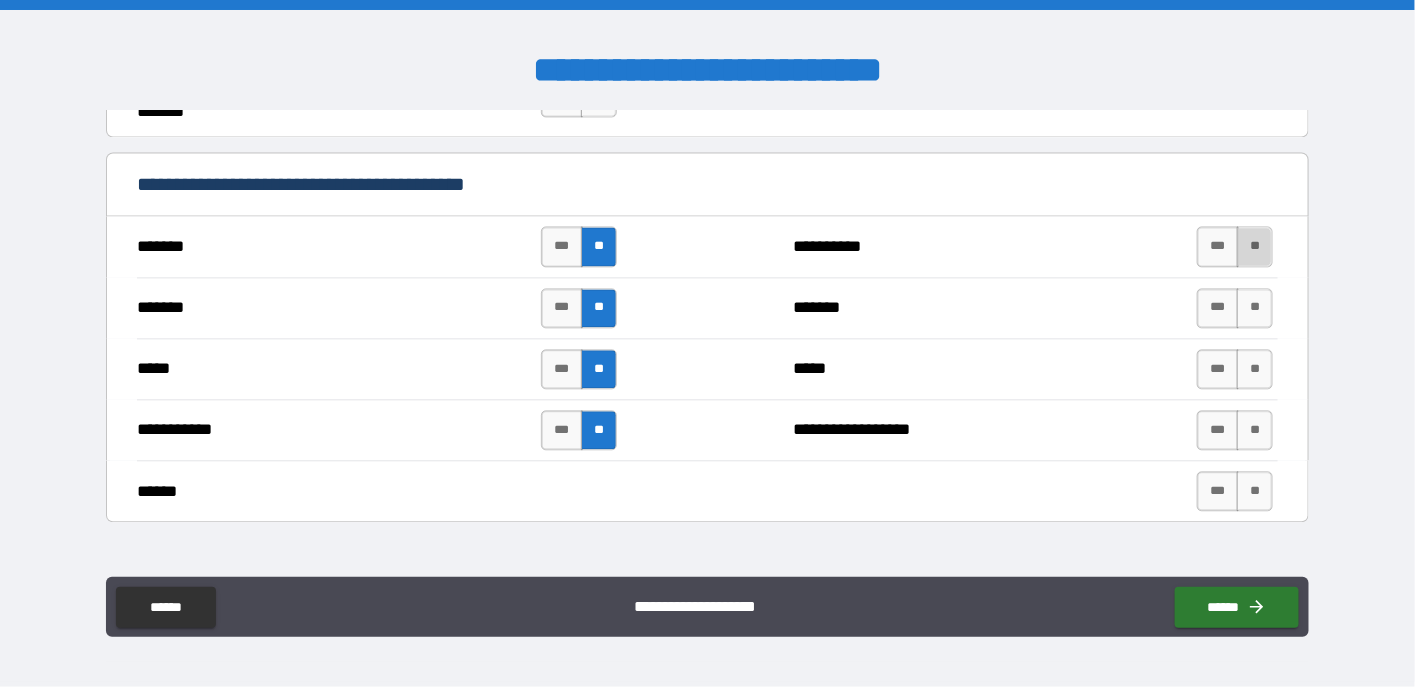 click on "**" at bounding box center (1255, 246) 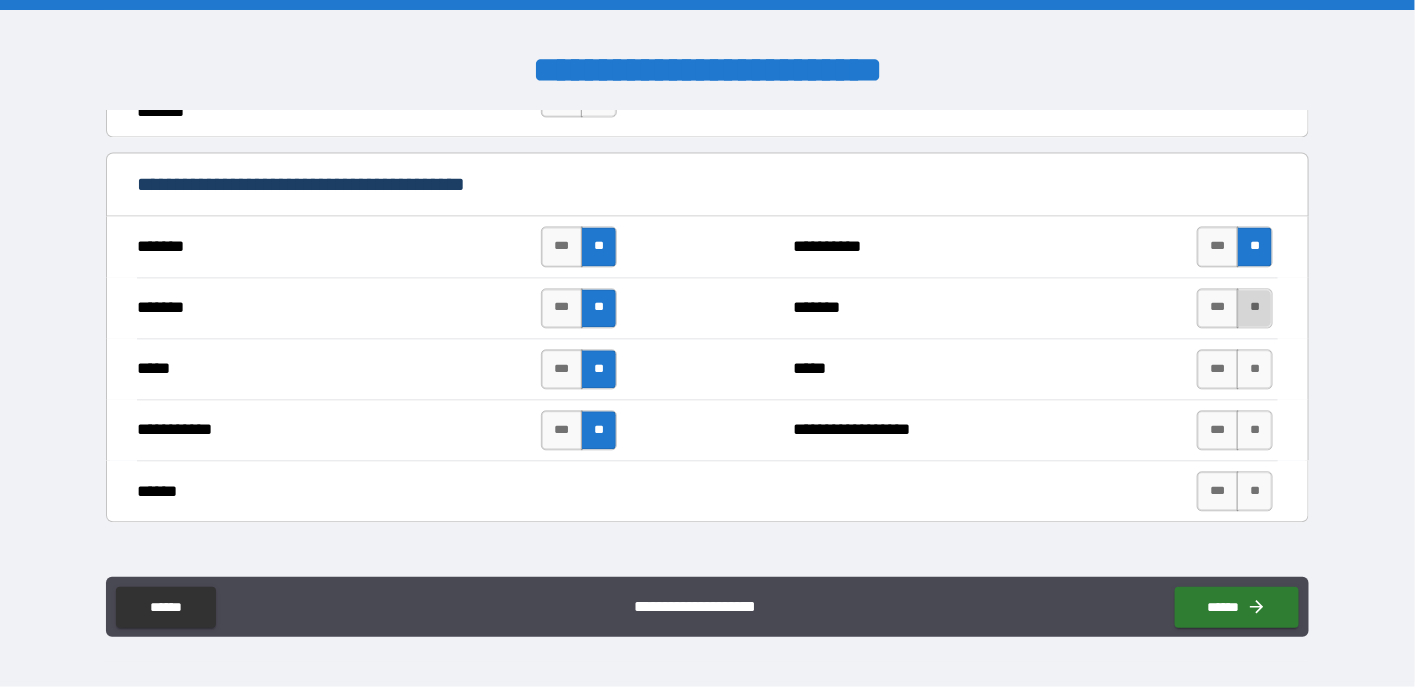 click on "**" at bounding box center (1255, 308) 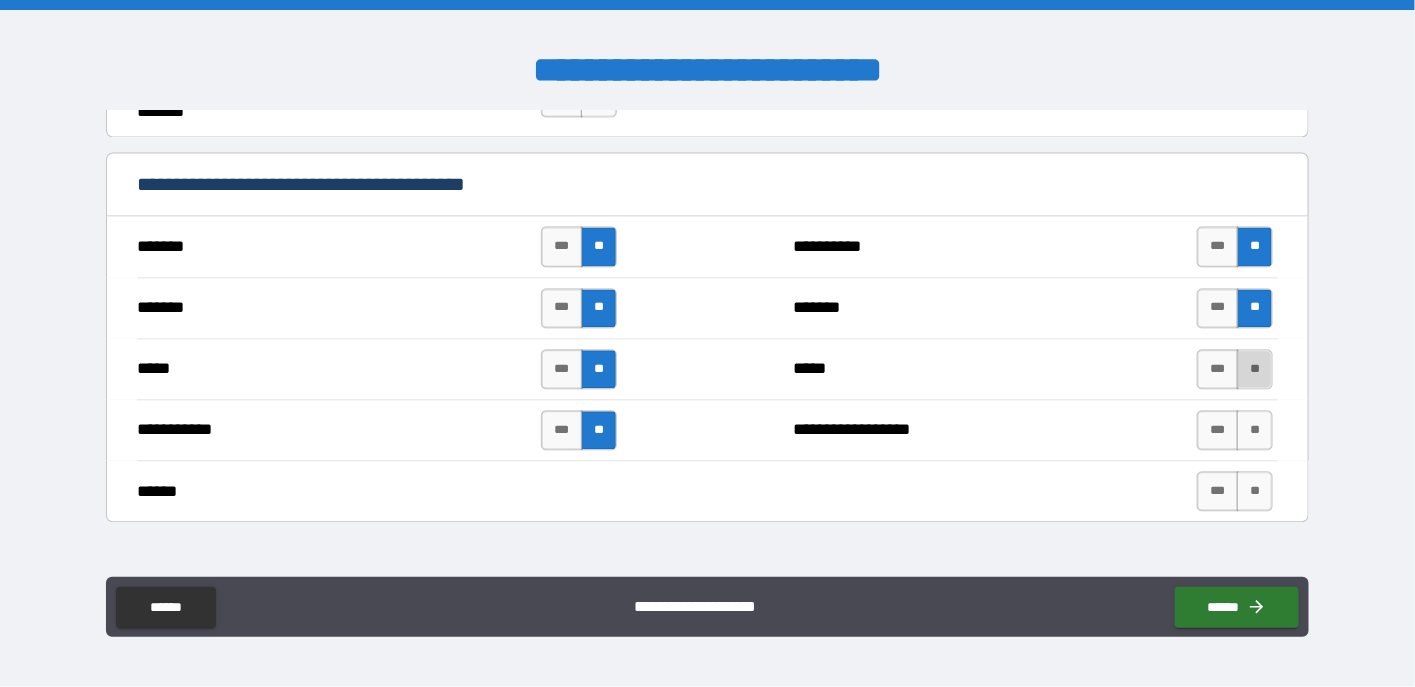 click on "**" at bounding box center [1255, 369] 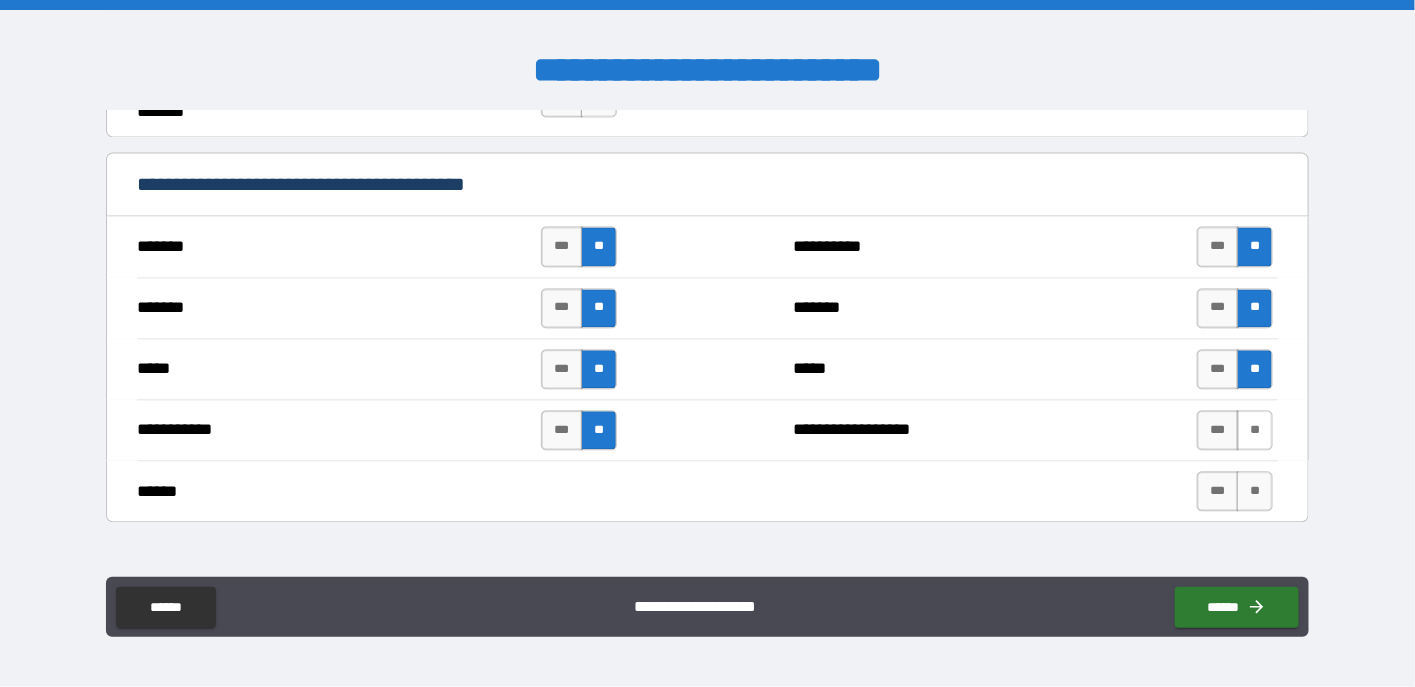 click on "**" at bounding box center (1255, 430) 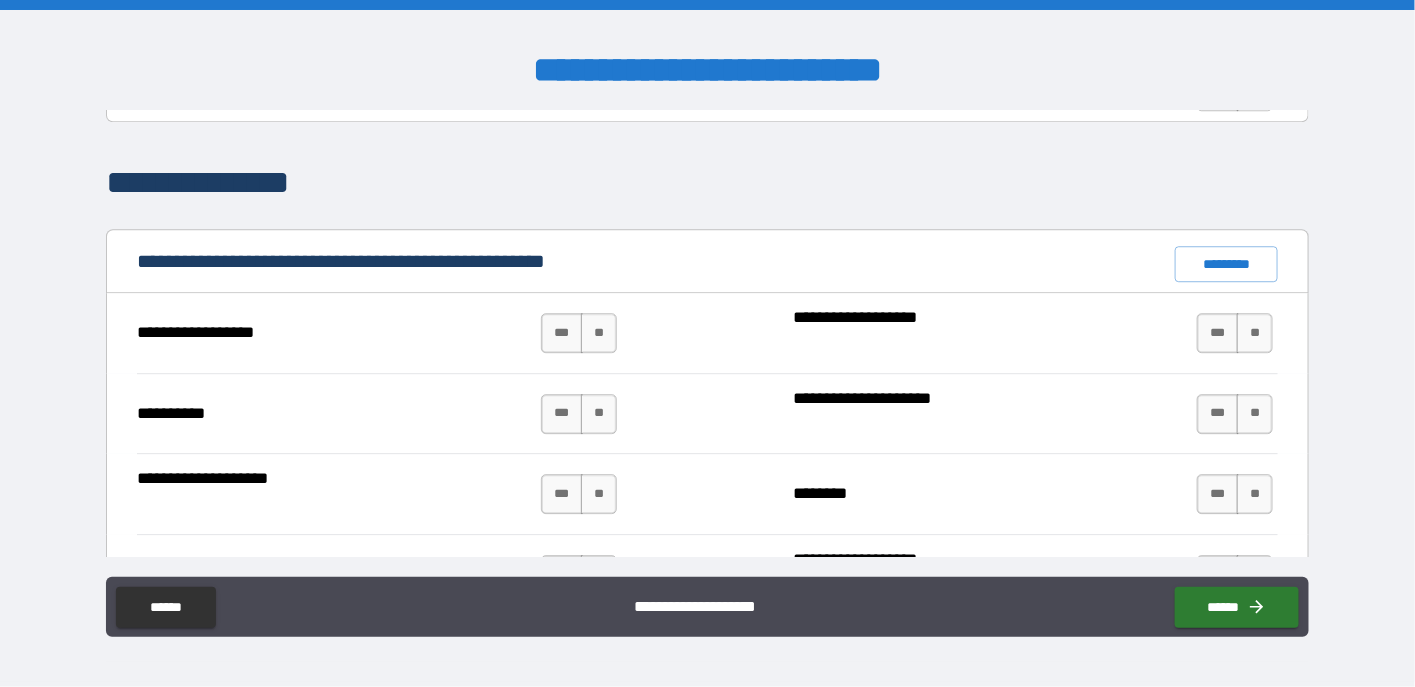 scroll, scrollTop: 1900, scrollLeft: 0, axis: vertical 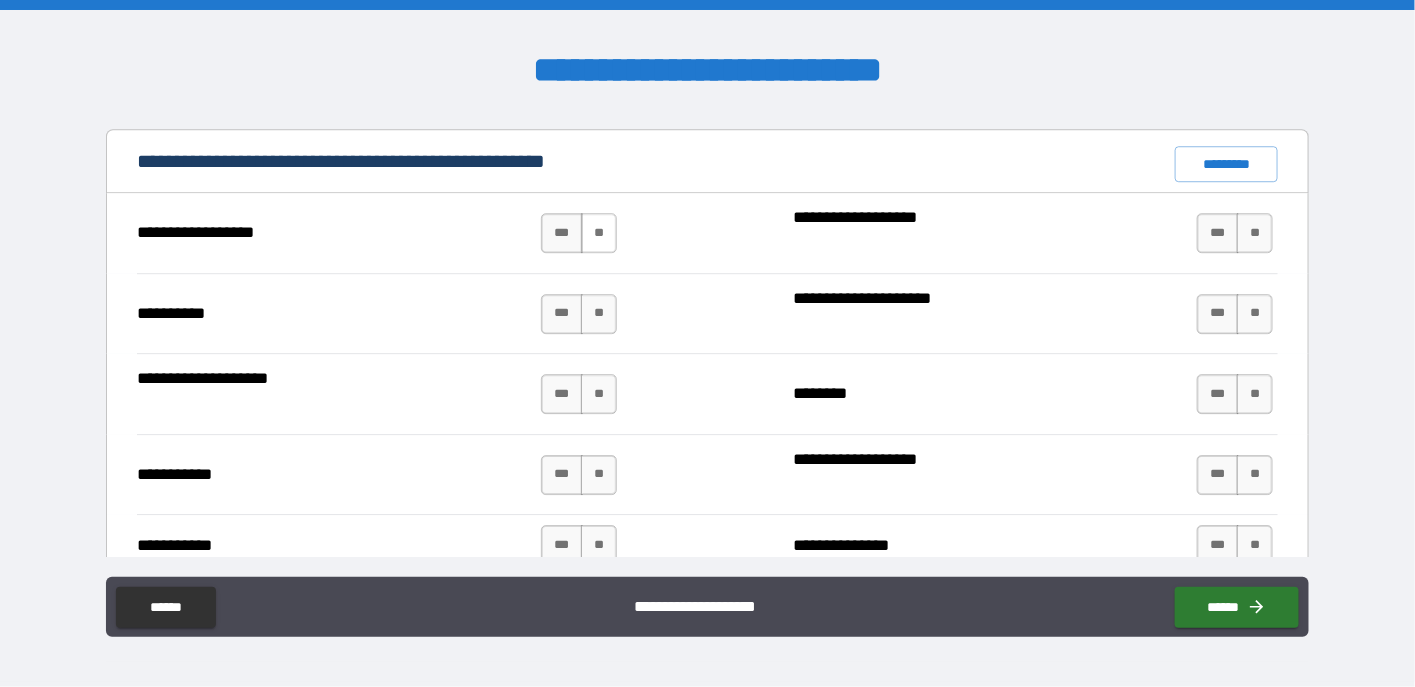 click on "**" at bounding box center [599, 233] 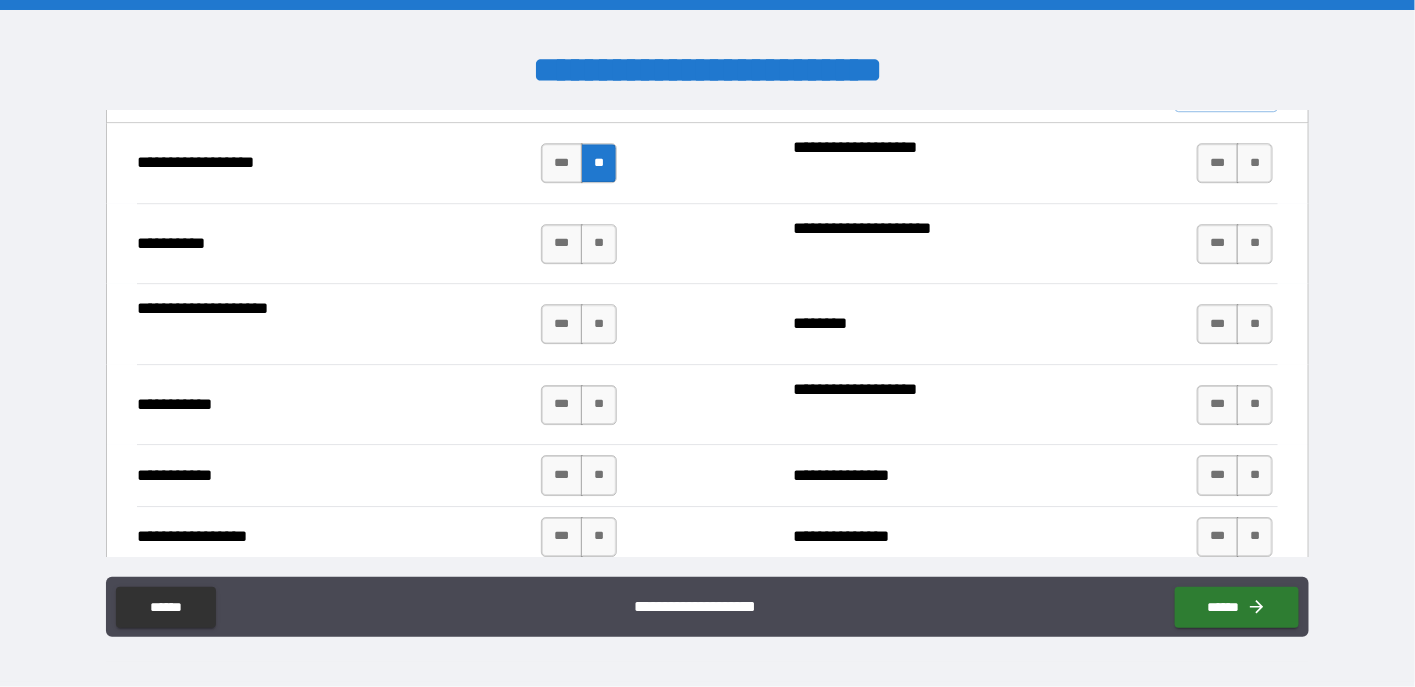 scroll, scrollTop: 2000, scrollLeft: 0, axis: vertical 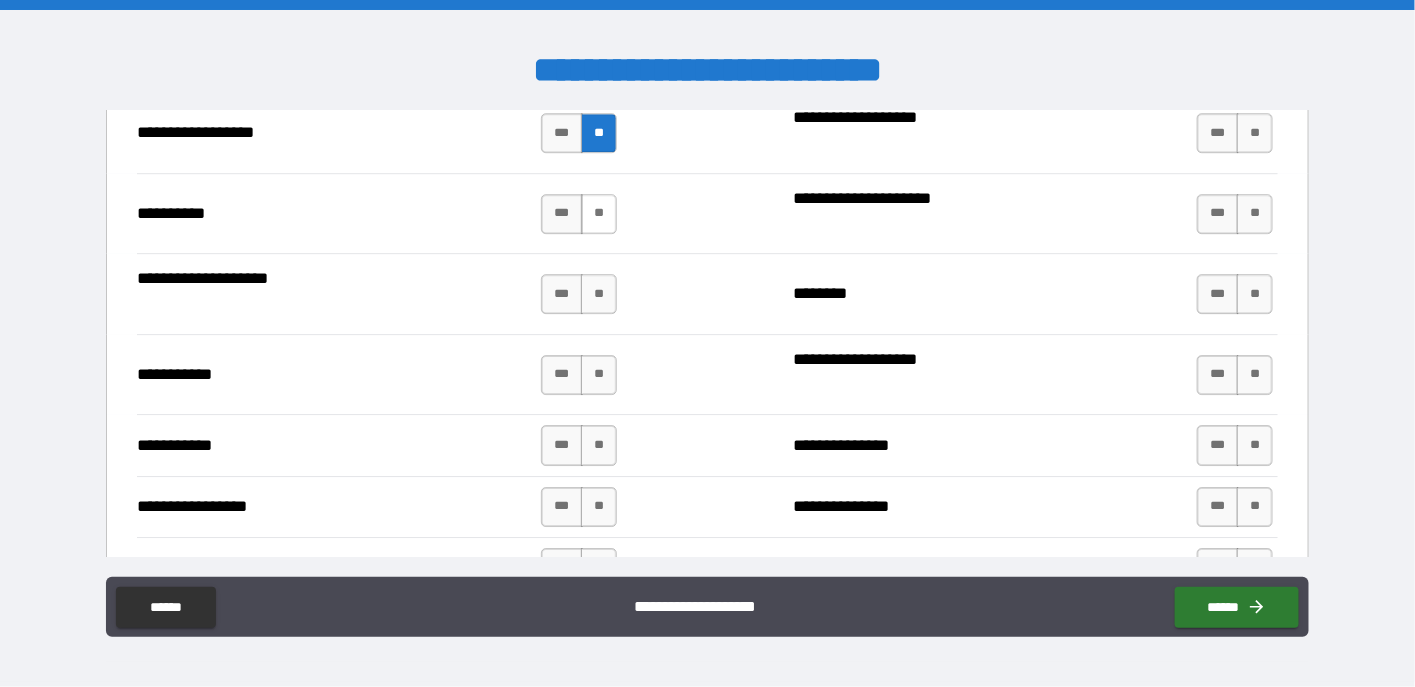 click on "**" at bounding box center (599, 214) 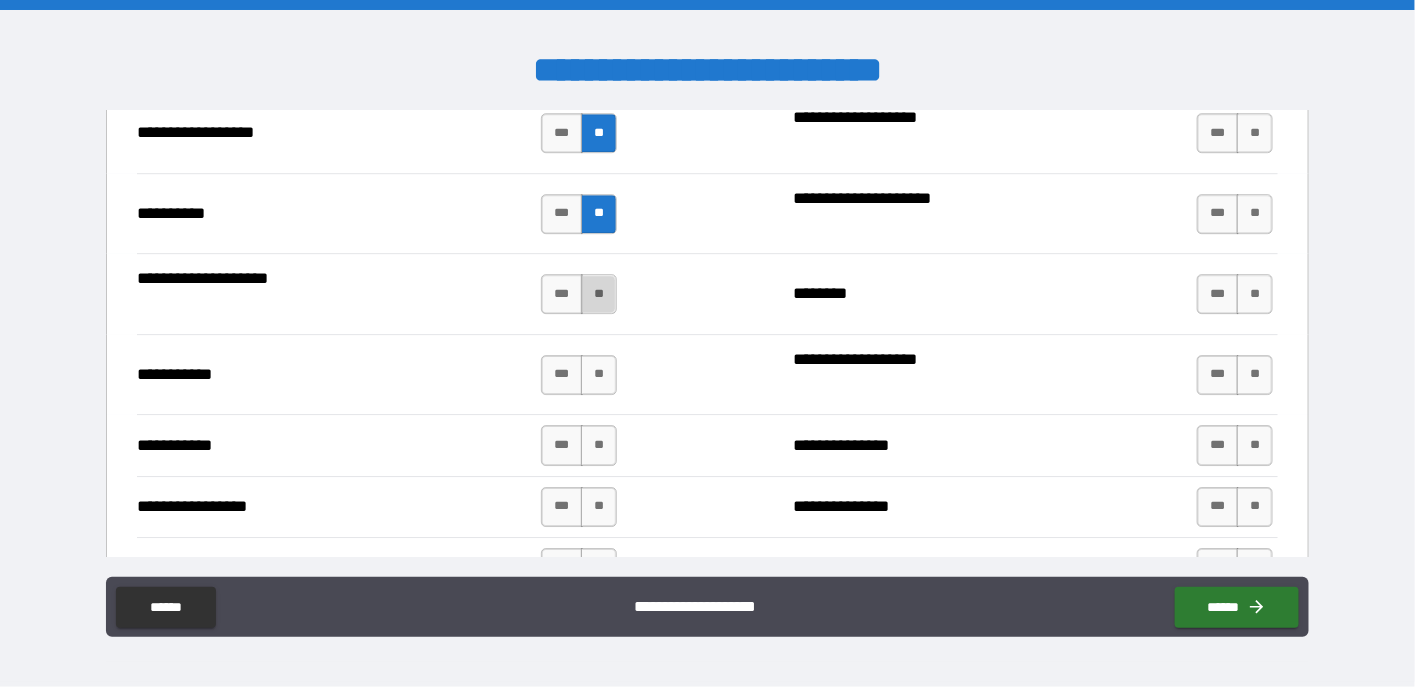 click on "**" at bounding box center (599, 294) 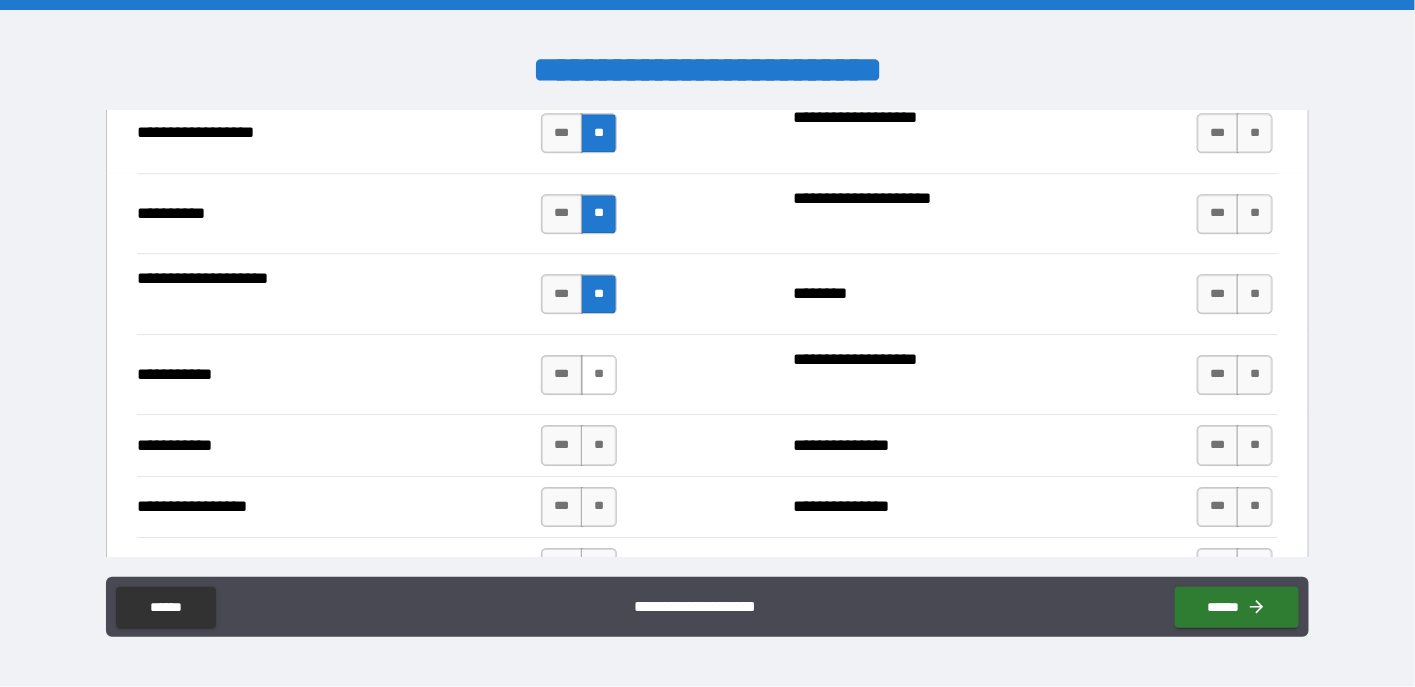 click on "**" at bounding box center [599, 375] 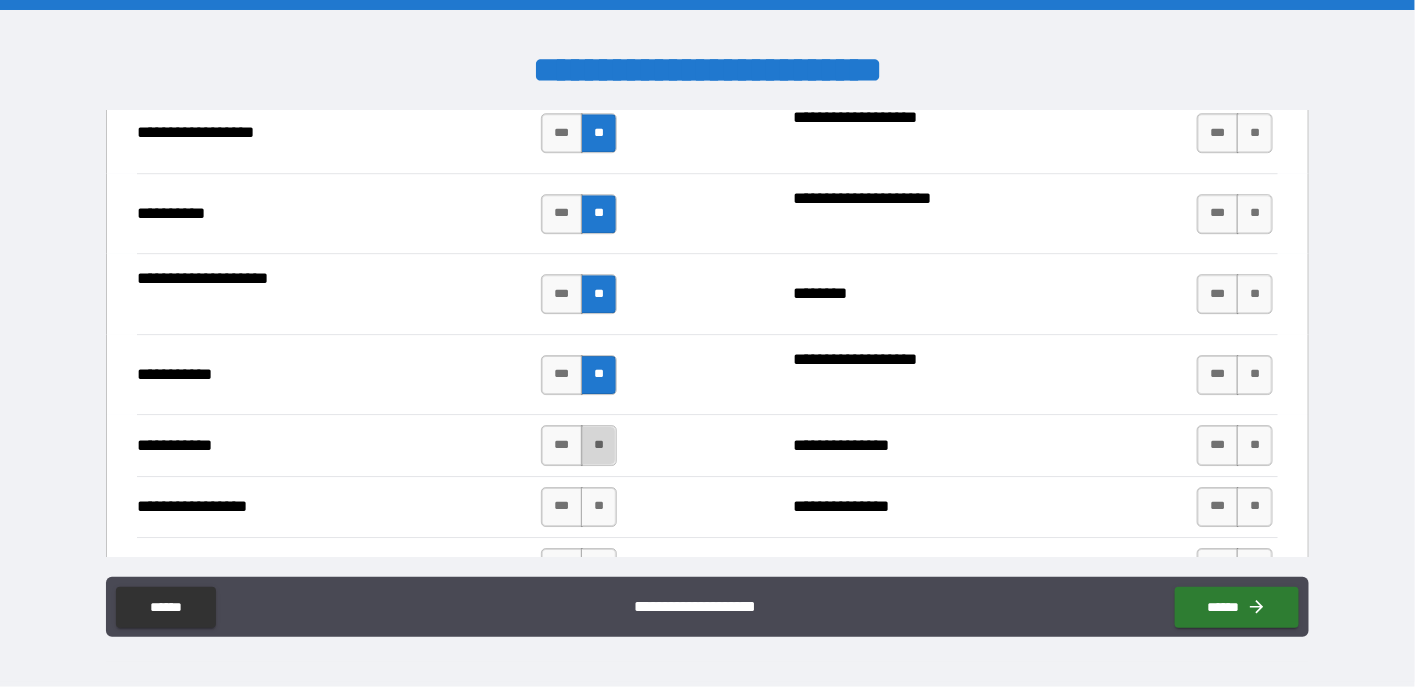 click on "**" at bounding box center (599, 445) 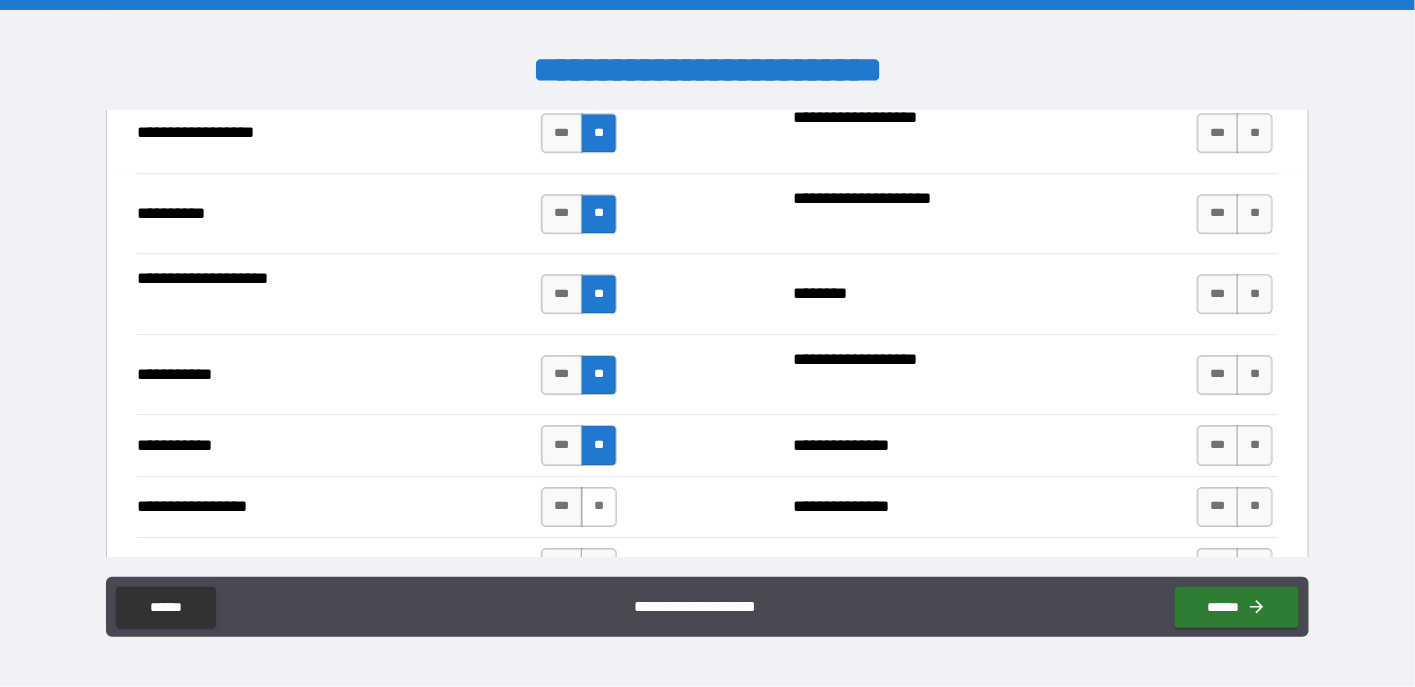 click on "**" at bounding box center (599, 507) 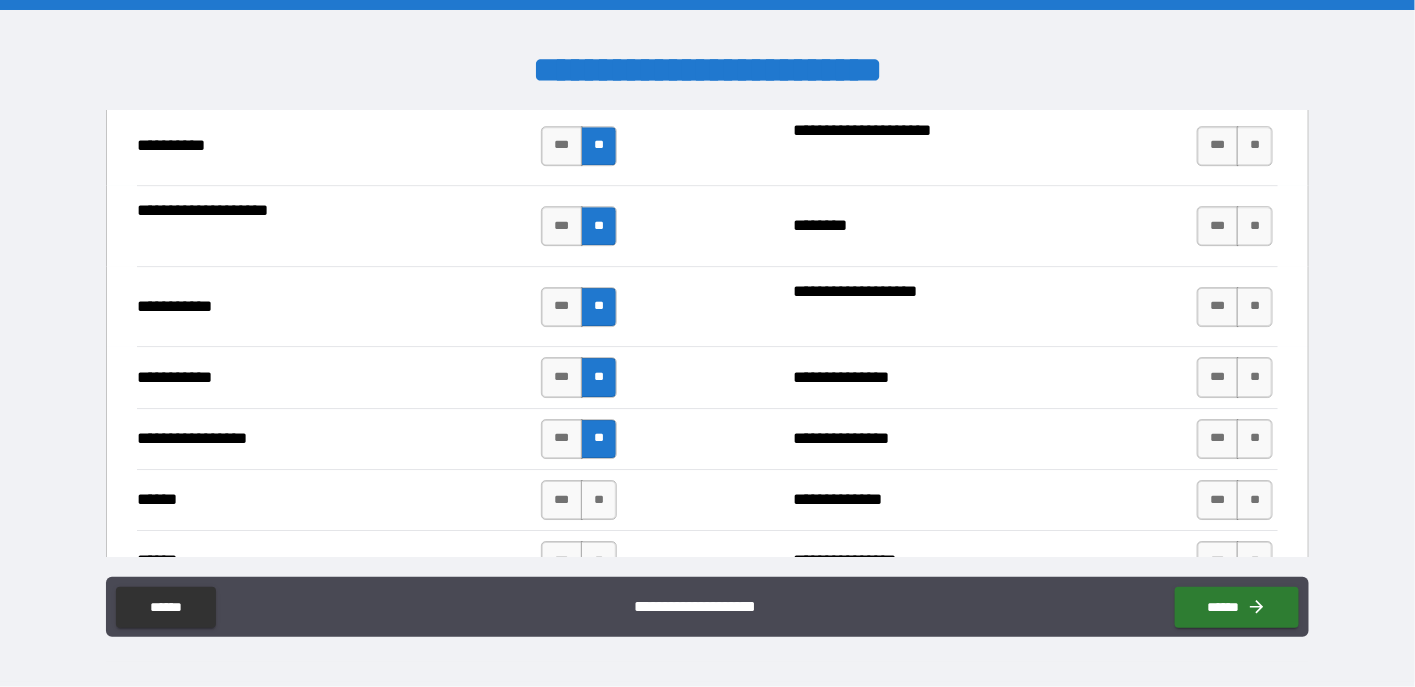 scroll, scrollTop: 2200, scrollLeft: 0, axis: vertical 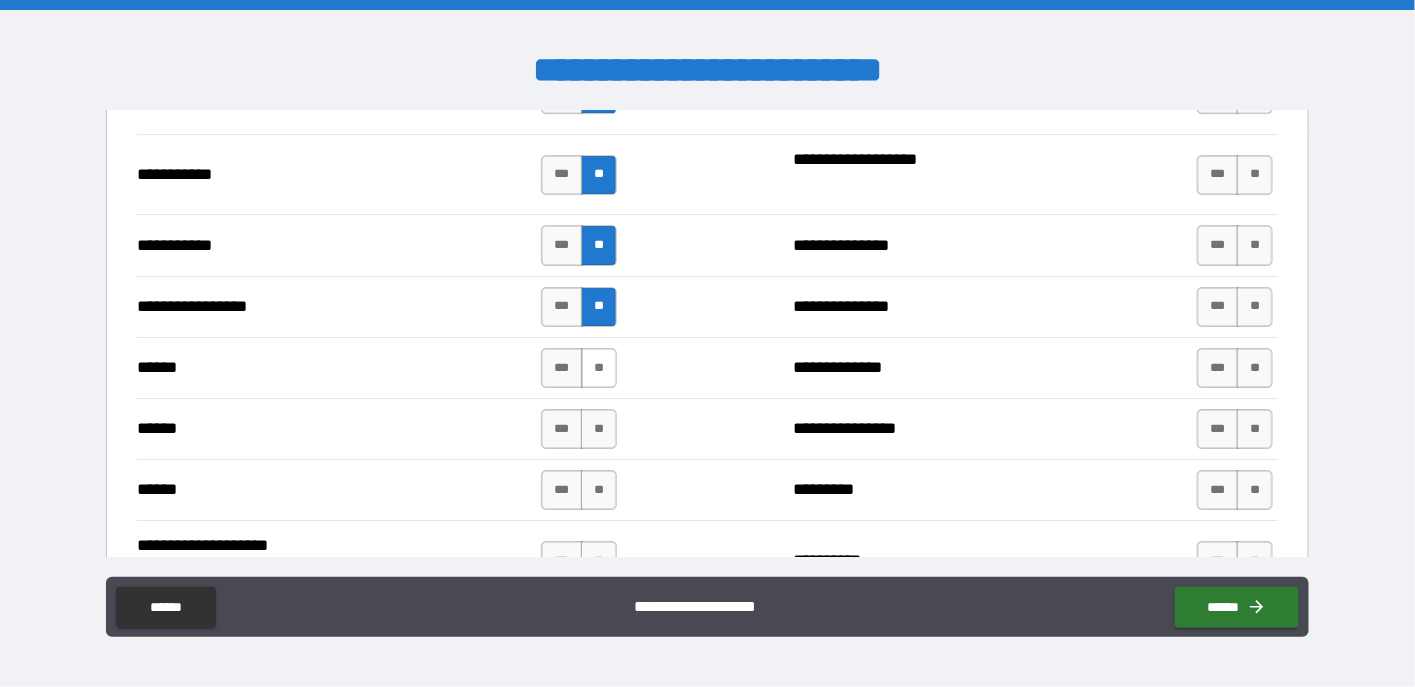 click on "**" at bounding box center (599, 368) 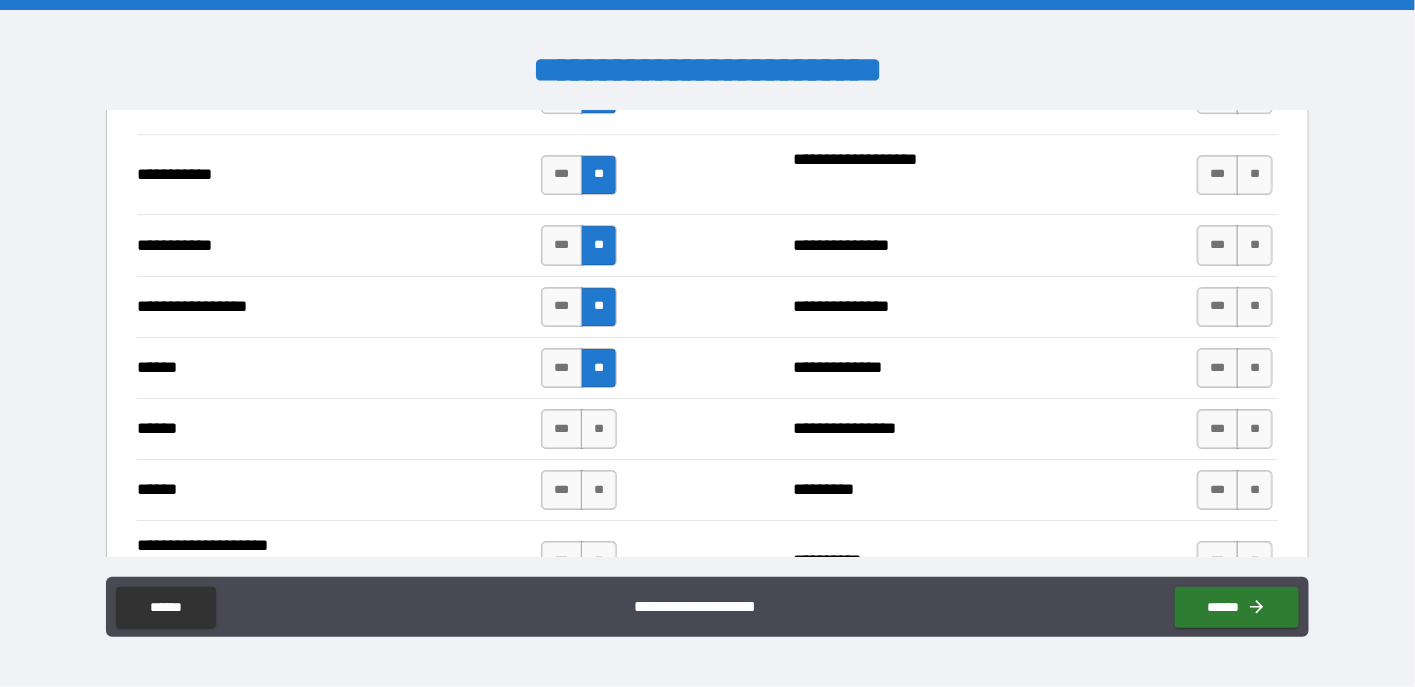 scroll, scrollTop: 2300, scrollLeft: 0, axis: vertical 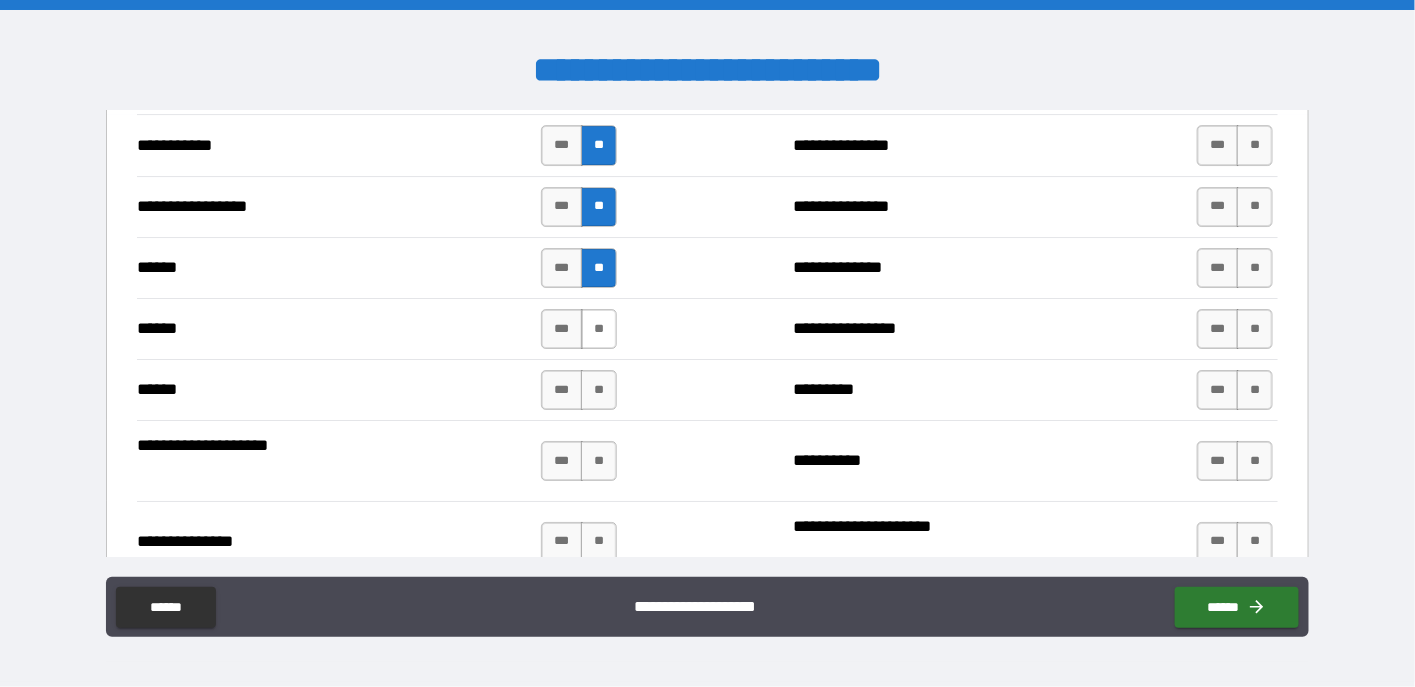 click on "**" at bounding box center (599, 329) 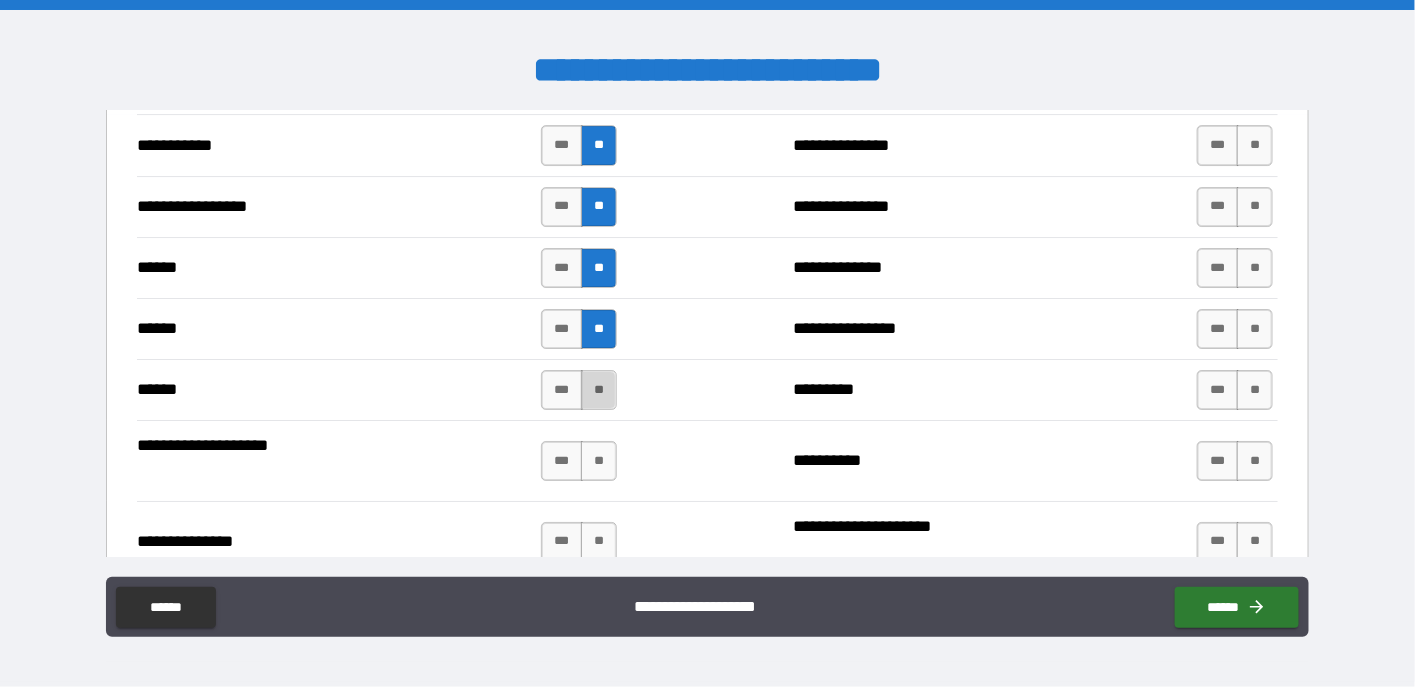 click on "**" at bounding box center [599, 390] 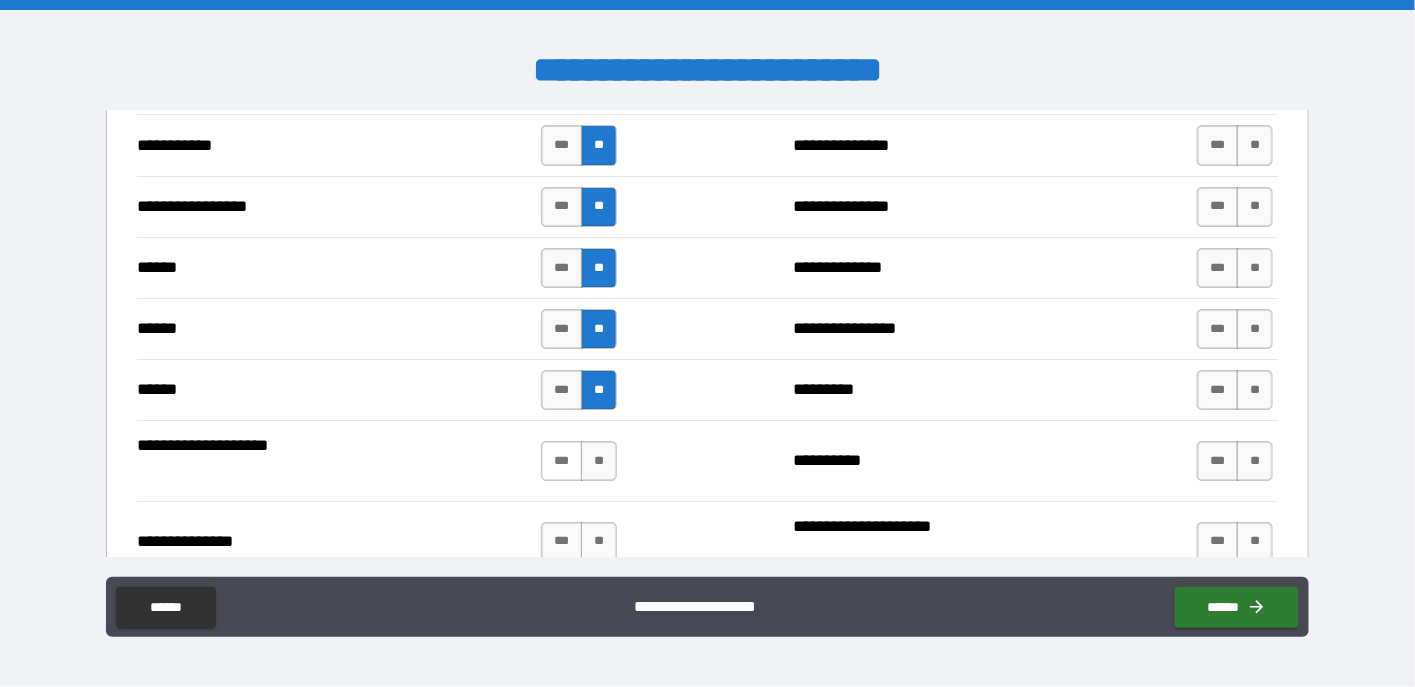 click on "***" at bounding box center [562, 461] 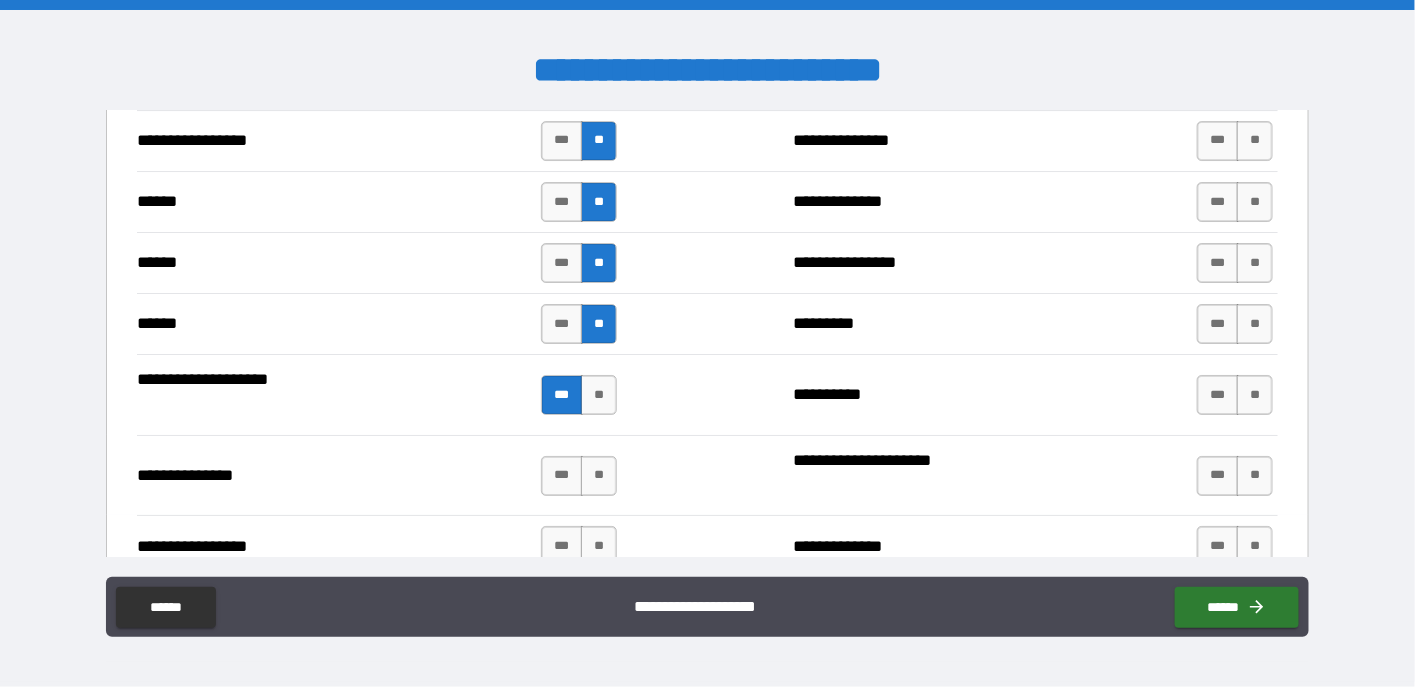 scroll, scrollTop: 2400, scrollLeft: 0, axis: vertical 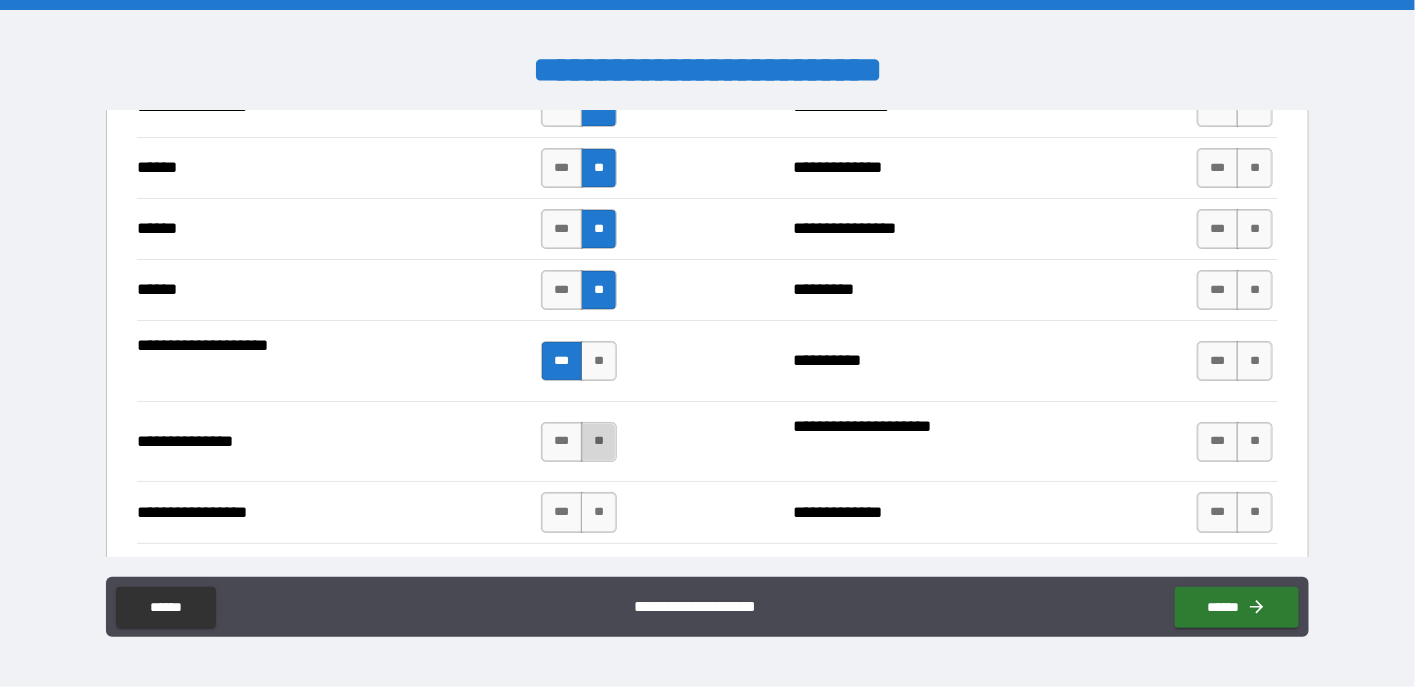 click on "**" at bounding box center (599, 442) 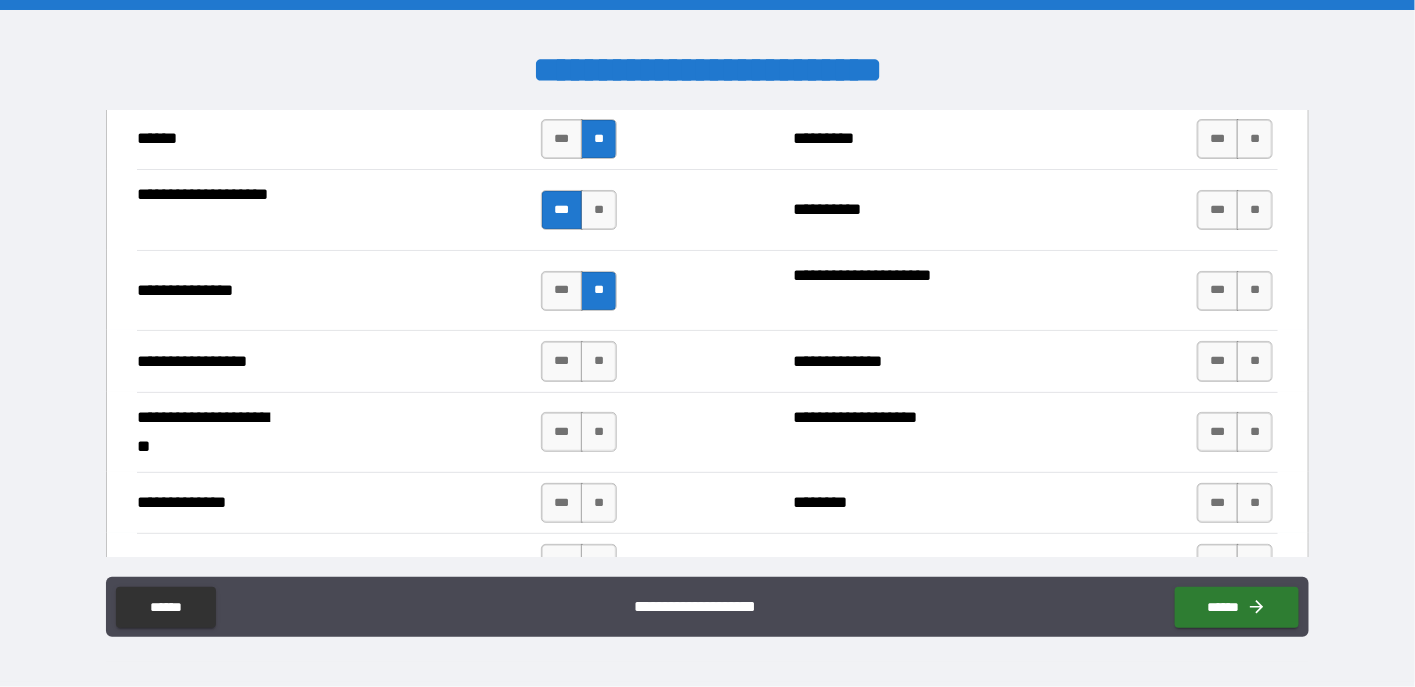 scroll, scrollTop: 2600, scrollLeft: 0, axis: vertical 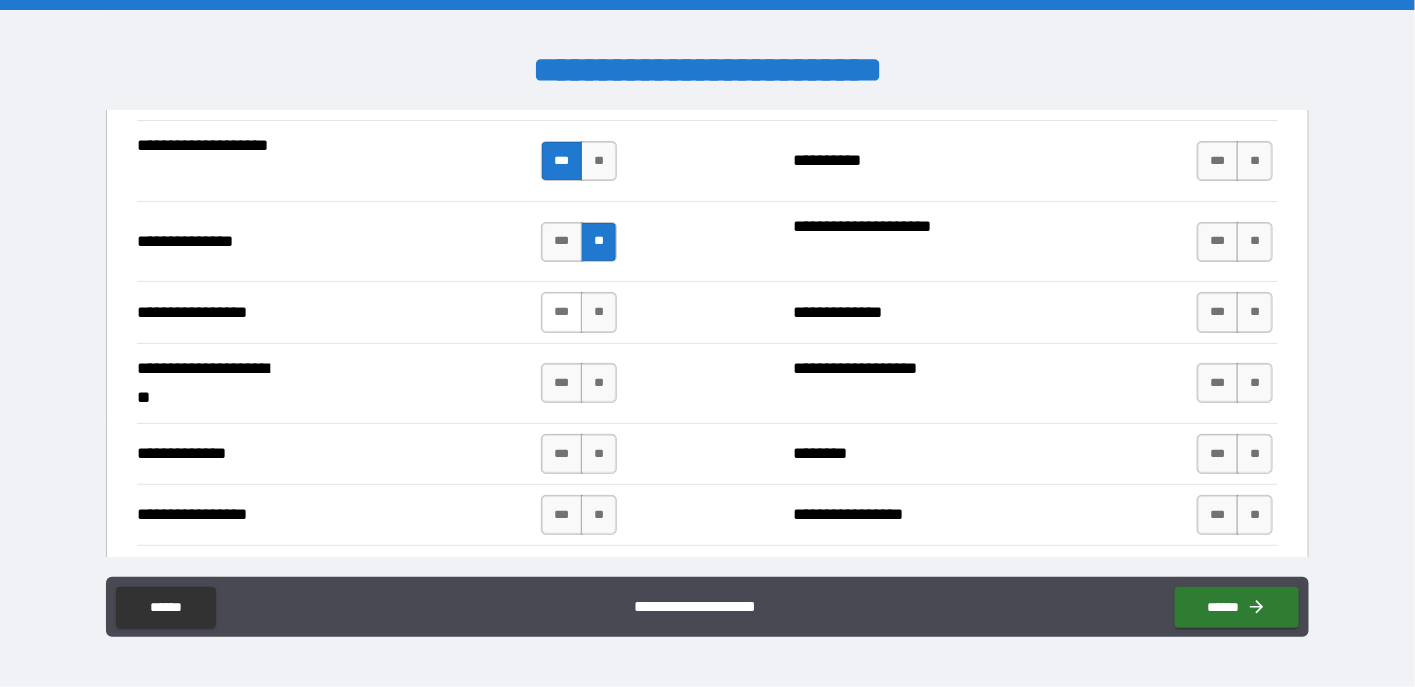 click on "***" at bounding box center [562, 312] 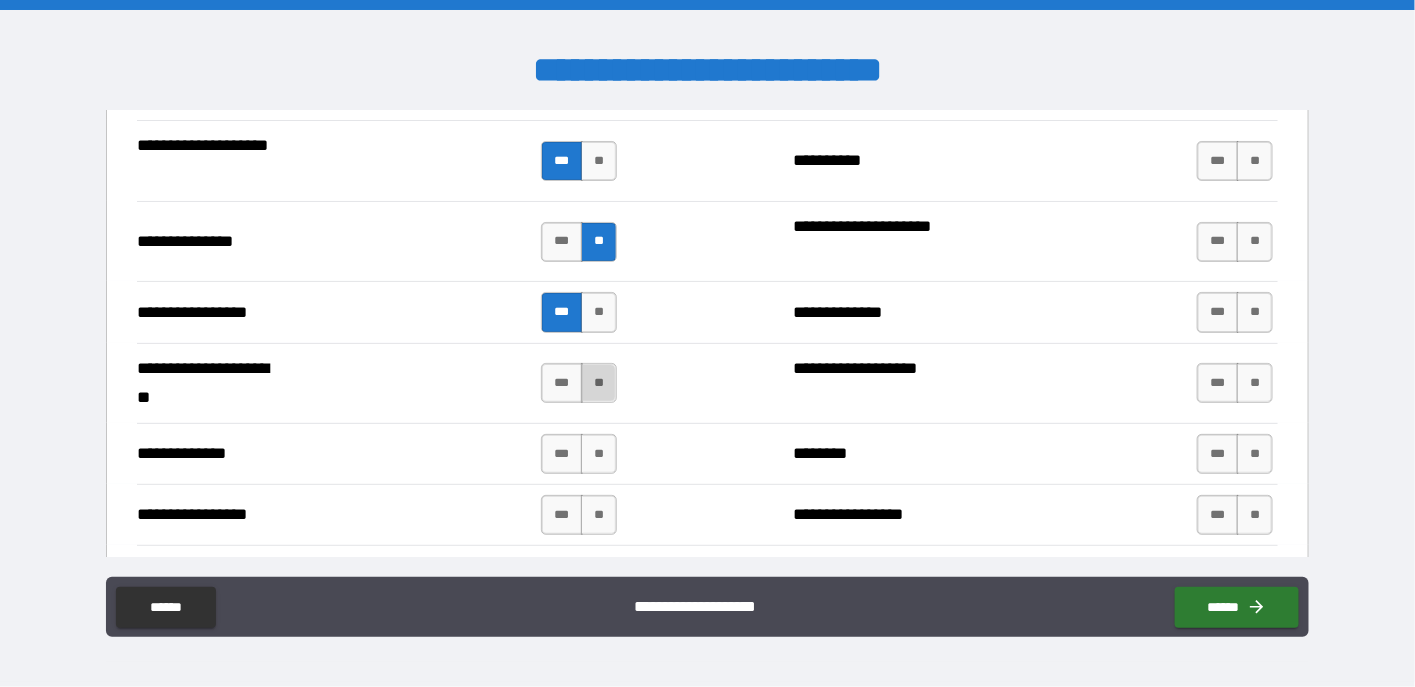click on "**" at bounding box center [599, 383] 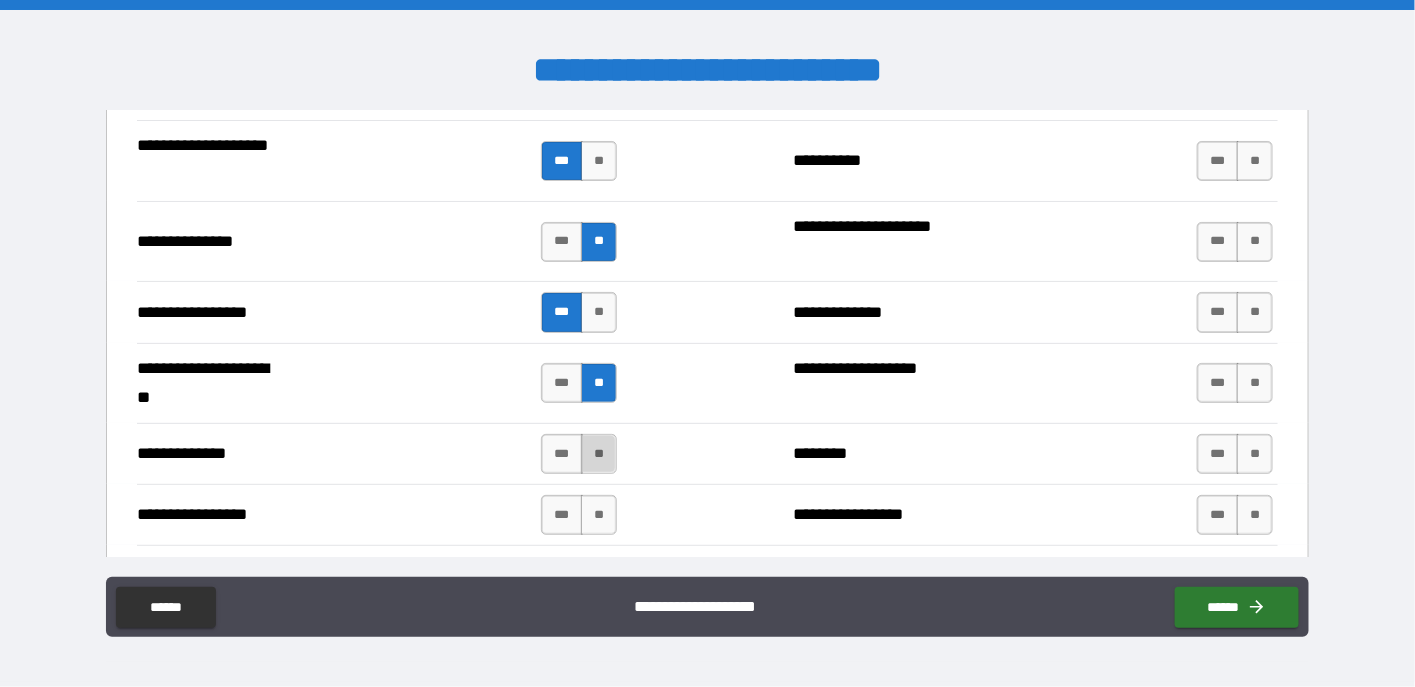 click on "**" at bounding box center (599, 454) 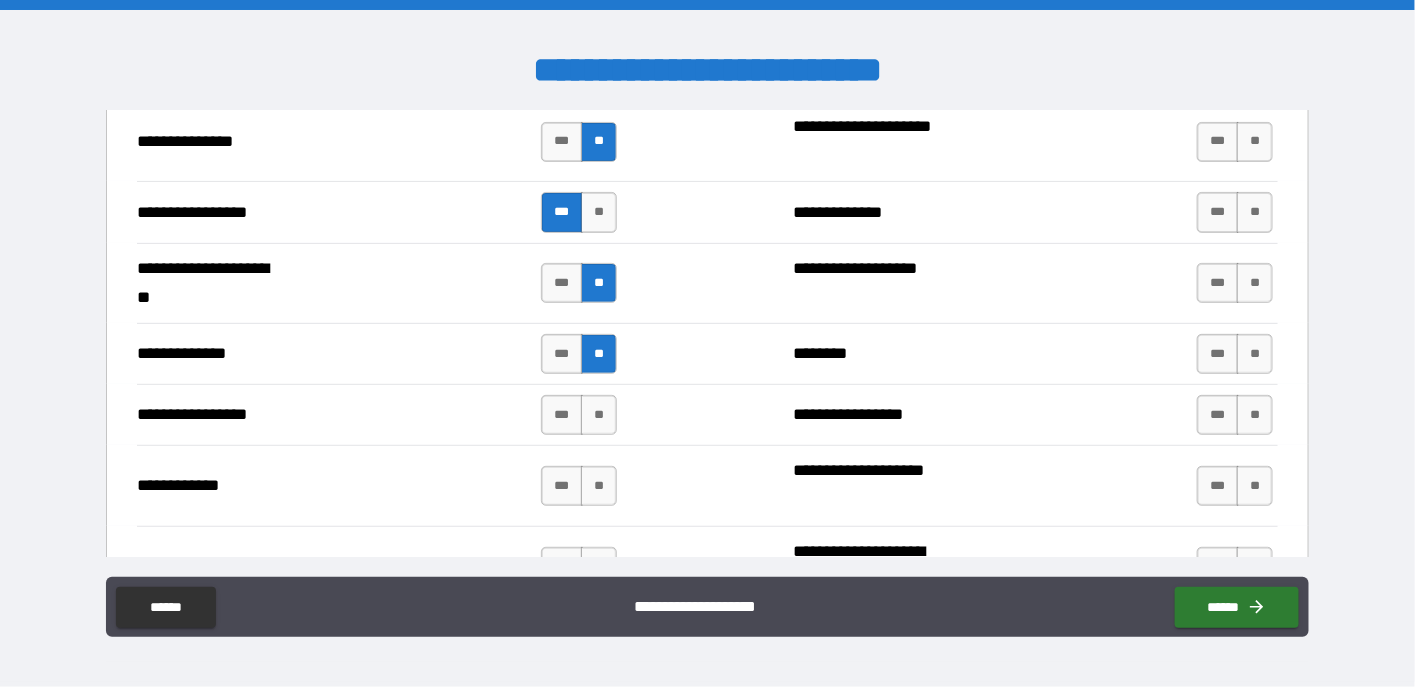 scroll, scrollTop: 2800, scrollLeft: 0, axis: vertical 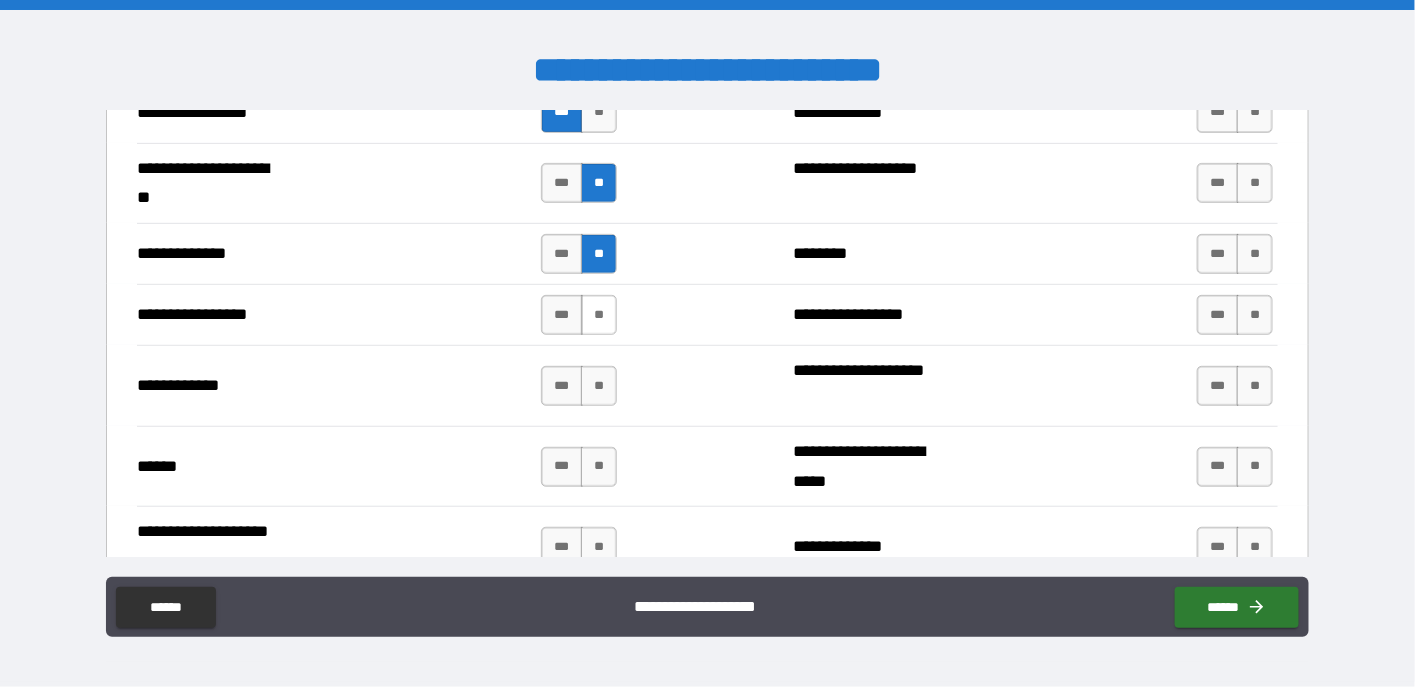 click on "**" at bounding box center [599, 315] 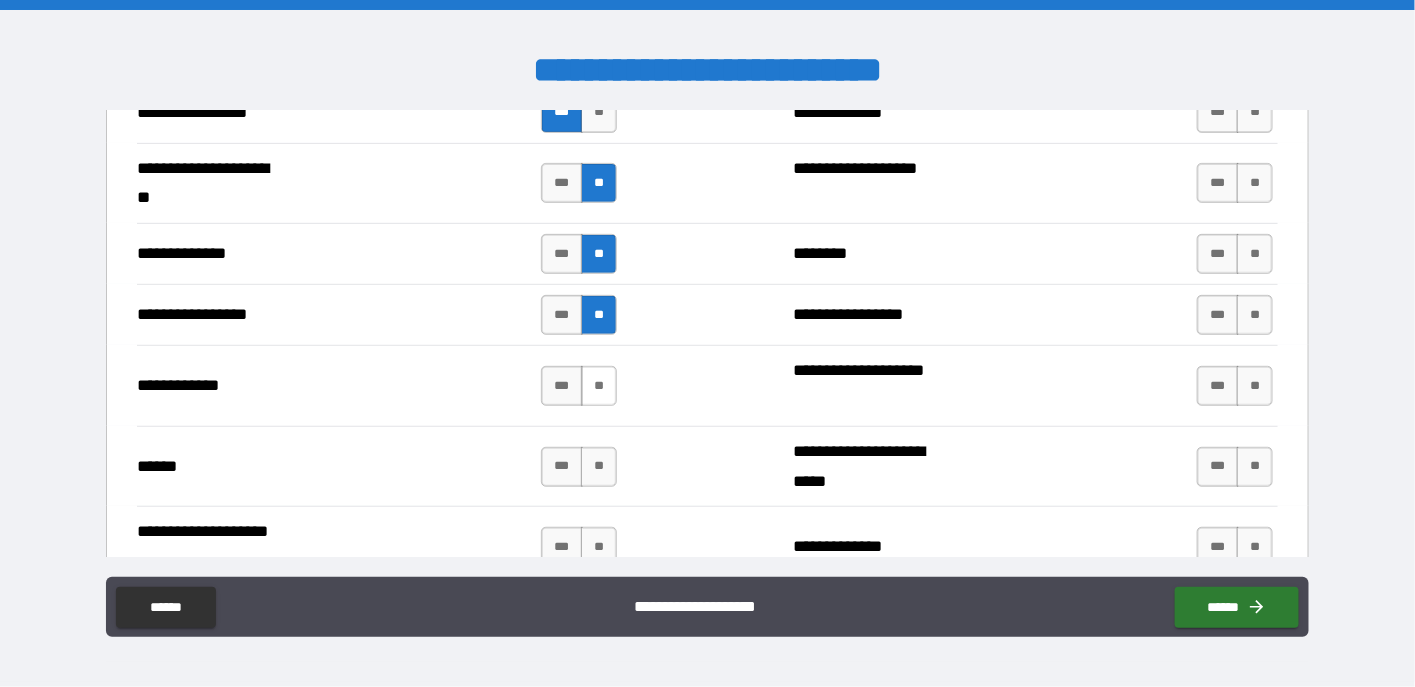 click on "**" at bounding box center (599, 386) 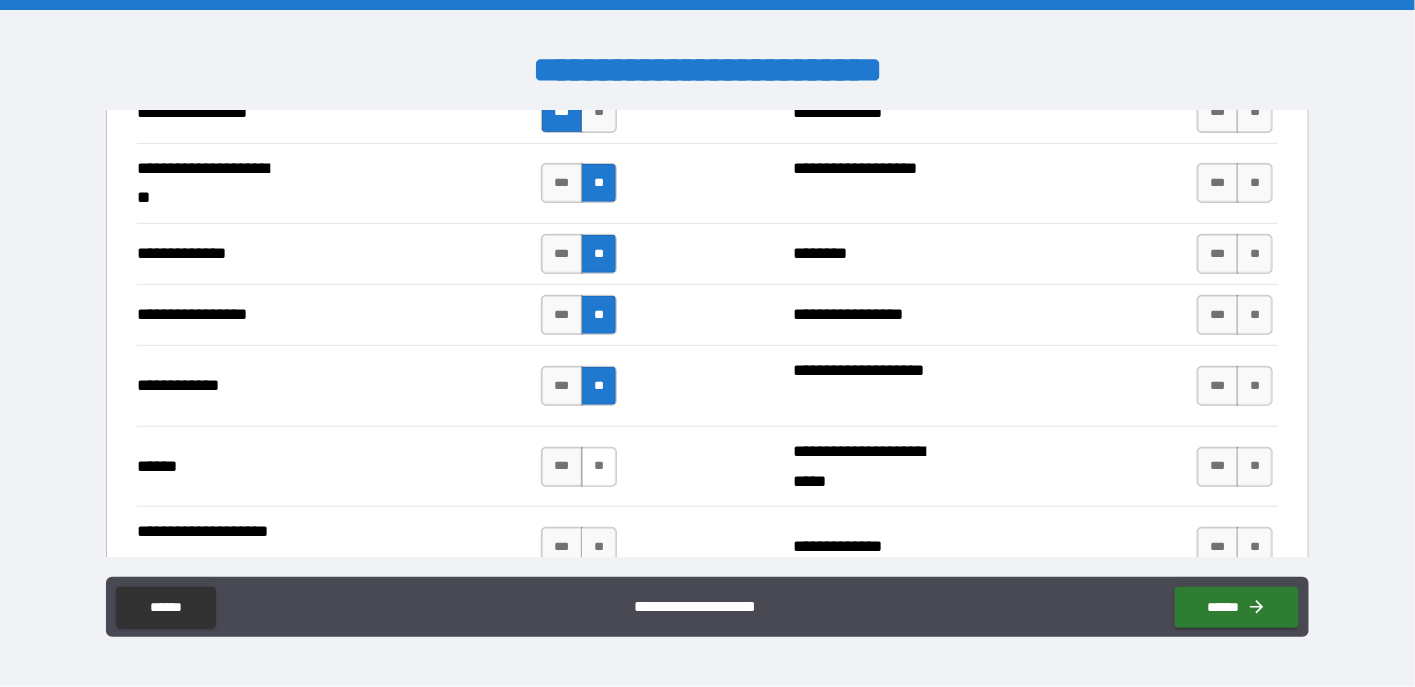 click on "**" at bounding box center [599, 467] 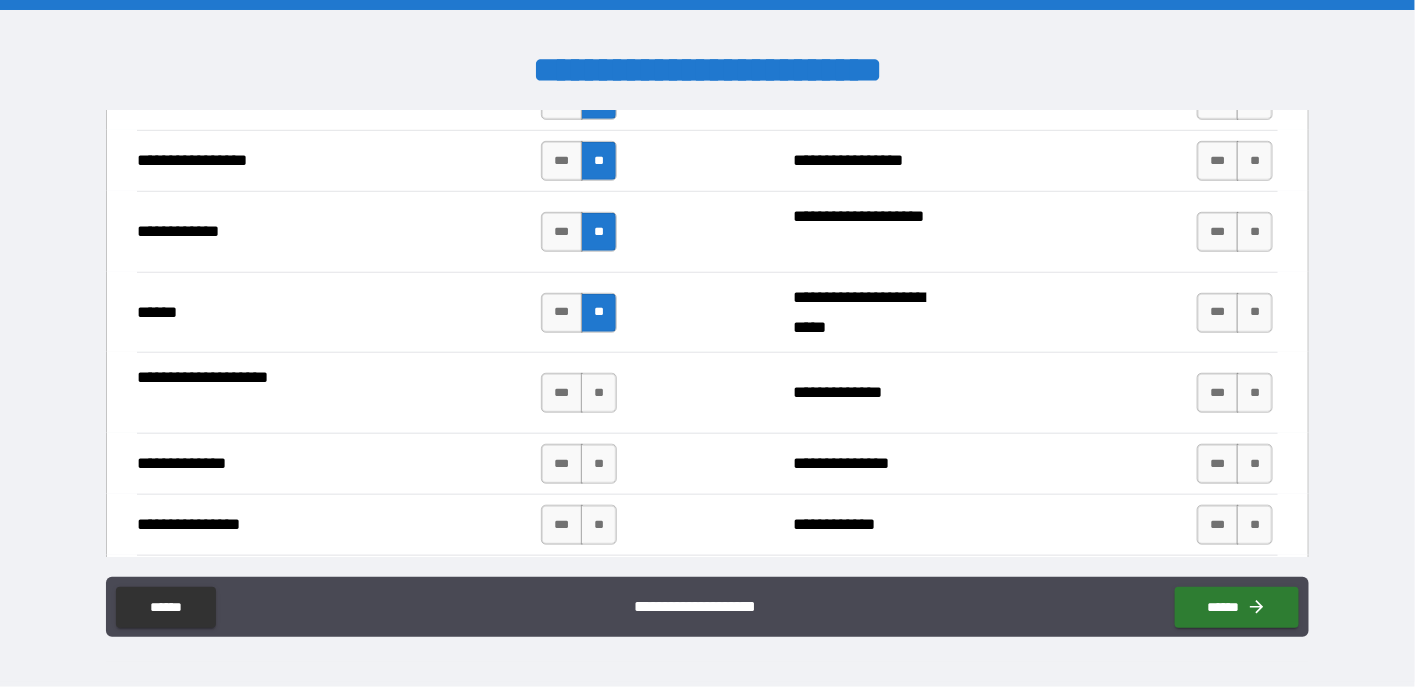 scroll, scrollTop: 3000, scrollLeft: 0, axis: vertical 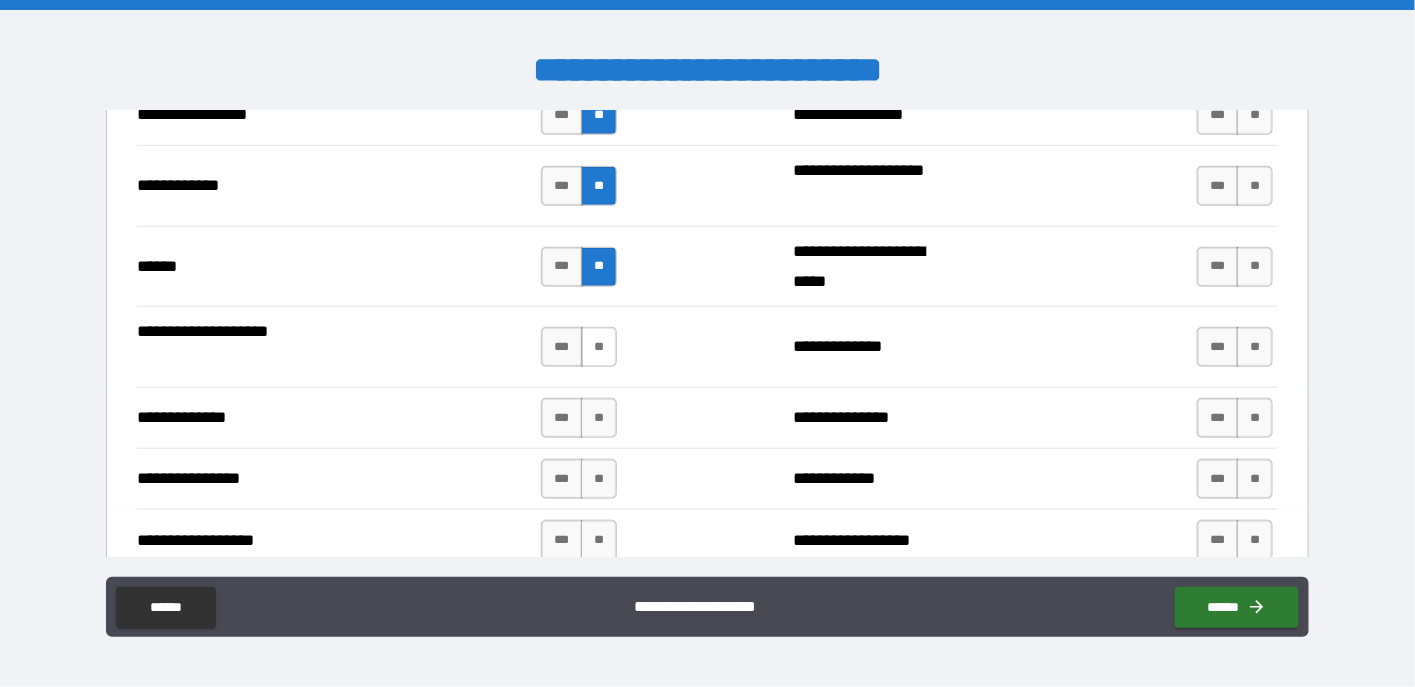 click on "**" at bounding box center (599, 347) 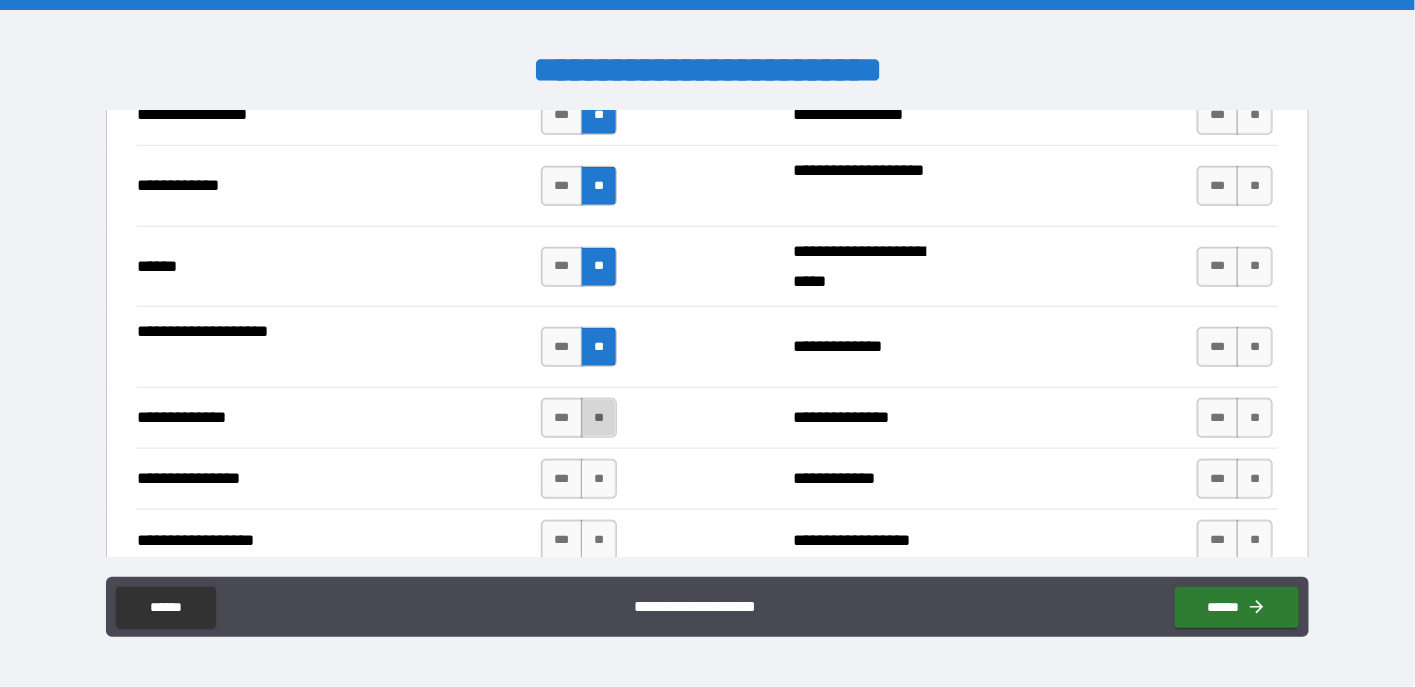 click on "**" at bounding box center (599, 418) 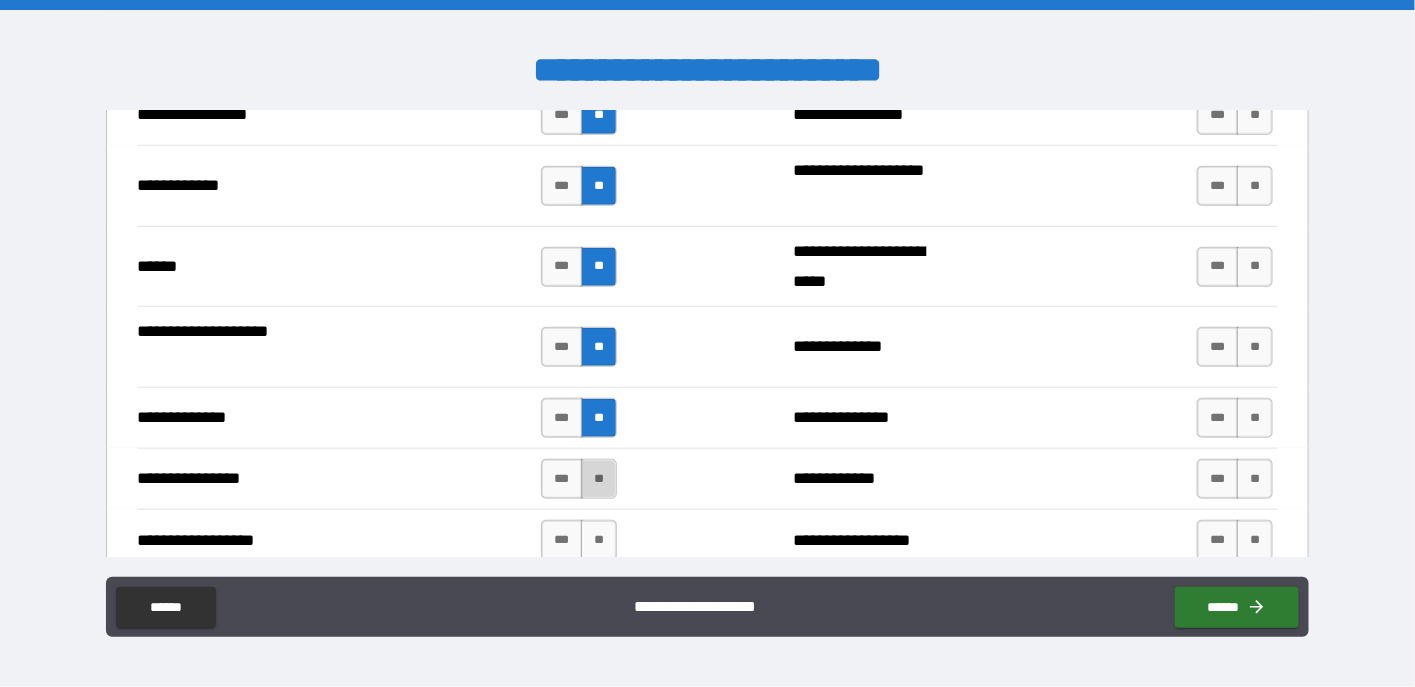click on "**" at bounding box center (599, 479) 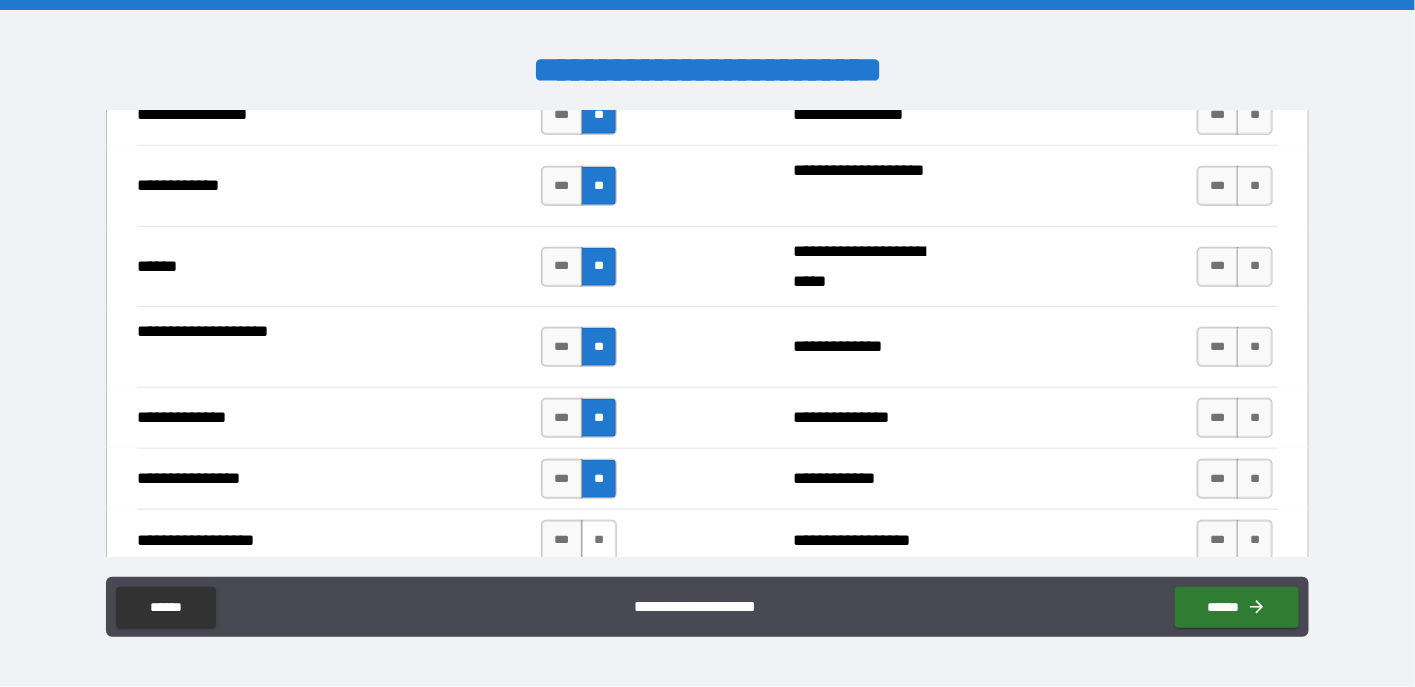 click on "**" at bounding box center [599, 540] 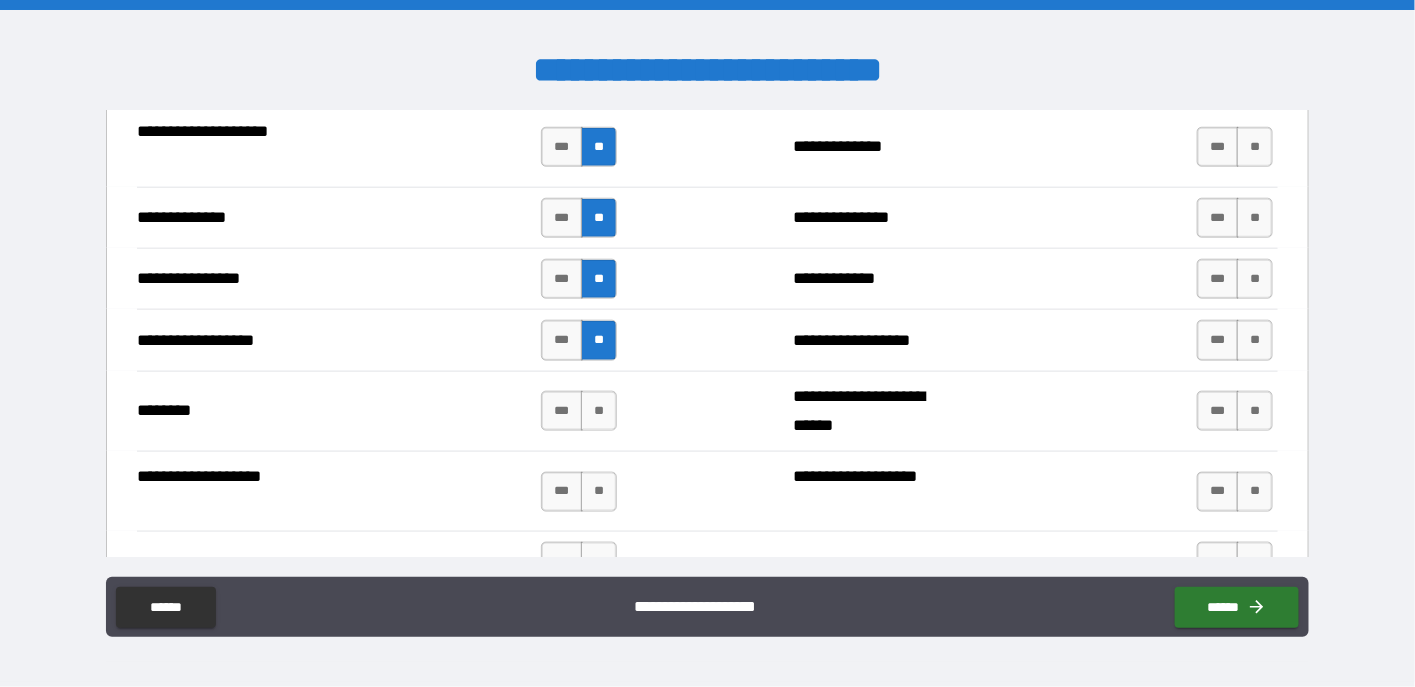 scroll, scrollTop: 3300, scrollLeft: 0, axis: vertical 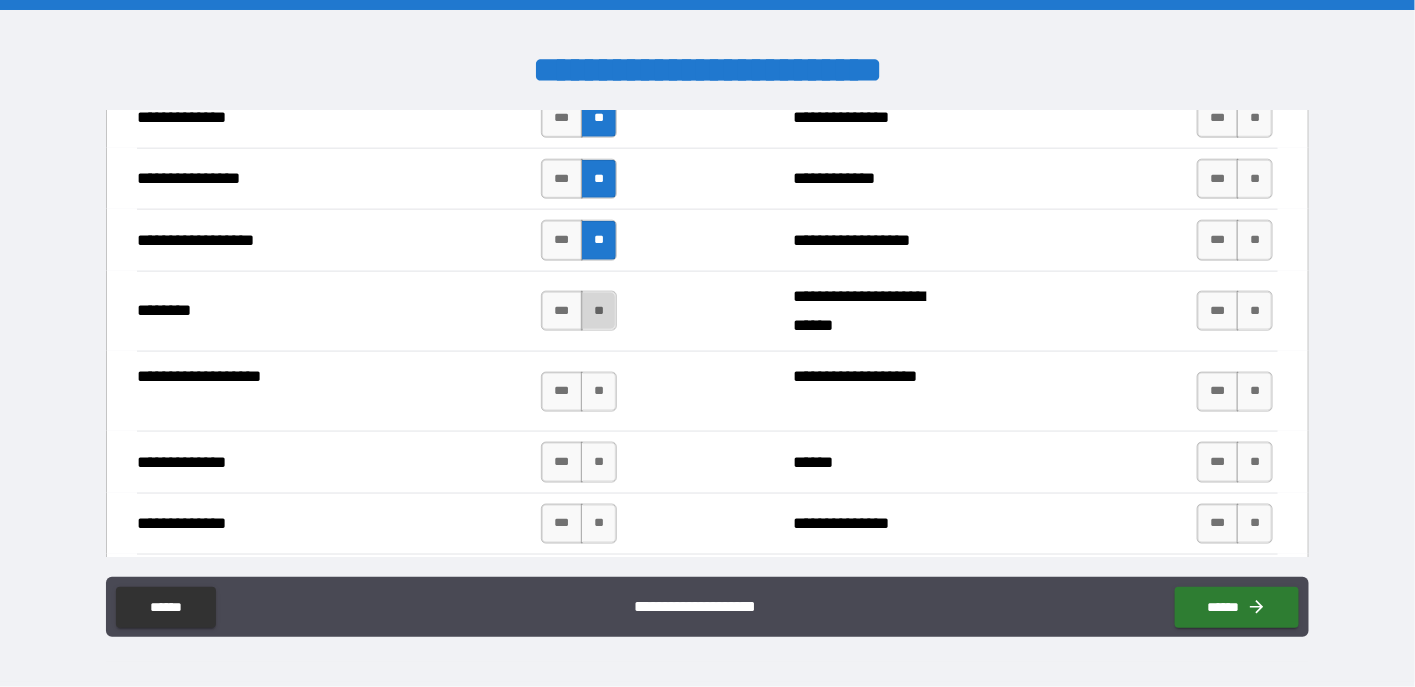 click on "**" at bounding box center [599, 311] 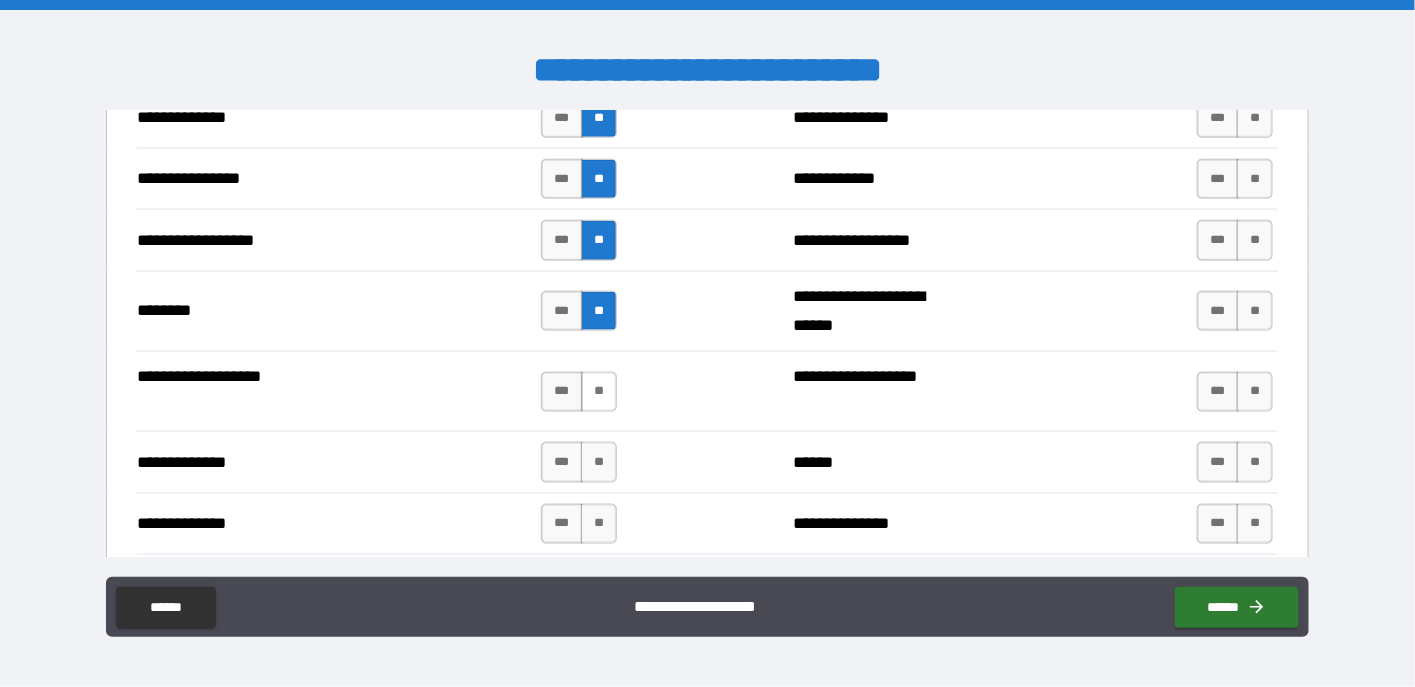 click on "**" at bounding box center [599, 392] 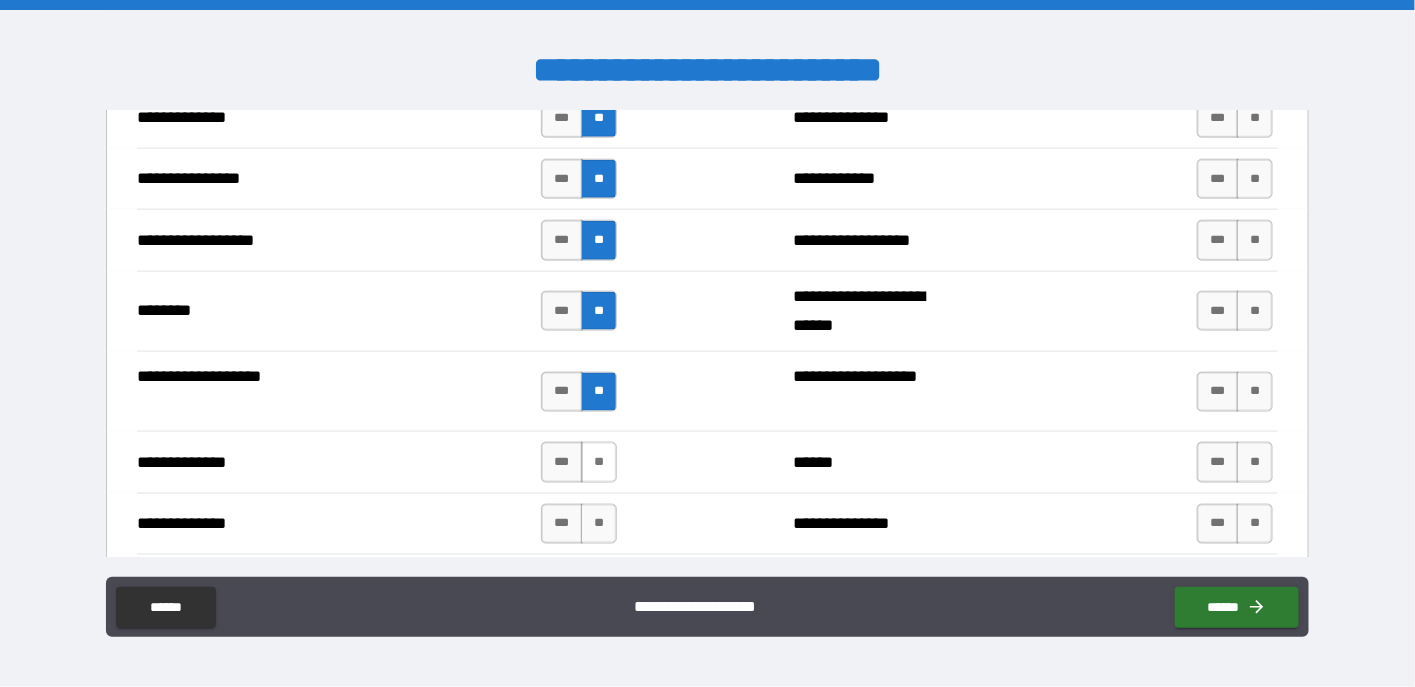 click on "**" at bounding box center (599, 462) 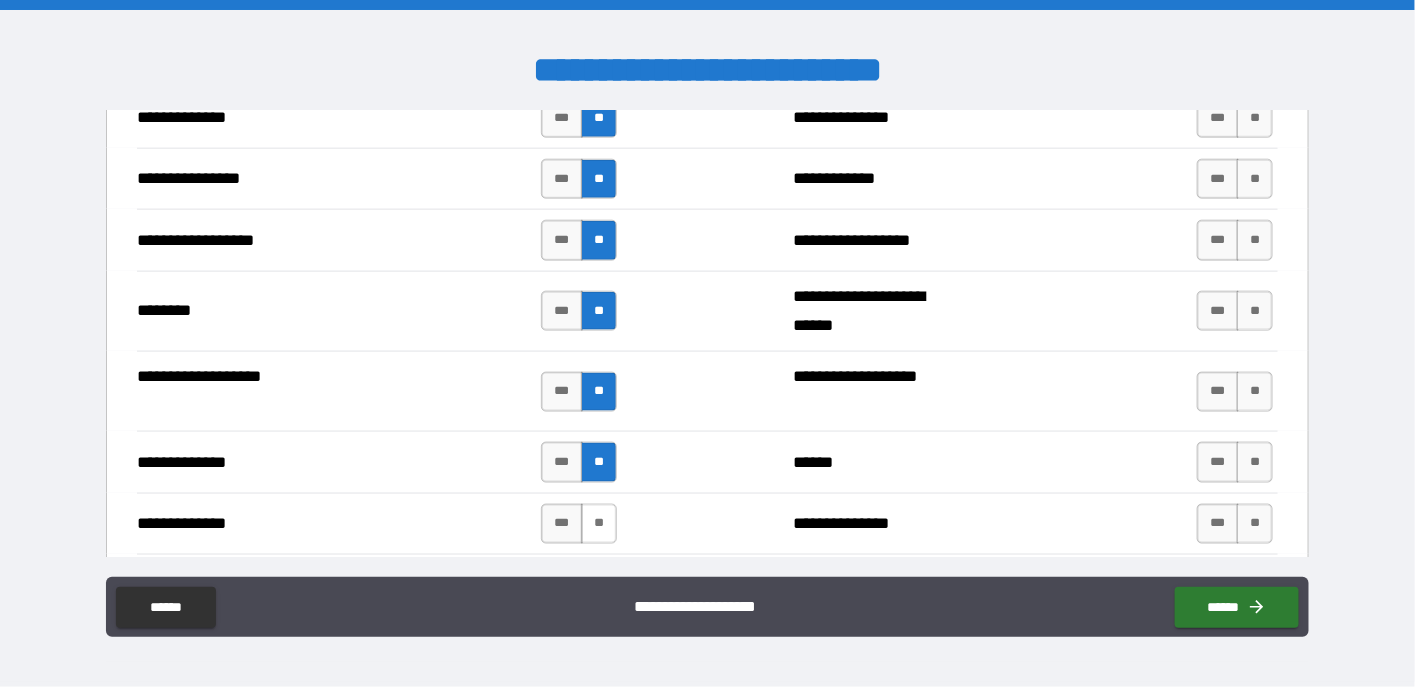 click on "**" at bounding box center [599, 524] 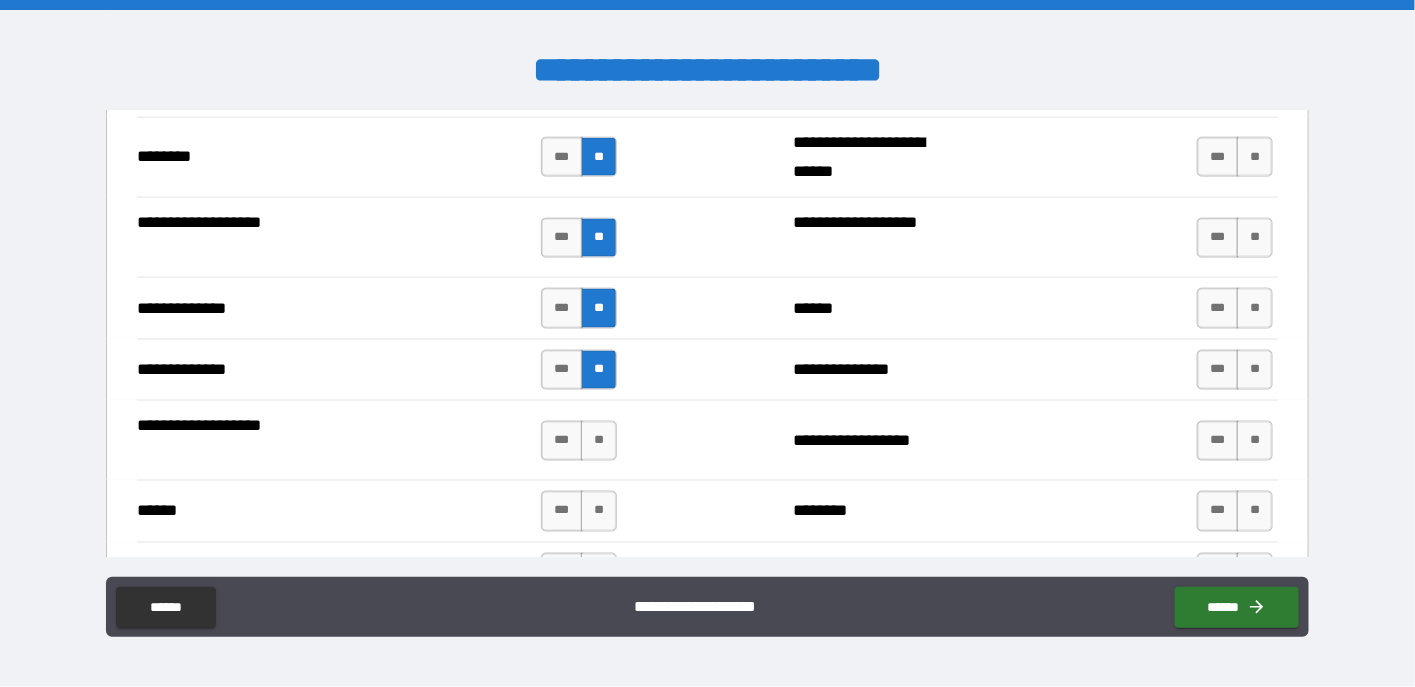 scroll, scrollTop: 3600, scrollLeft: 0, axis: vertical 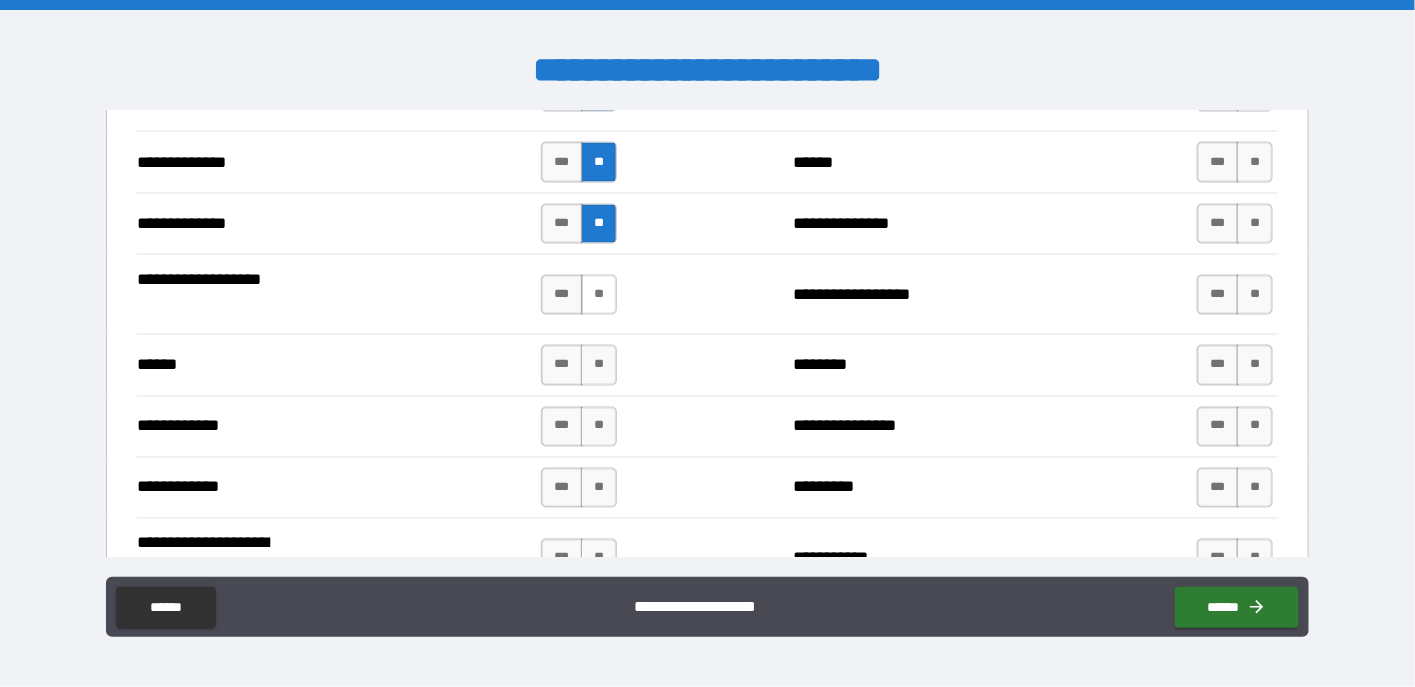click on "**" at bounding box center [599, 295] 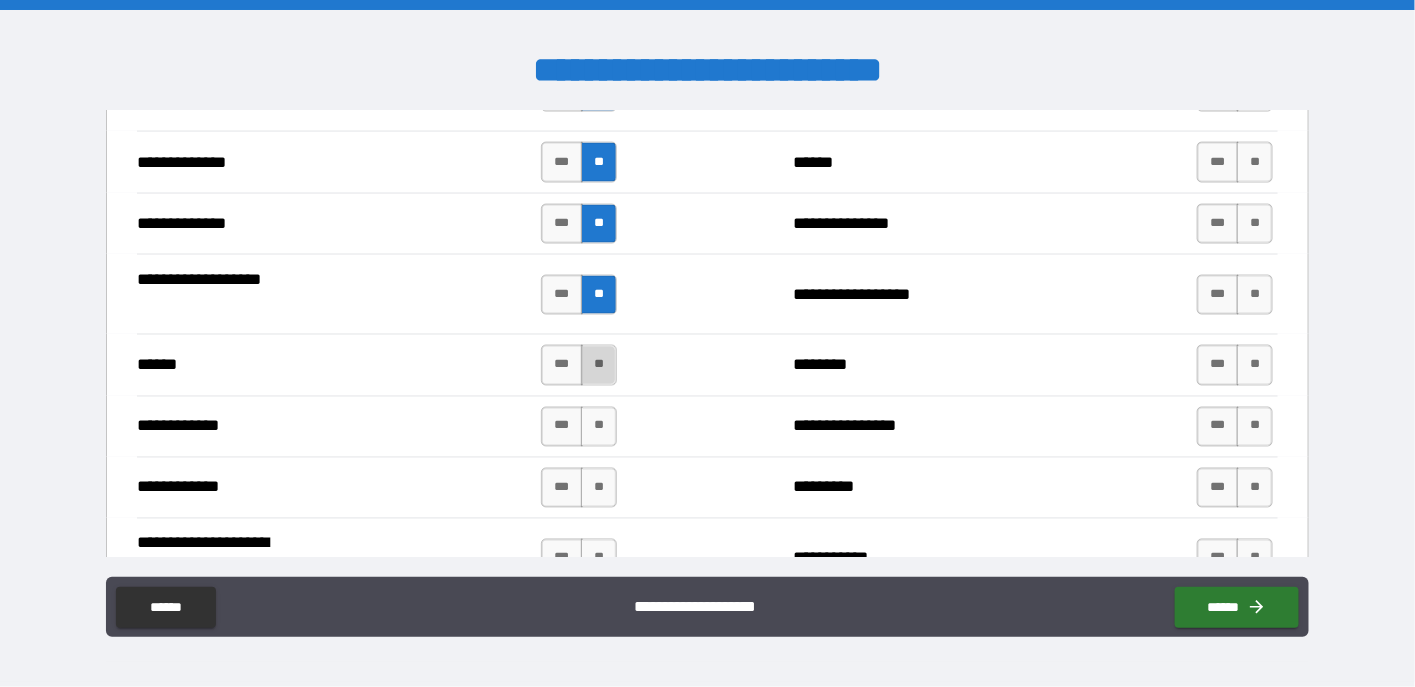 click on "**" at bounding box center (599, 365) 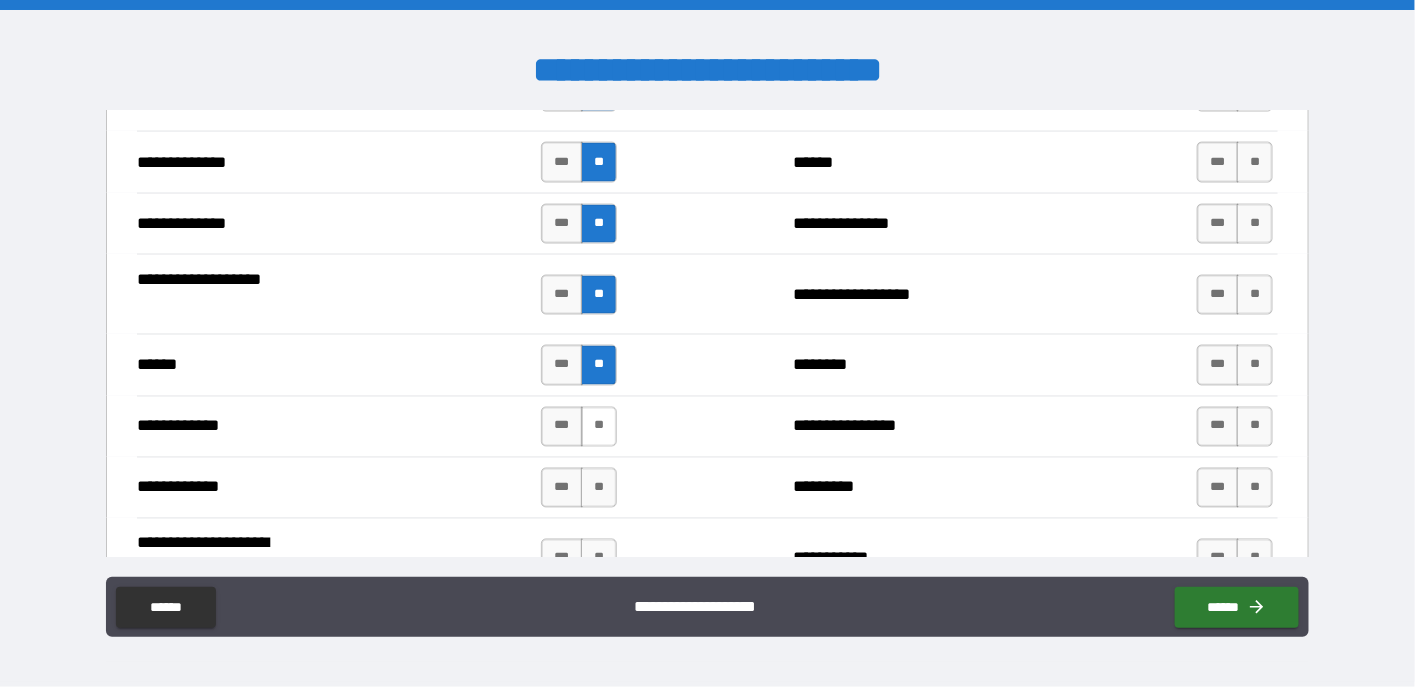 click on "**" at bounding box center (599, 427) 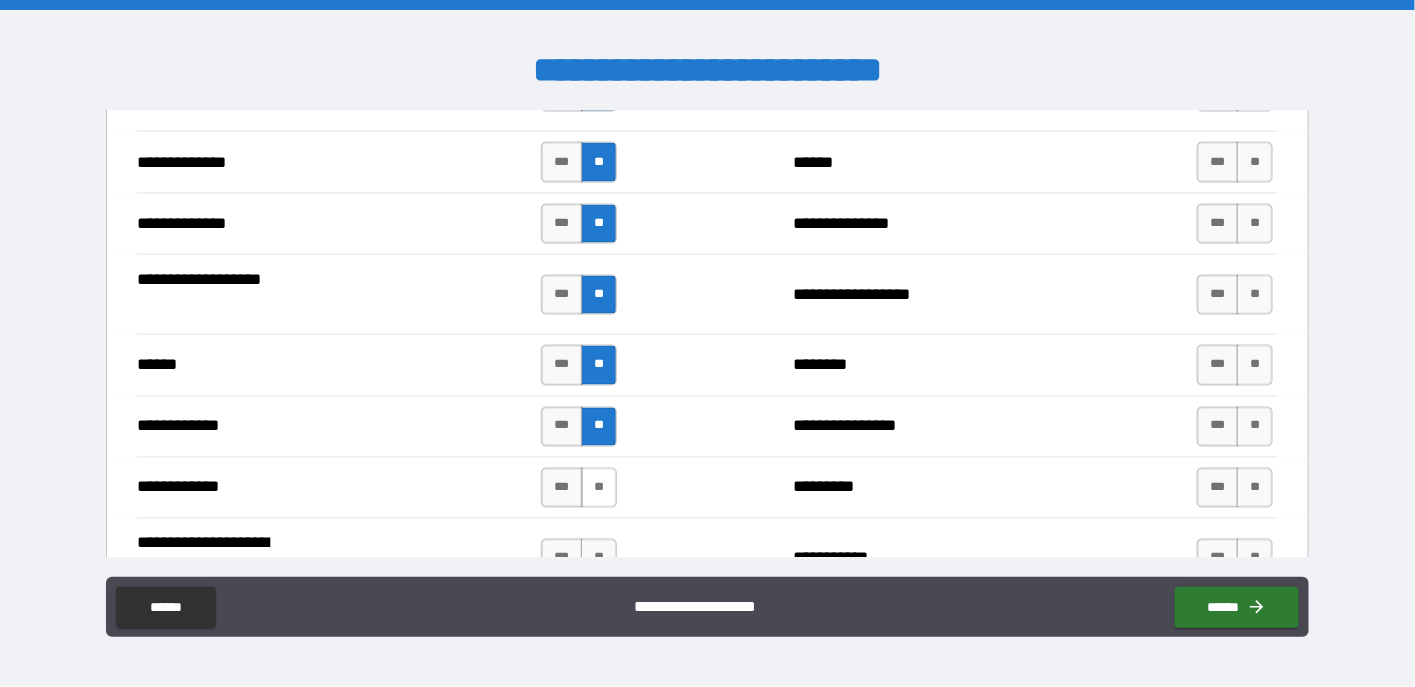 click on "**" at bounding box center [599, 488] 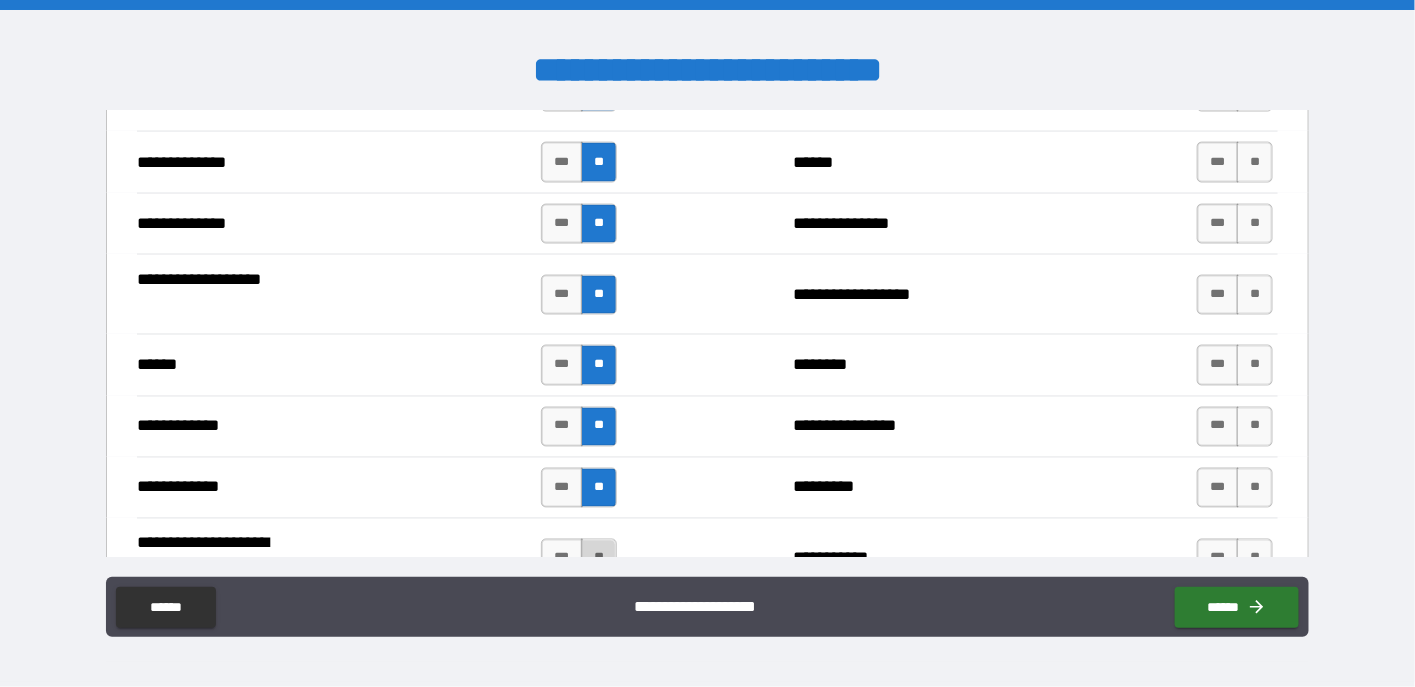 click on "**" at bounding box center (599, 559) 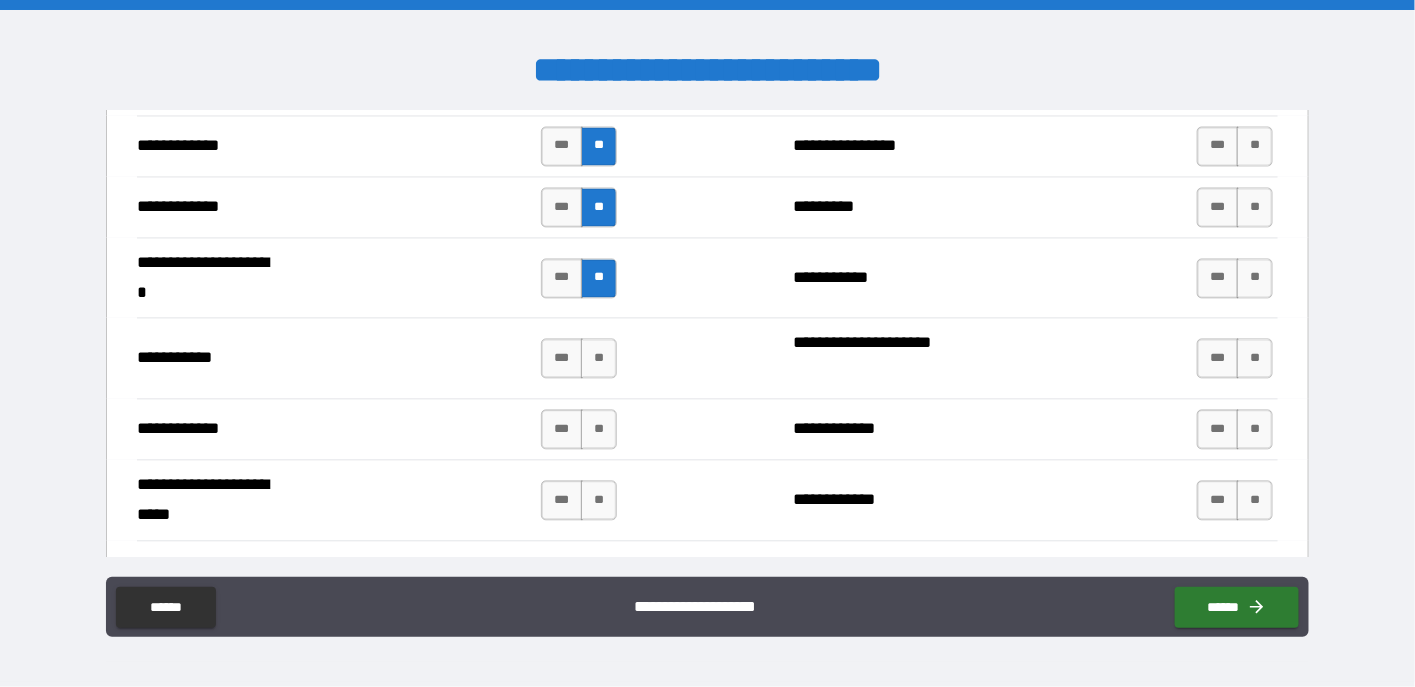 scroll, scrollTop: 3900, scrollLeft: 0, axis: vertical 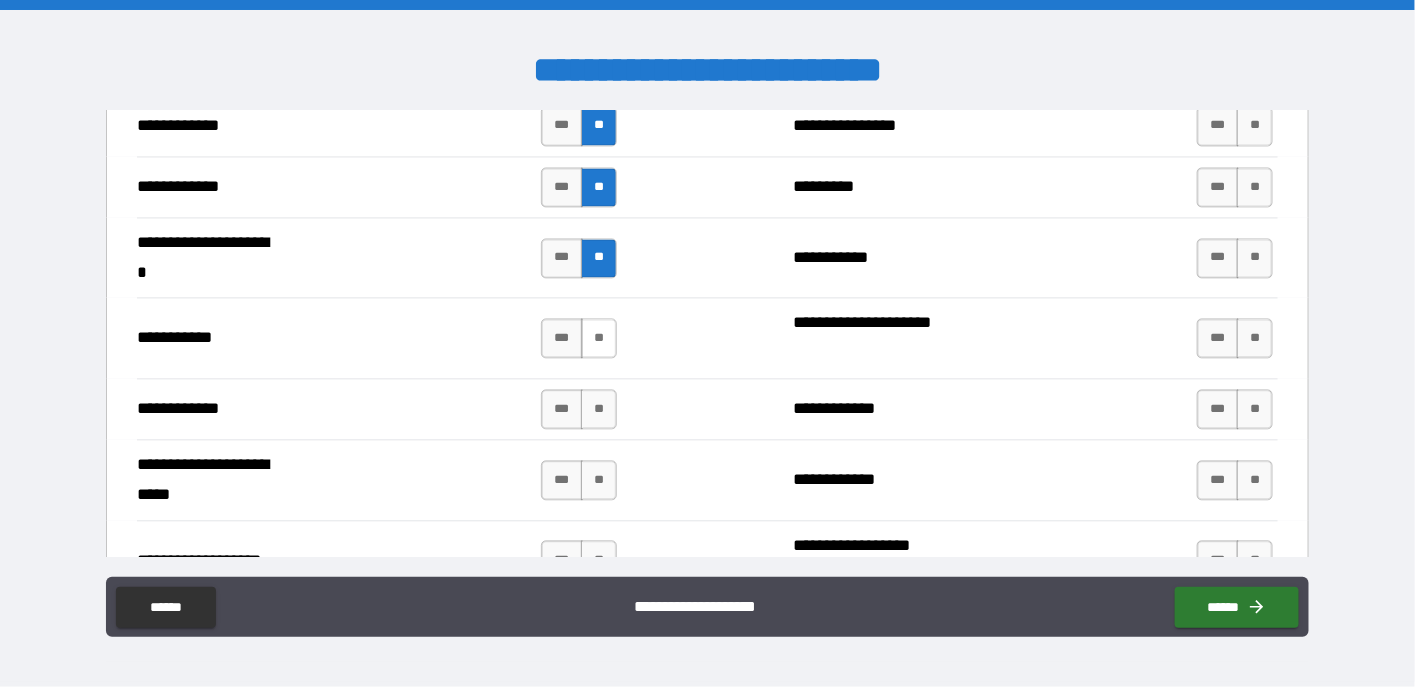 click on "**" at bounding box center [599, 339] 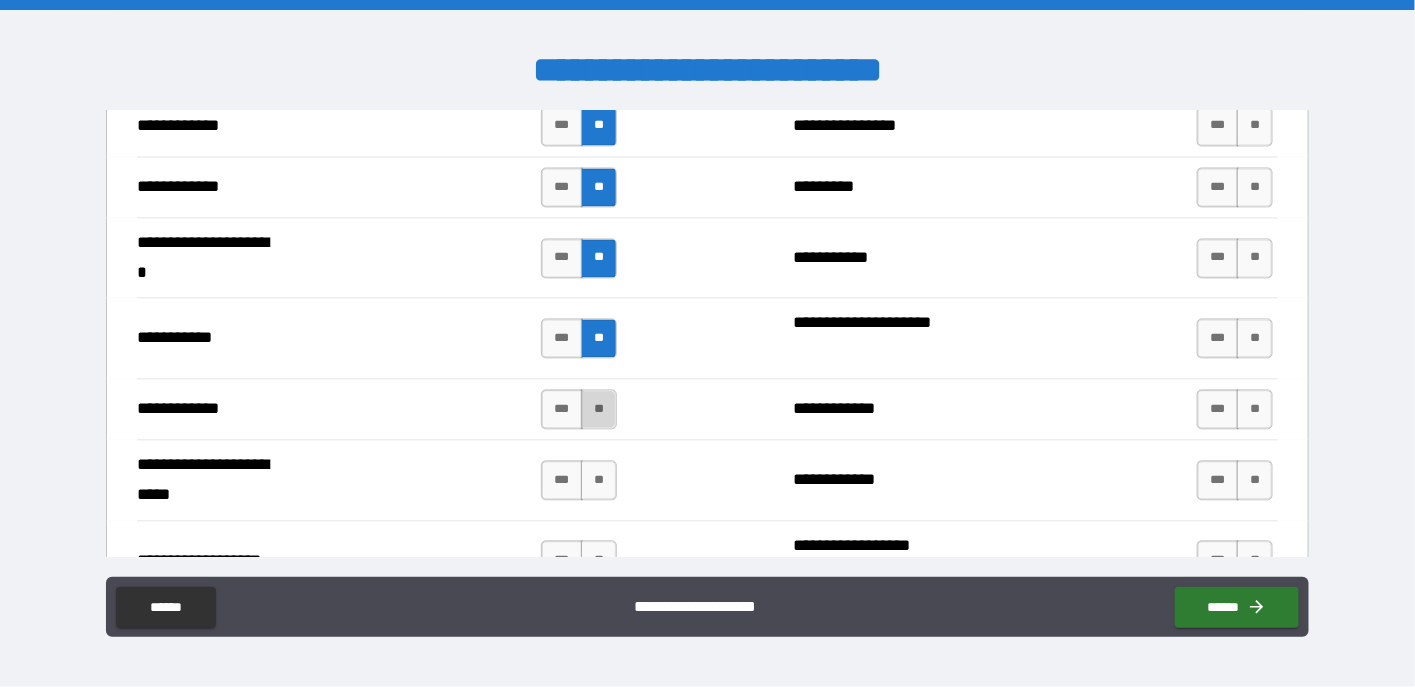 click on "**" at bounding box center [599, 410] 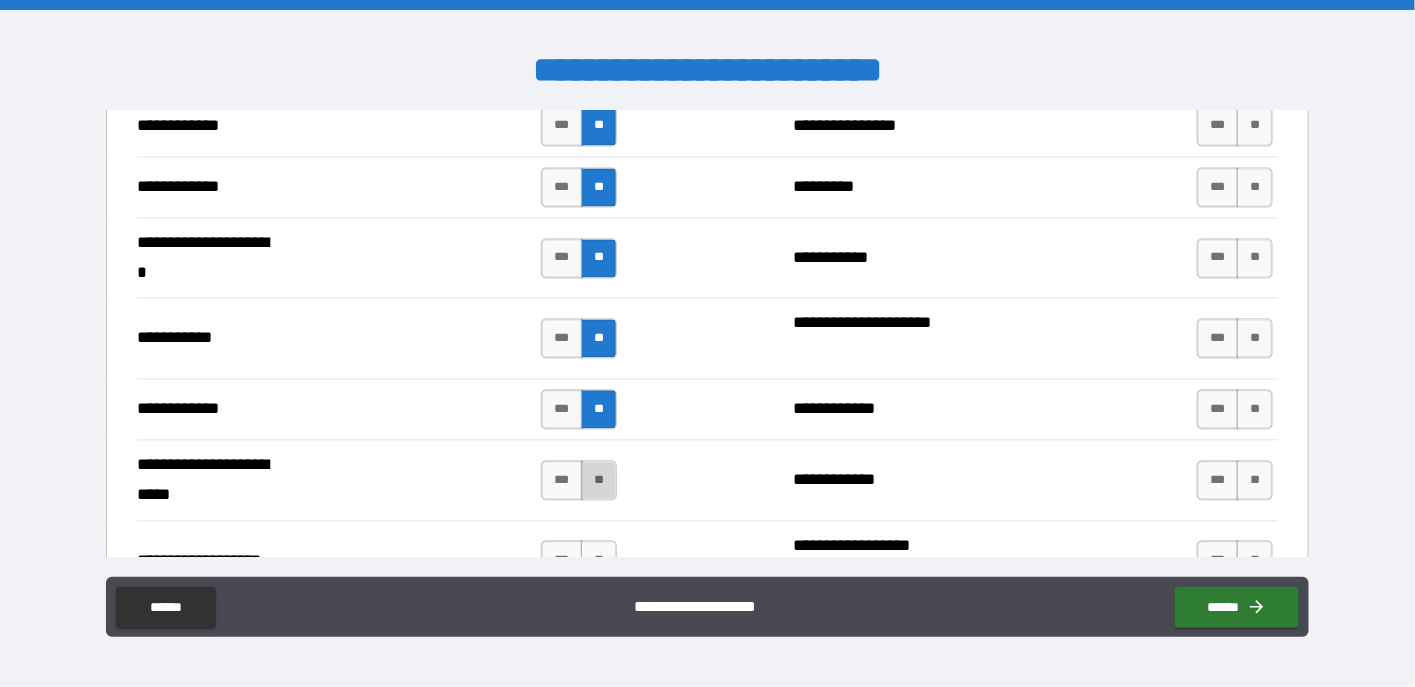 click on "**" at bounding box center (599, 481) 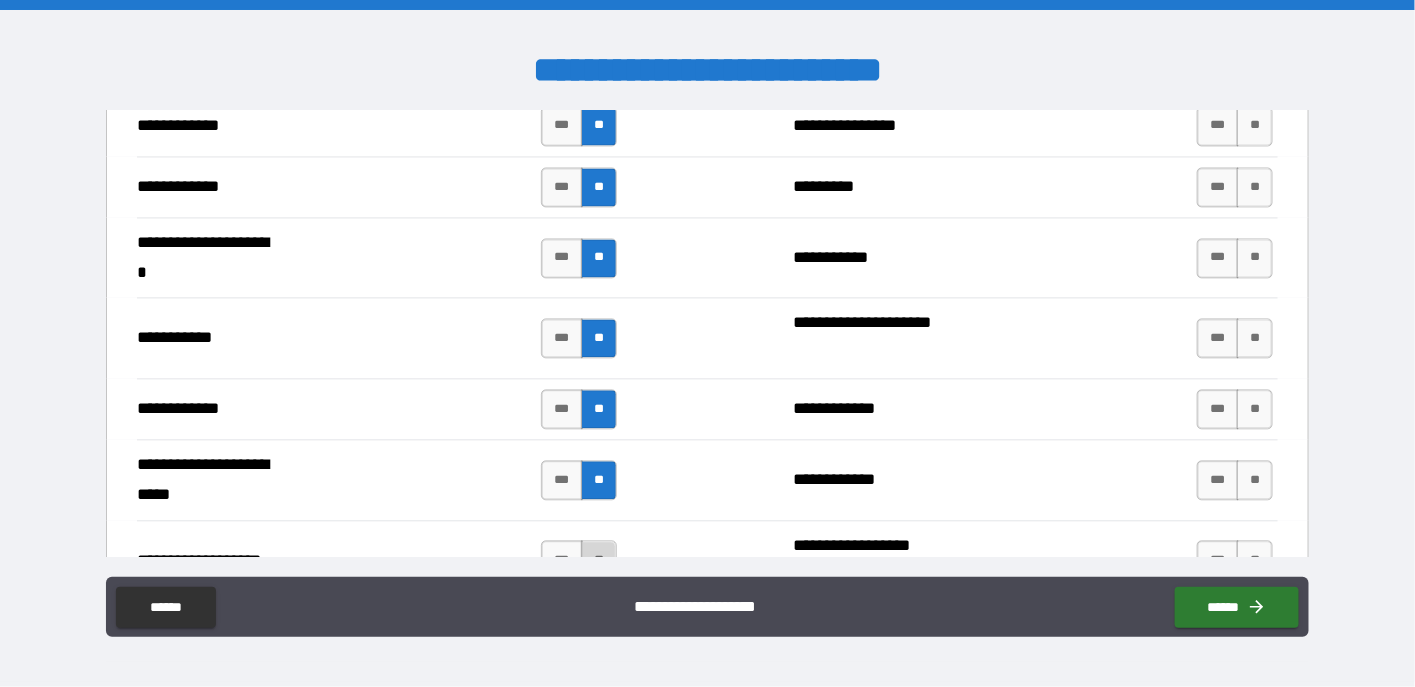 drag, startPoint x: 599, startPoint y: 540, endPoint x: 616, endPoint y: 519, distance: 27.018513 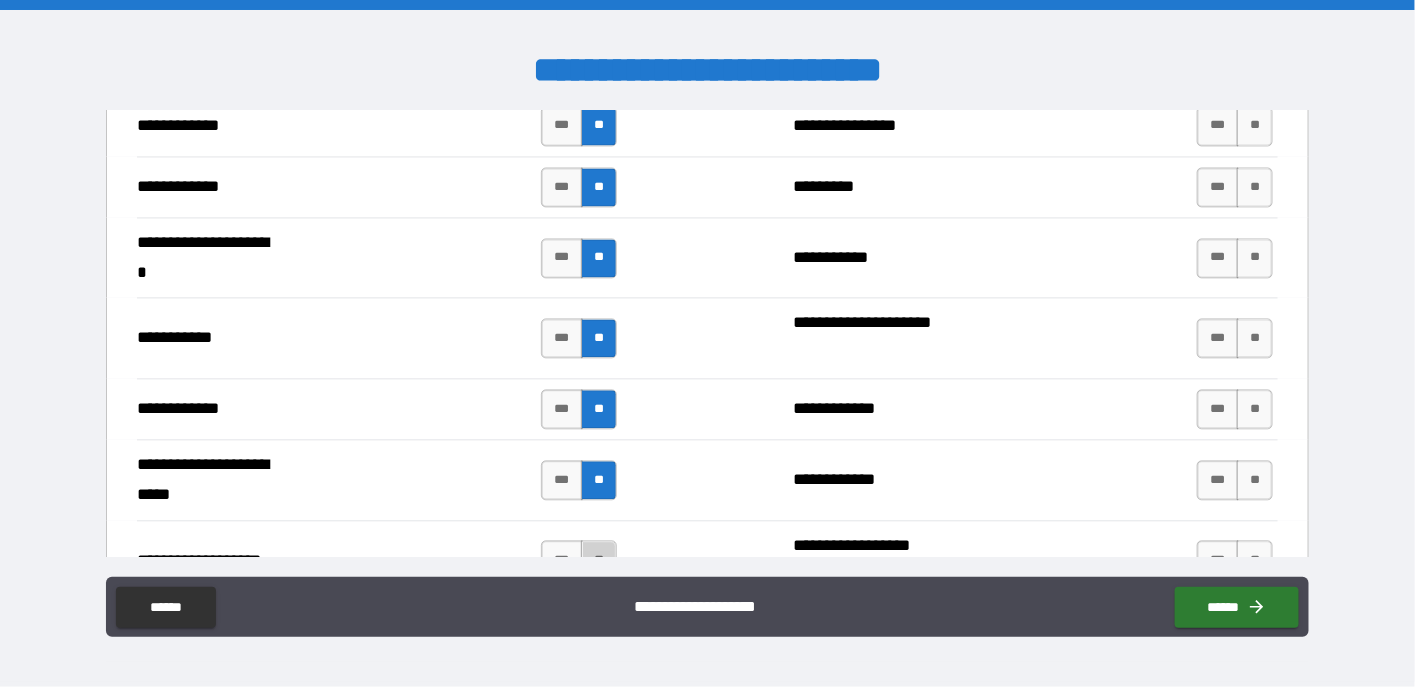 click on "**" at bounding box center (599, 561) 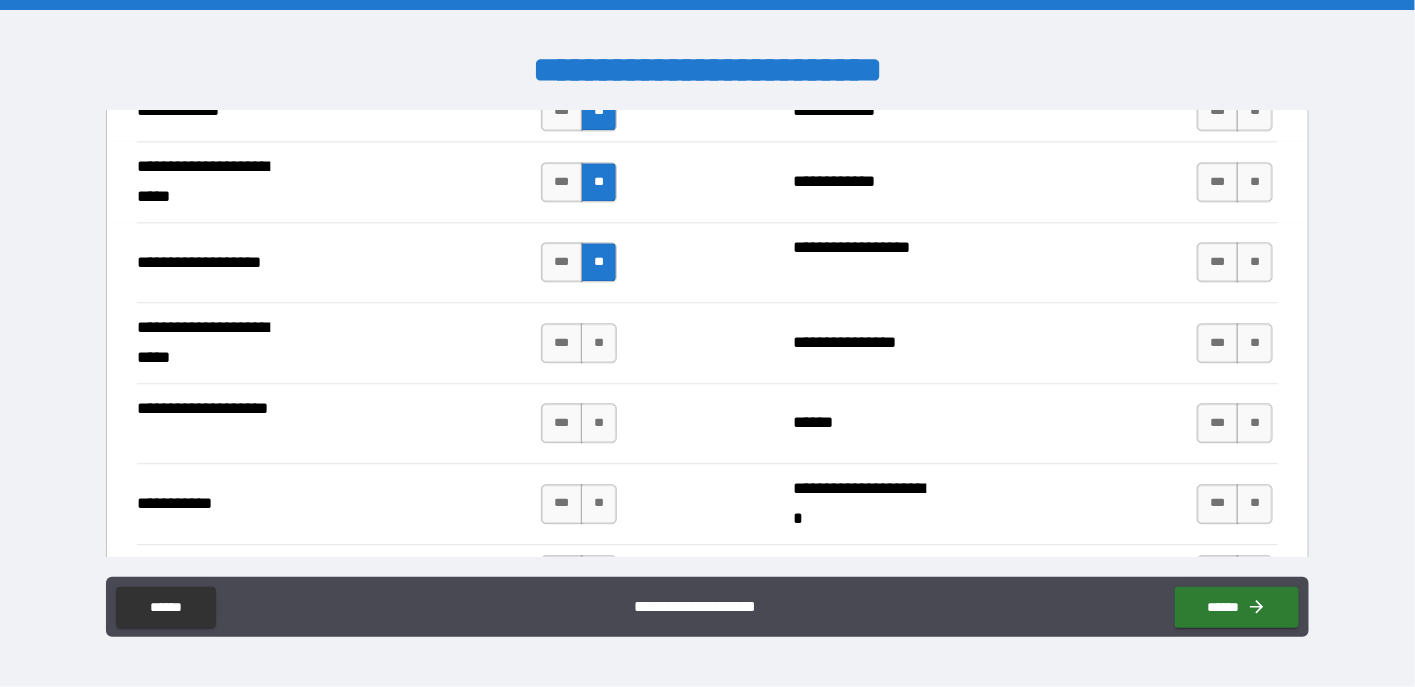 scroll, scrollTop: 4200, scrollLeft: 0, axis: vertical 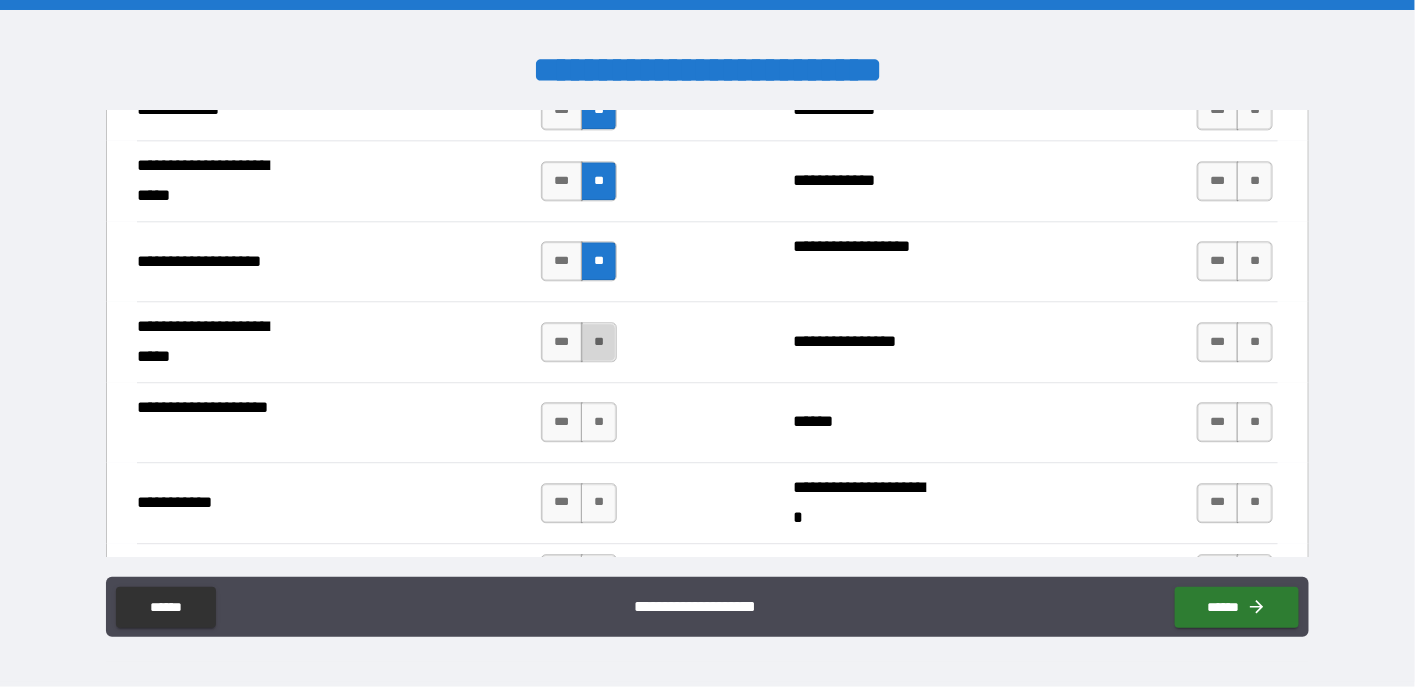 click on "**" at bounding box center (599, 342) 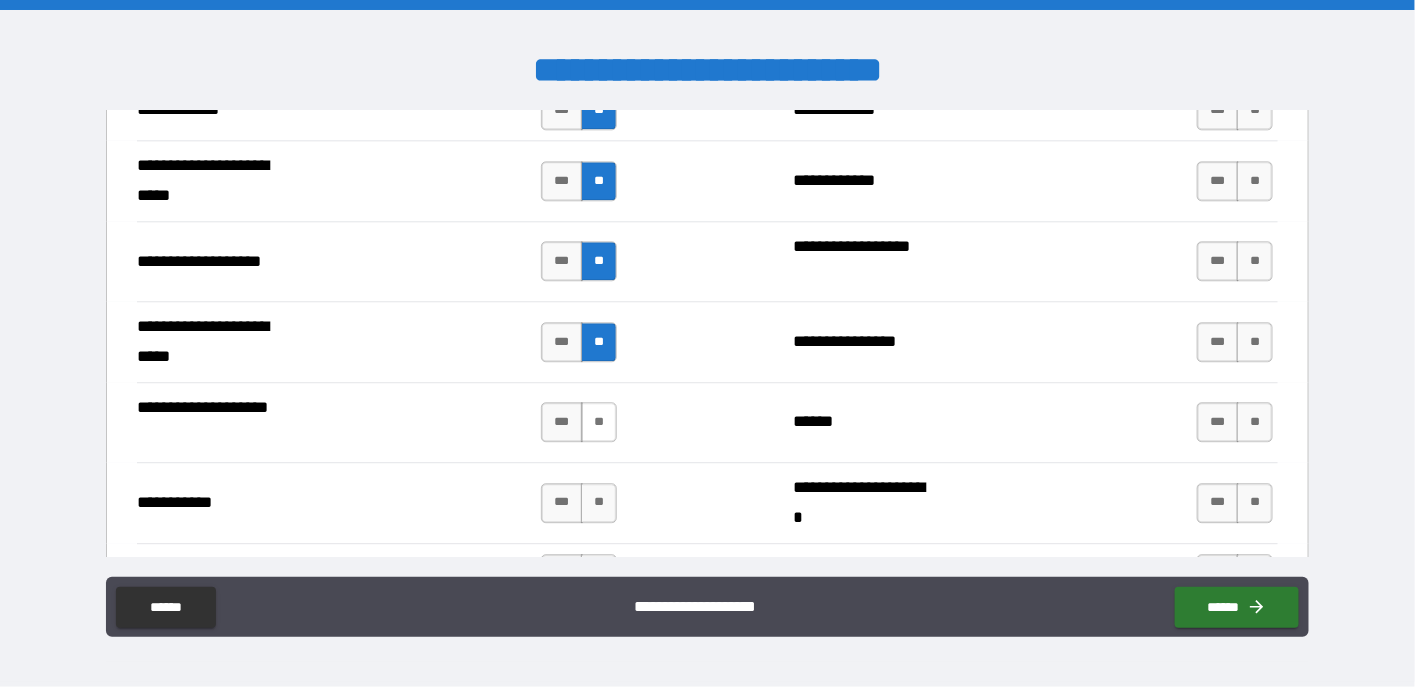 click on "**" at bounding box center [599, 422] 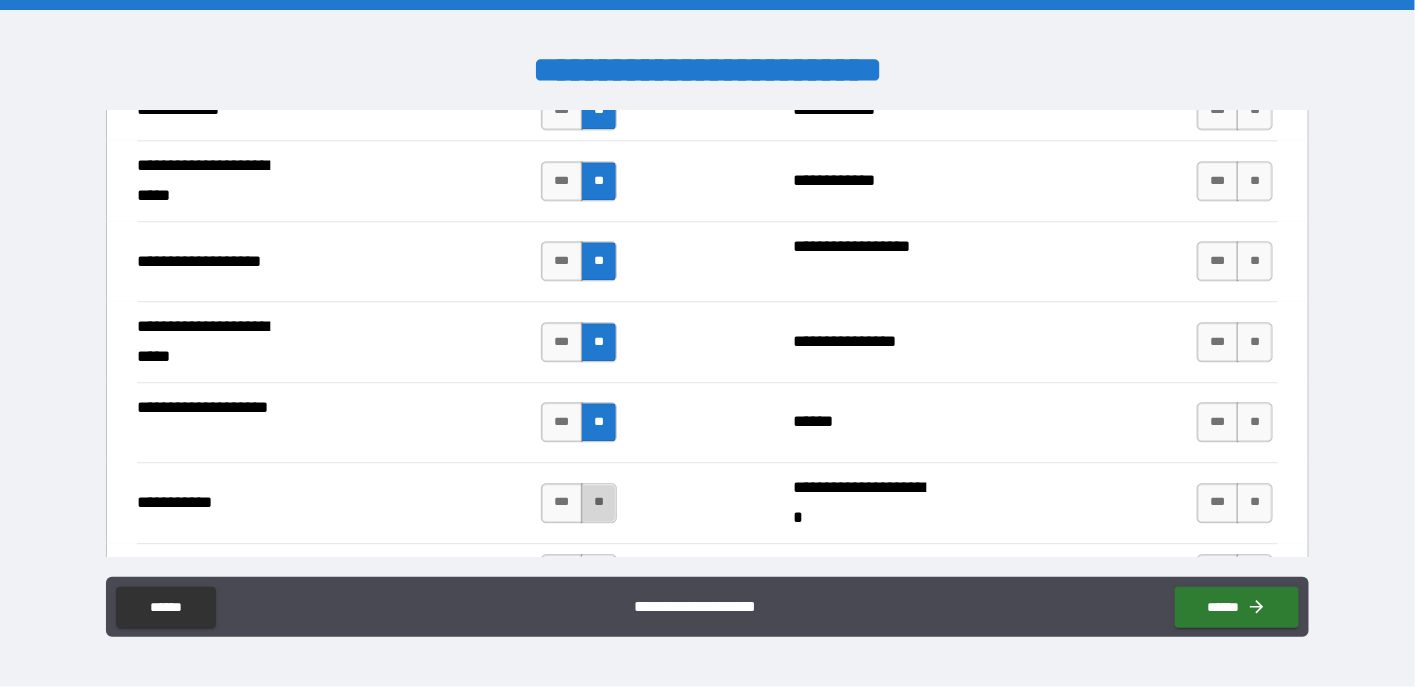 drag, startPoint x: 601, startPoint y: 487, endPoint x: 634, endPoint y: 440, distance: 57.428215 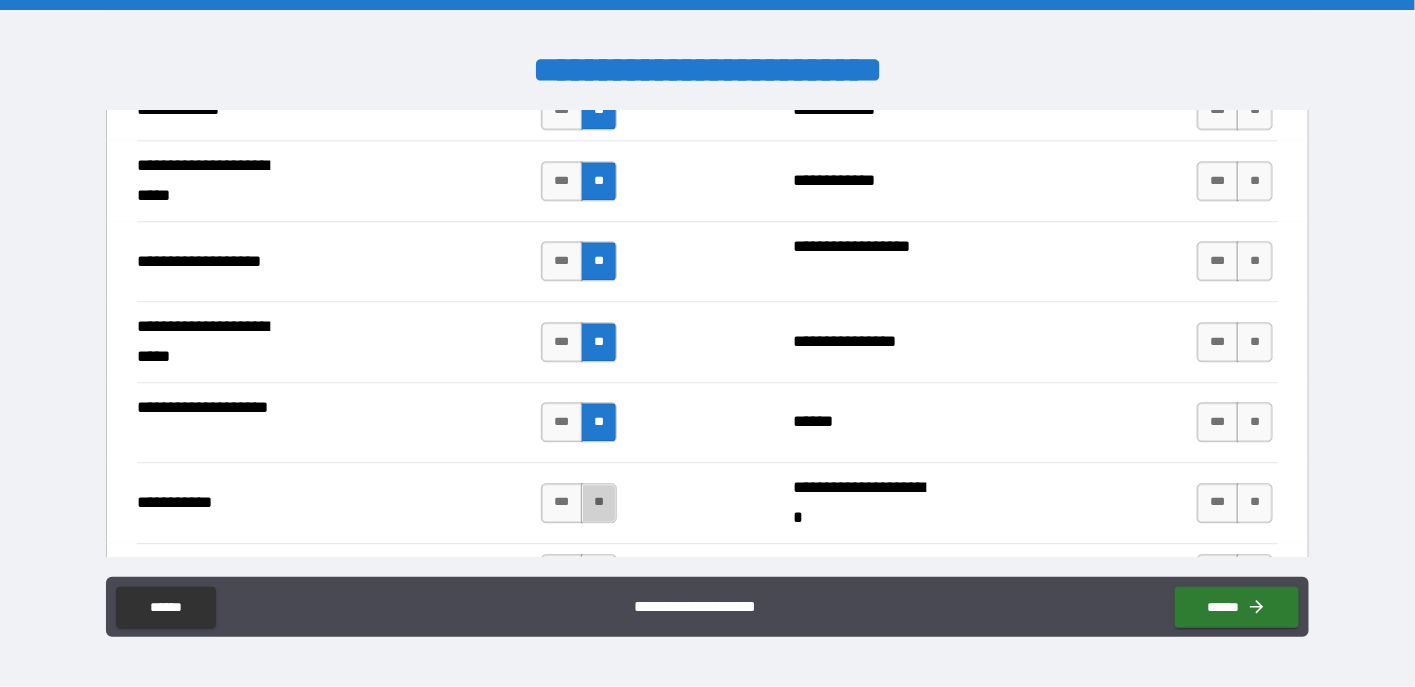 click on "**" at bounding box center [599, 503] 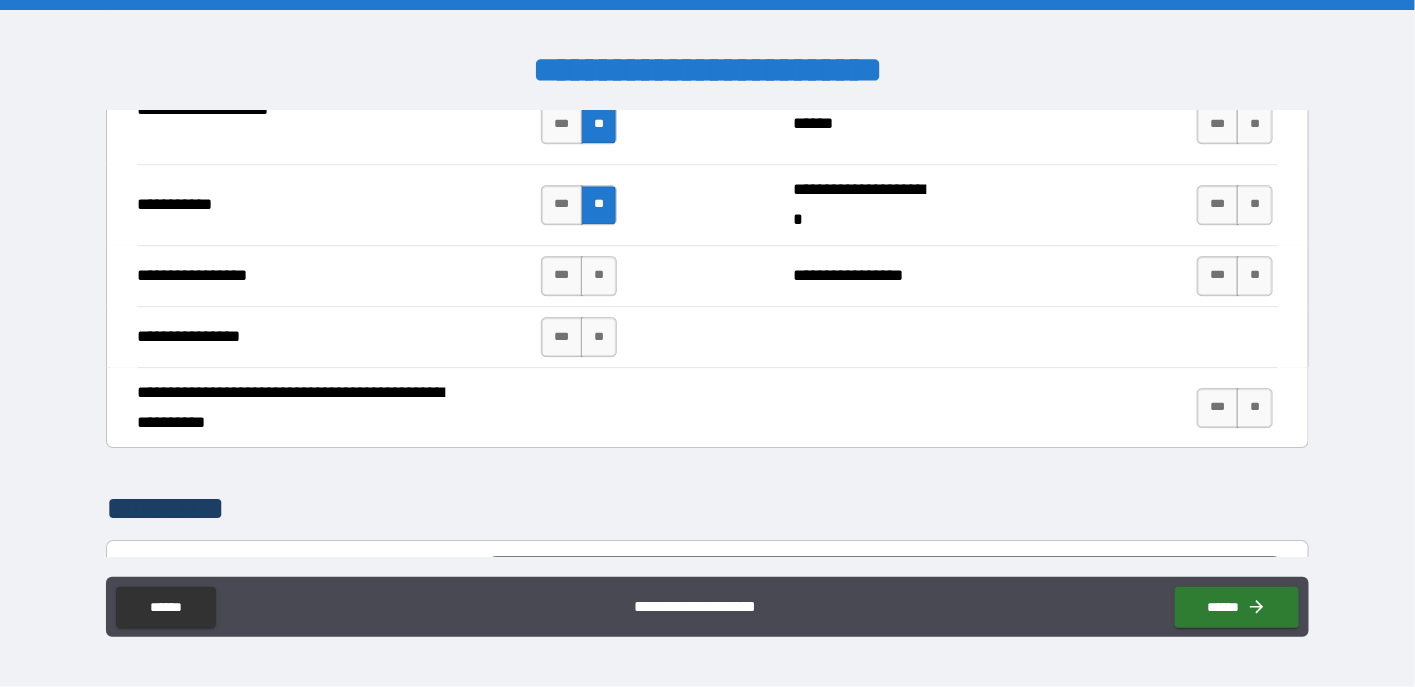 scroll, scrollTop: 4500, scrollLeft: 0, axis: vertical 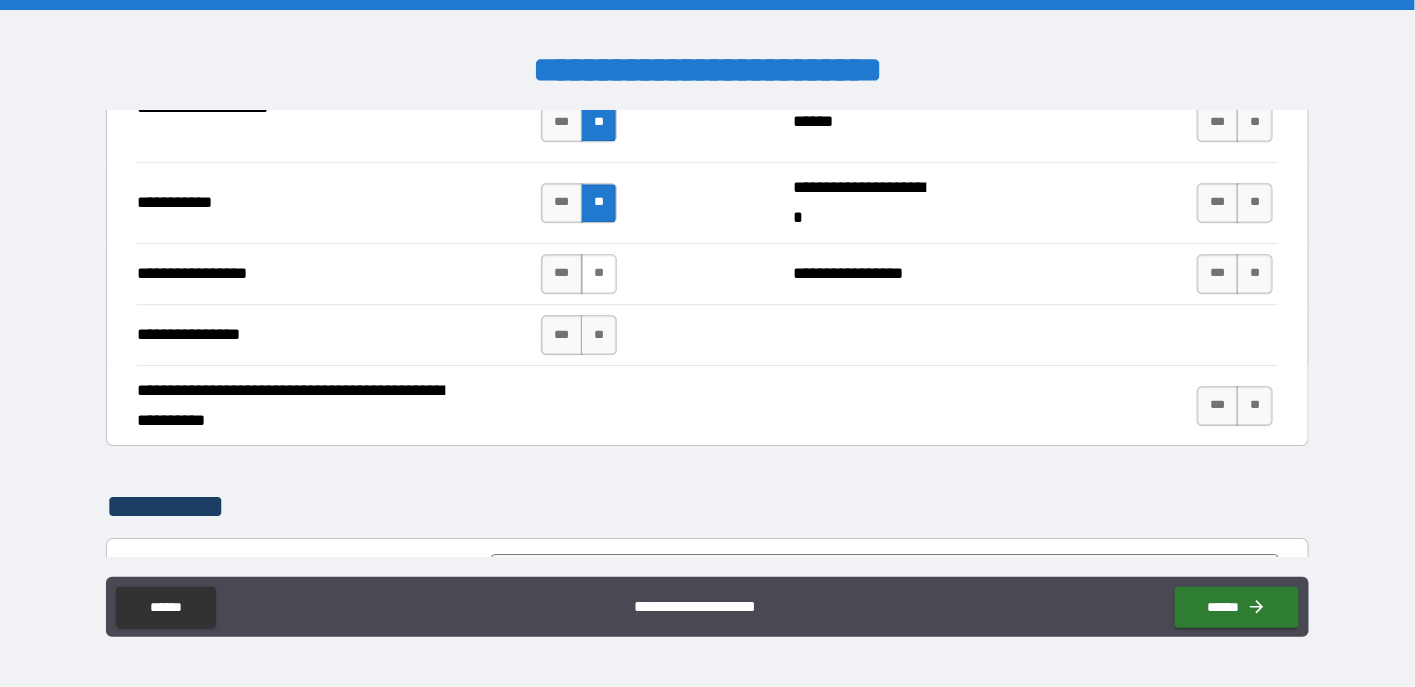 click on "**" at bounding box center [599, 274] 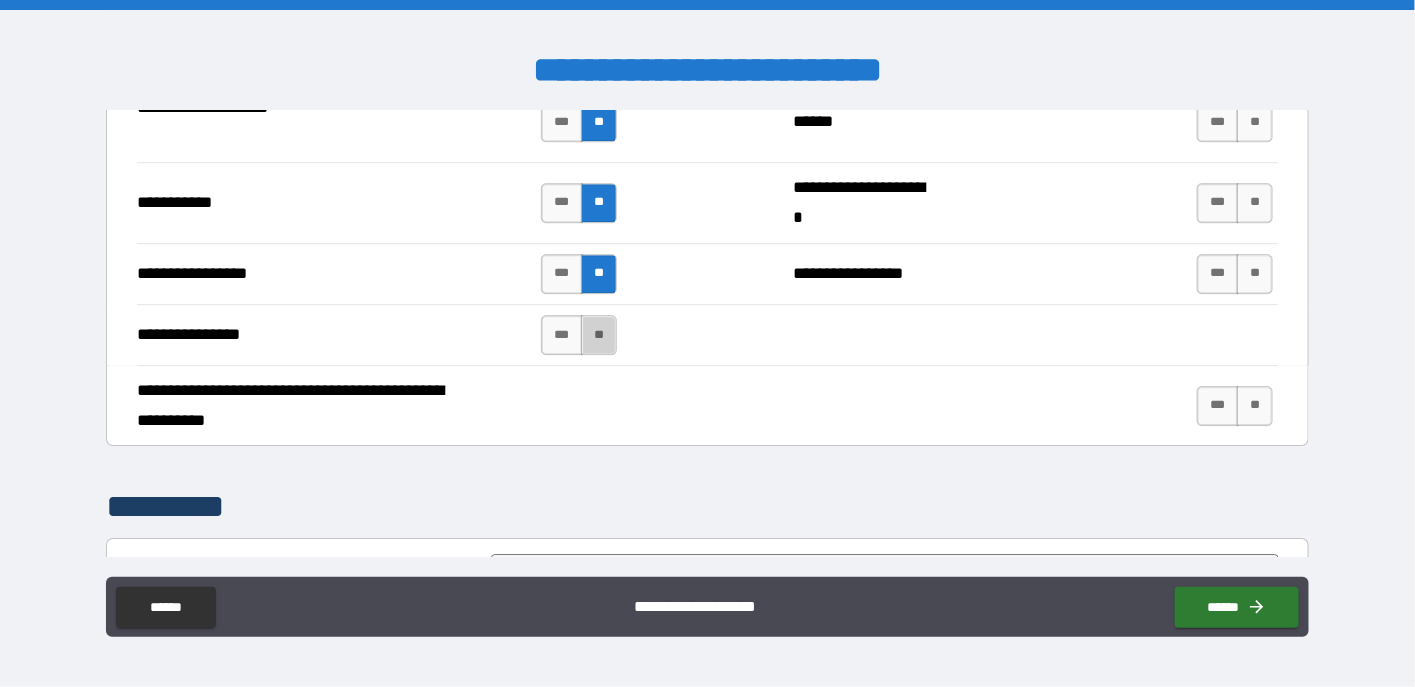 click on "**" at bounding box center [599, 335] 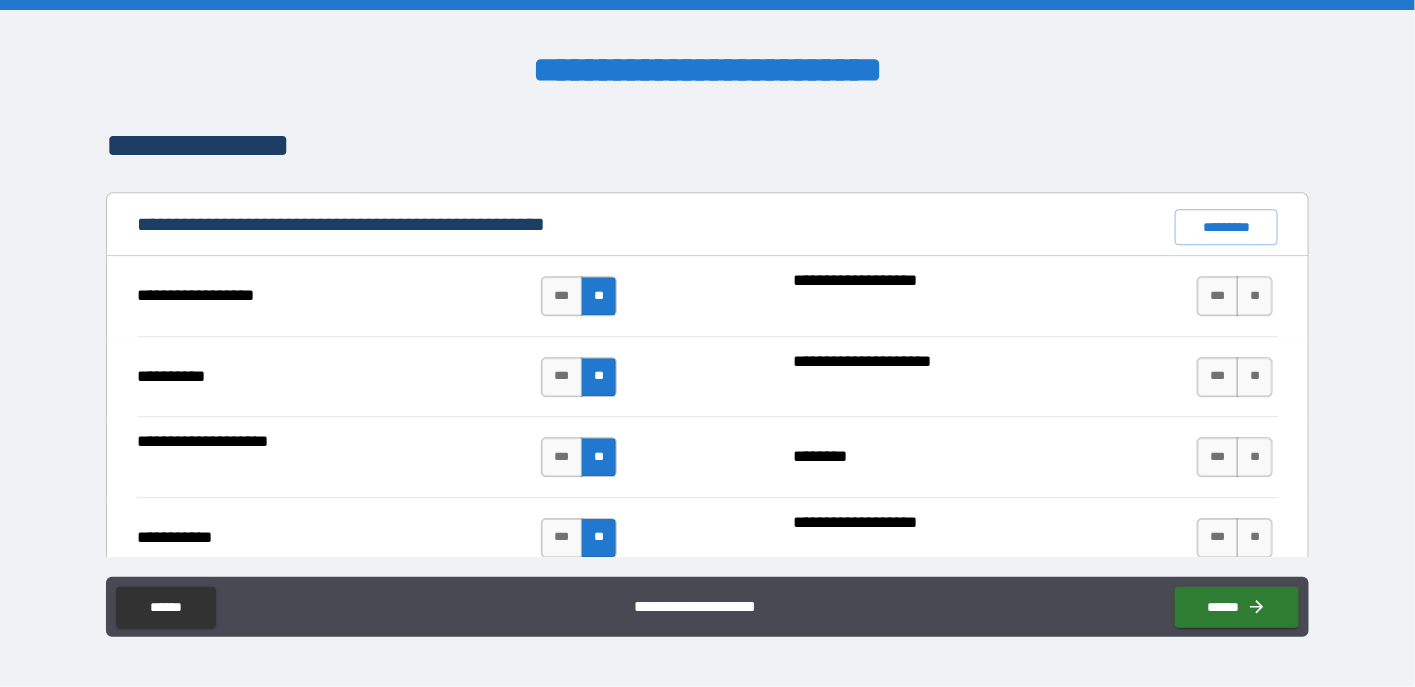 scroll, scrollTop: 1800, scrollLeft: 0, axis: vertical 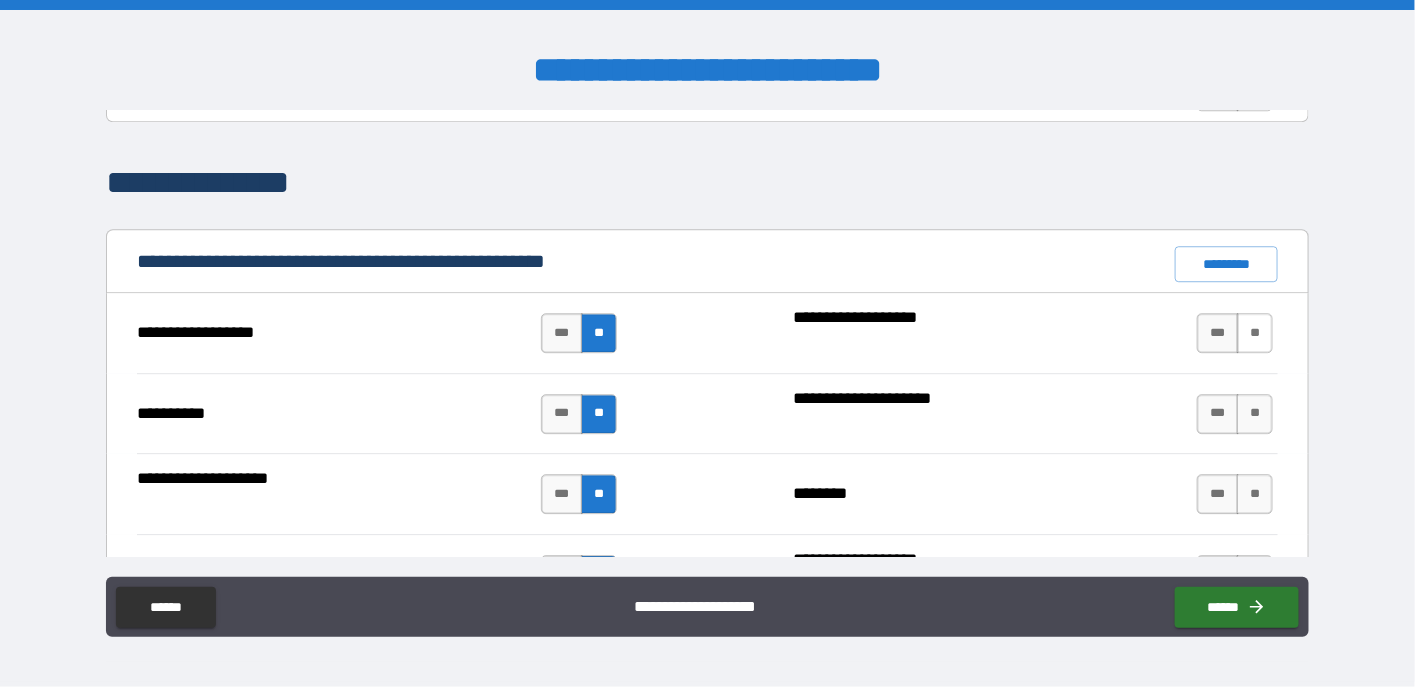 click on "**" at bounding box center (1255, 333) 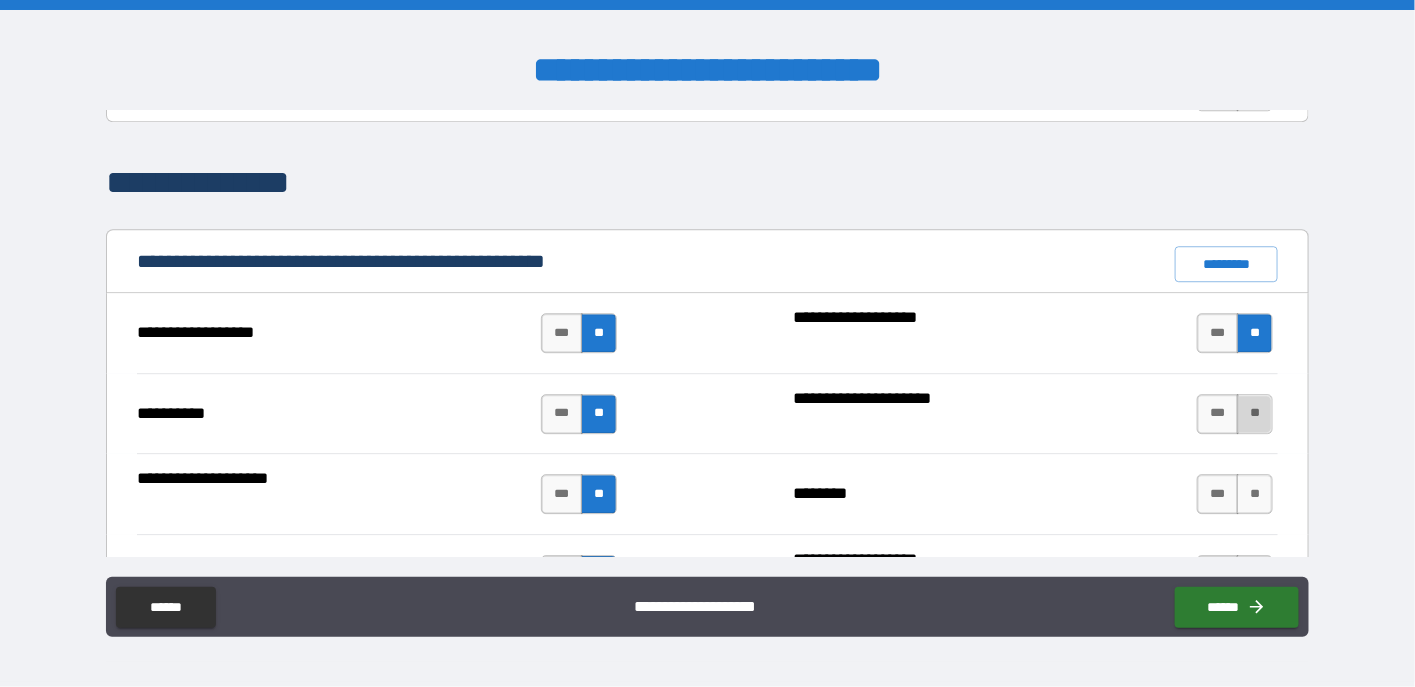 click on "**" at bounding box center (1255, 414) 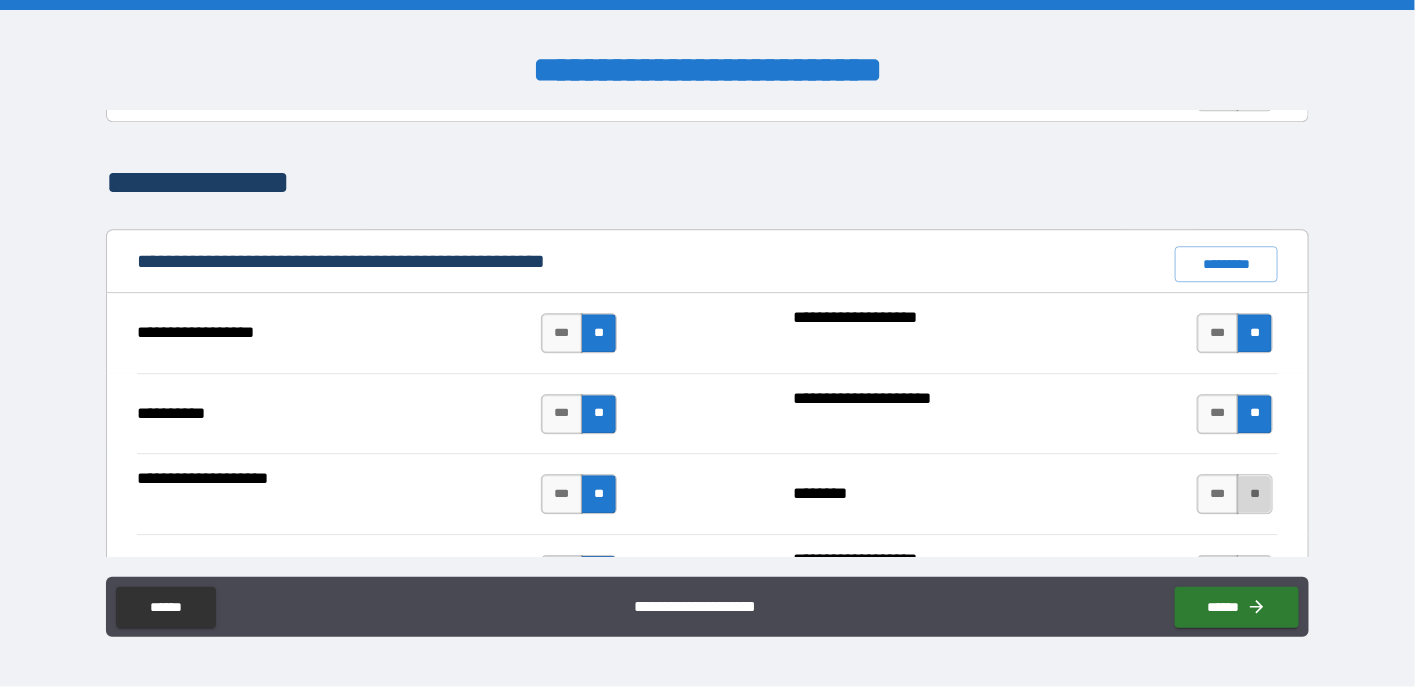 click on "**" at bounding box center (1255, 494) 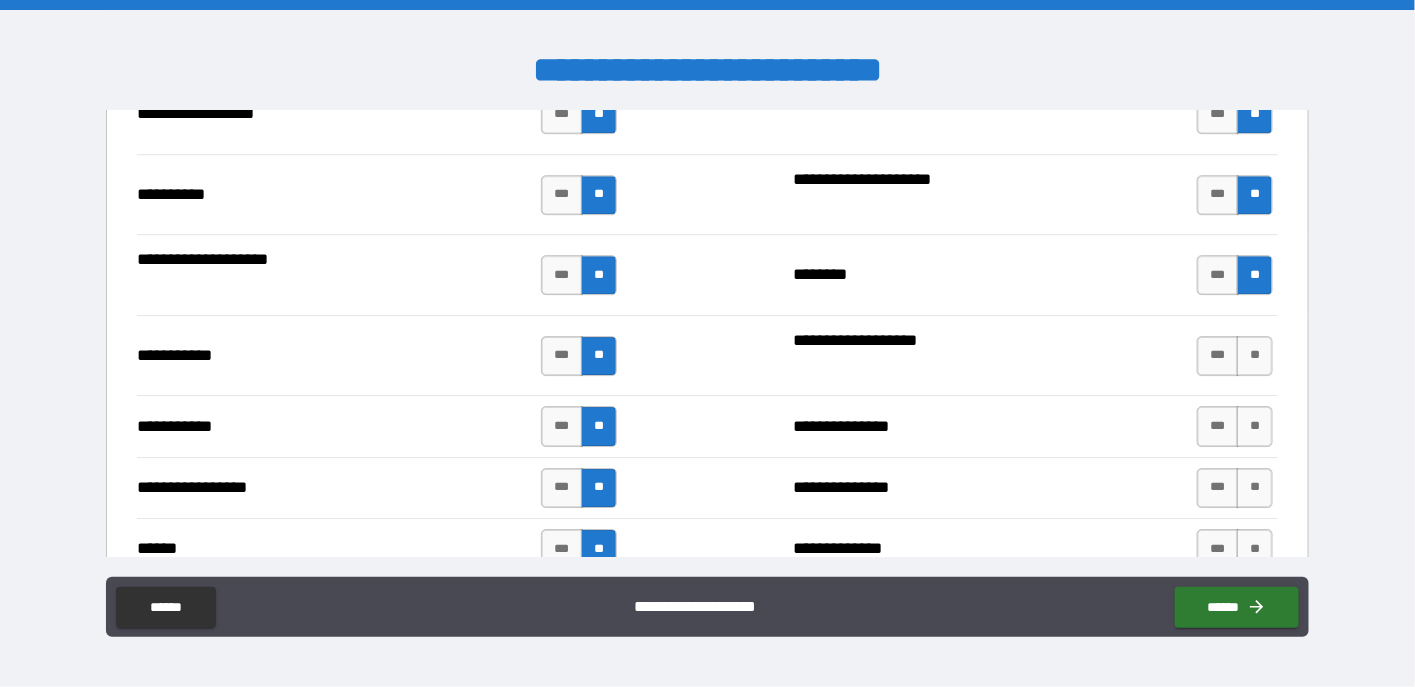 scroll, scrollTop: 2200, scrollLeft: 0, axis: vertical 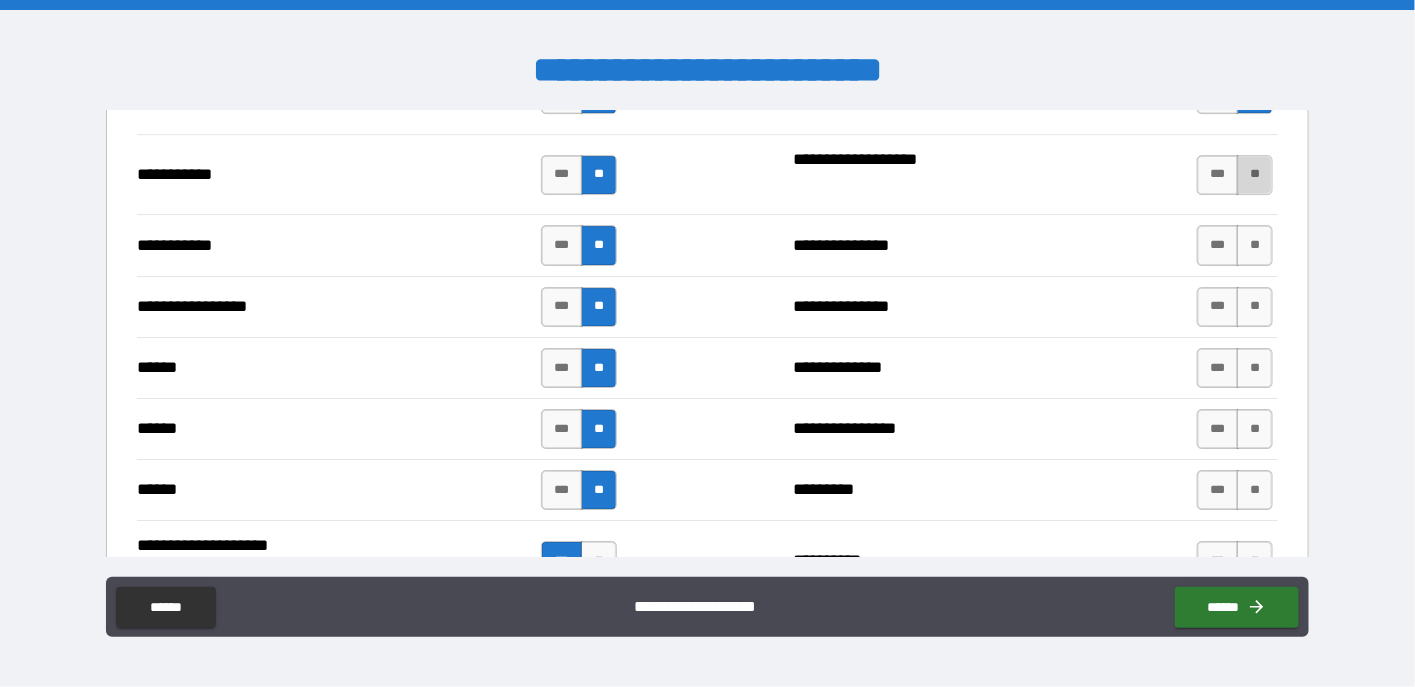 click on "**" at bounding box center [1255, 175] 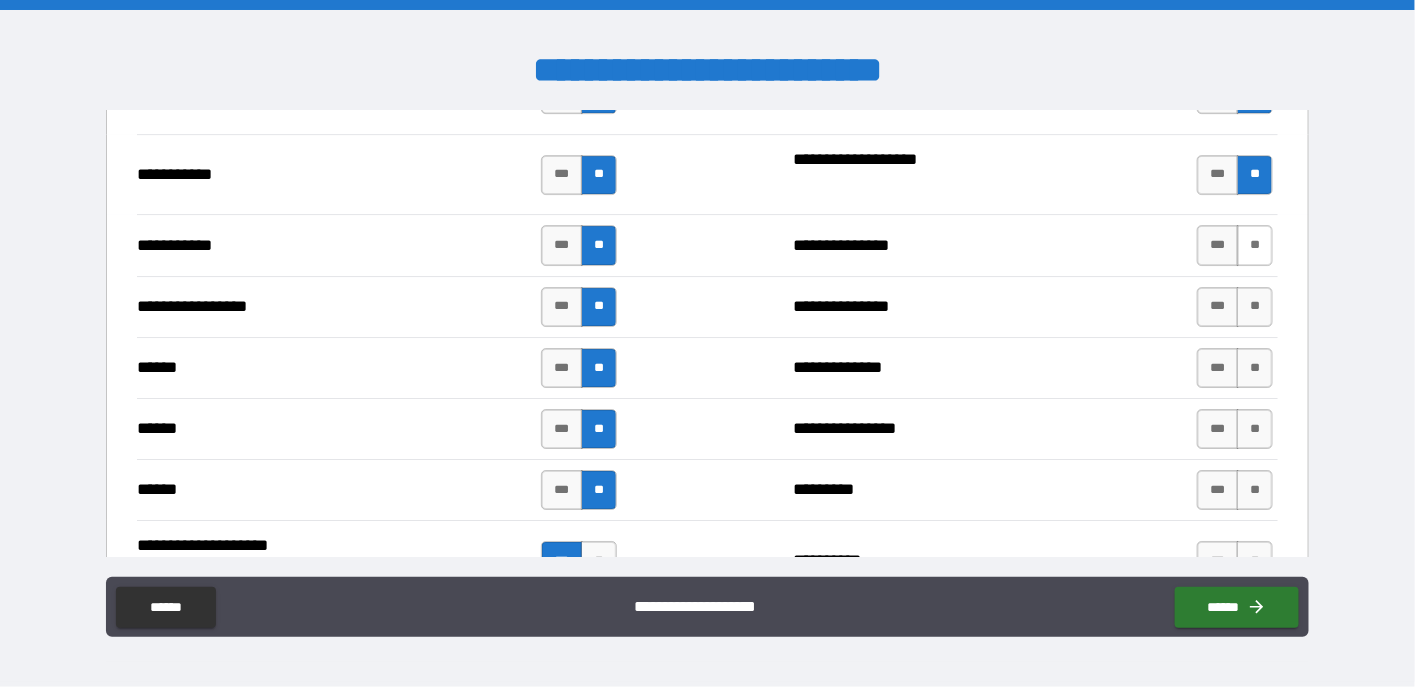 click on "**" at bounding box center [1255, 245] 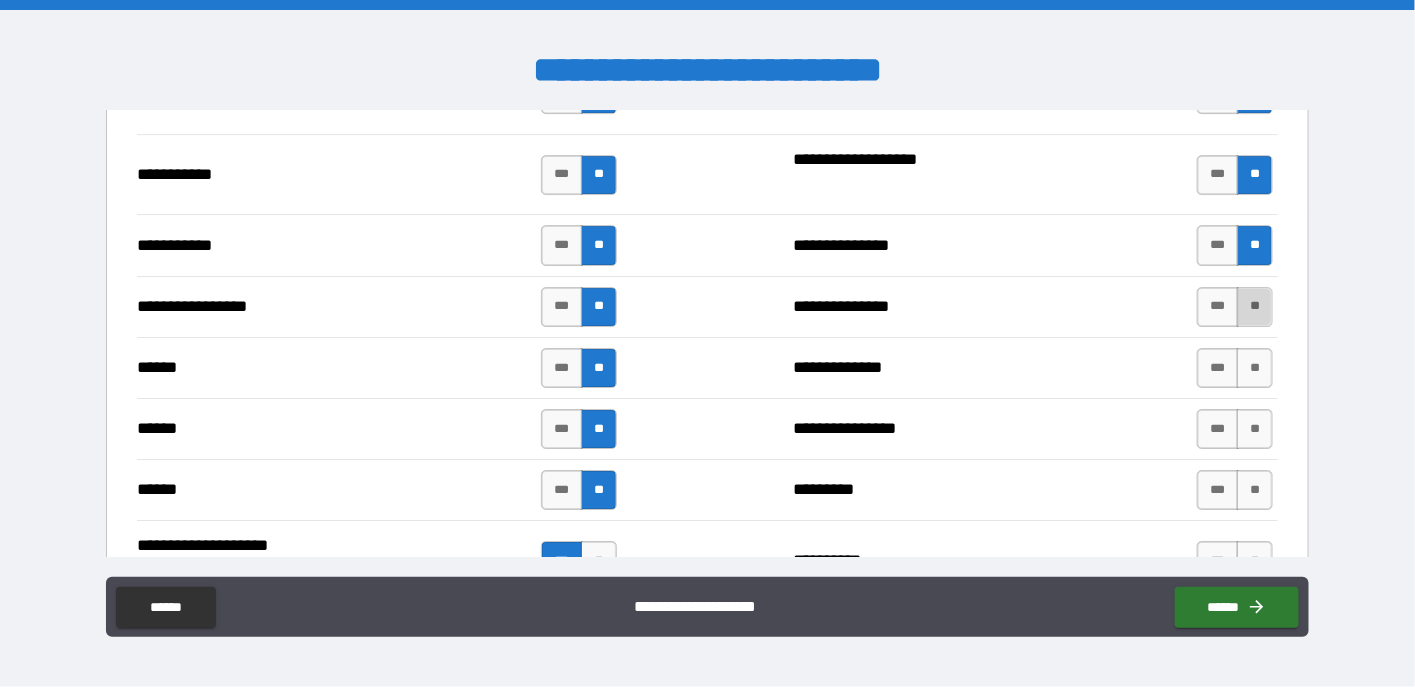 click on "**" at bounding box center [1255, 307] 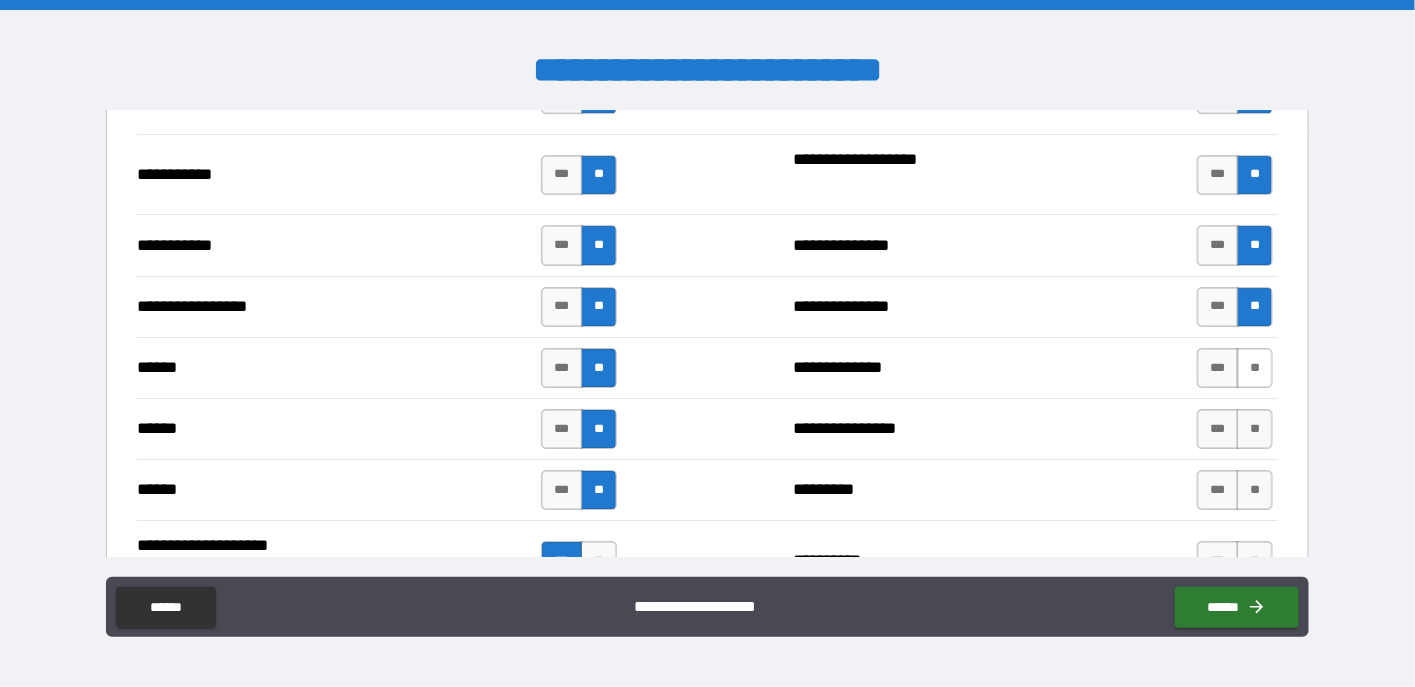 click on "**" at bounding box center [1255, 368] 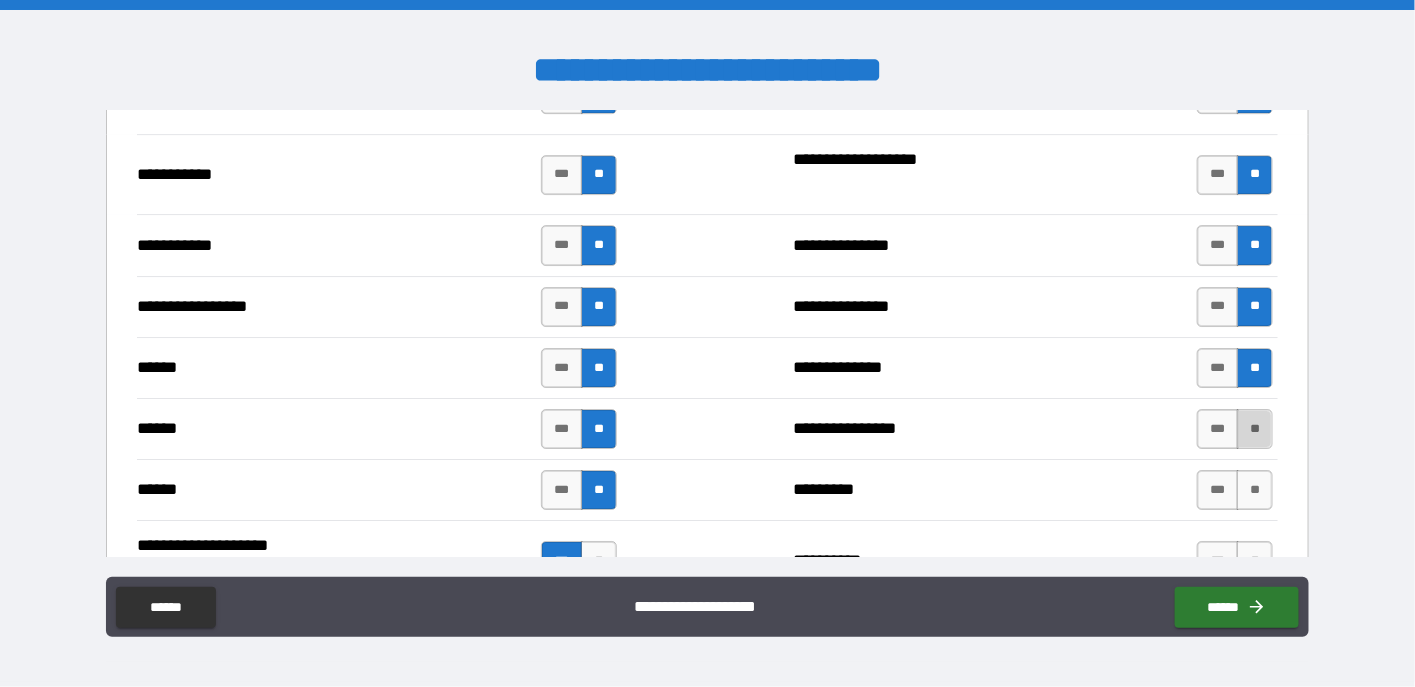 click on "**" at bounding box center [1255, 429] 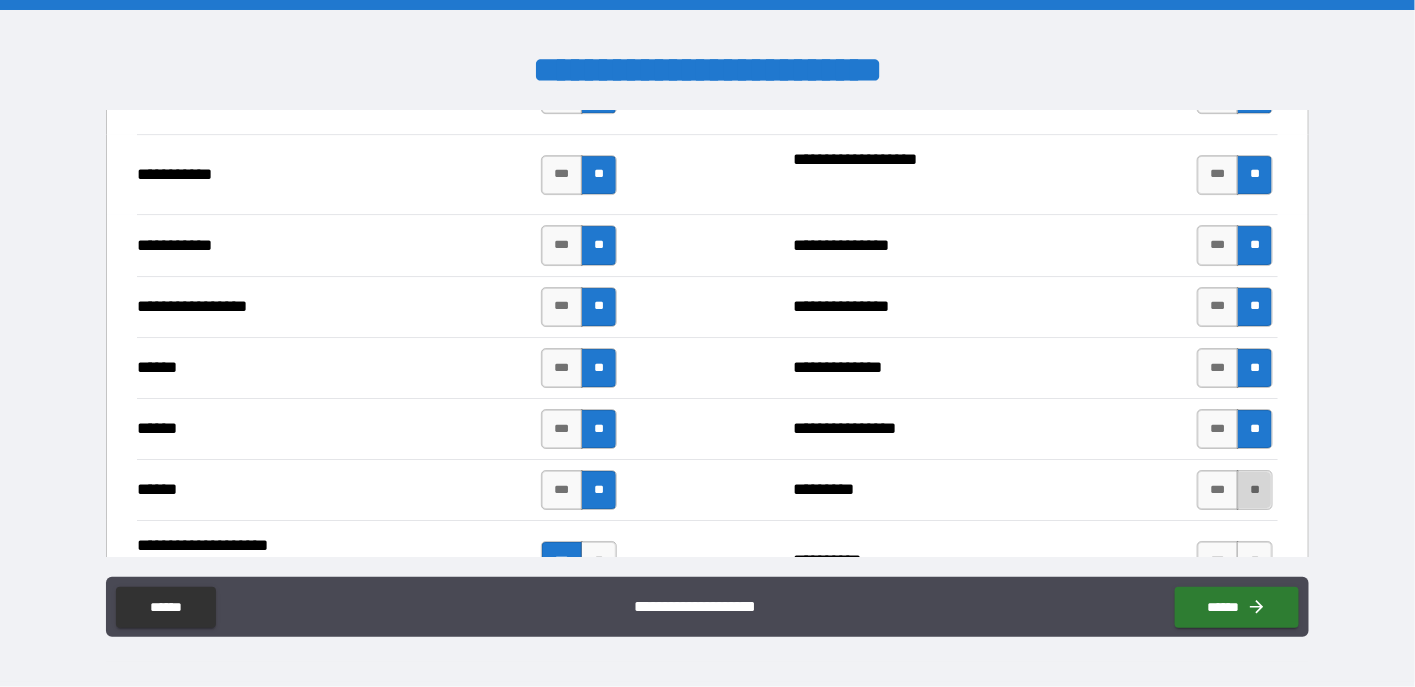 click on "**" at bounding box center [1255, 490] 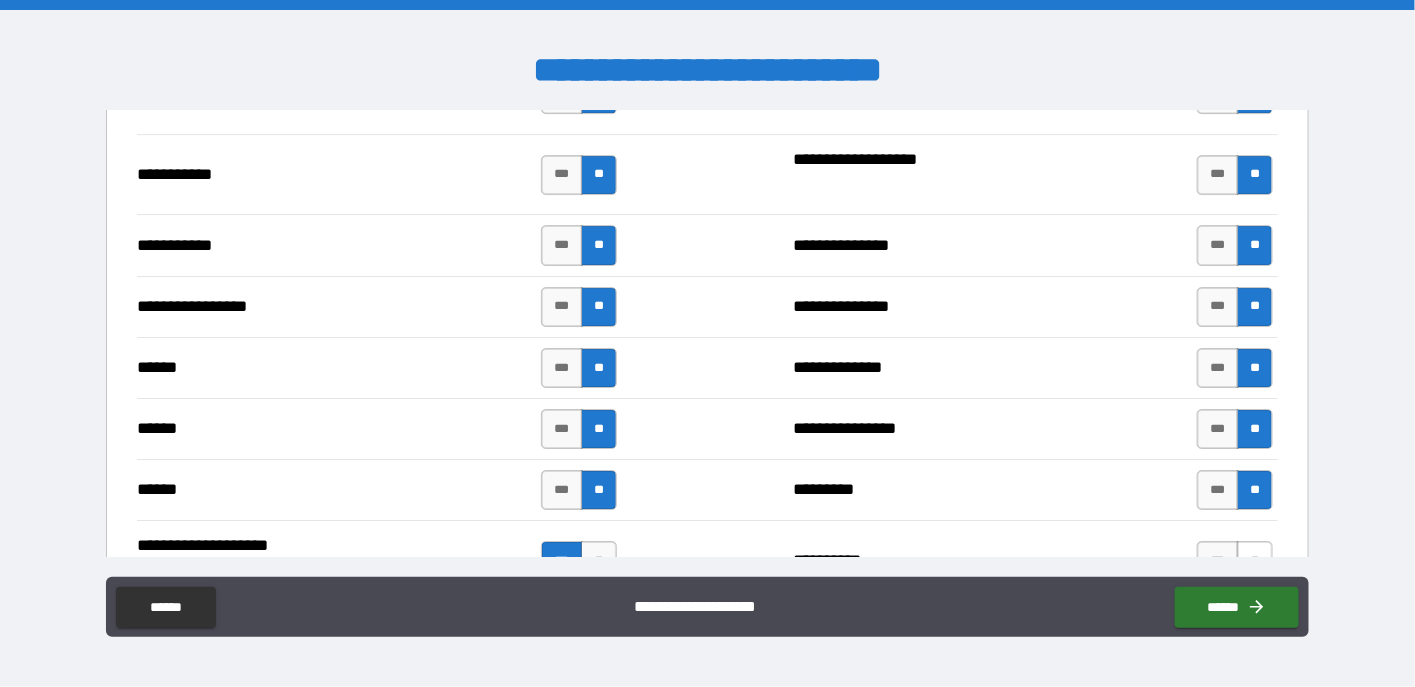 click on "**" at bounding box center (1255, 561) 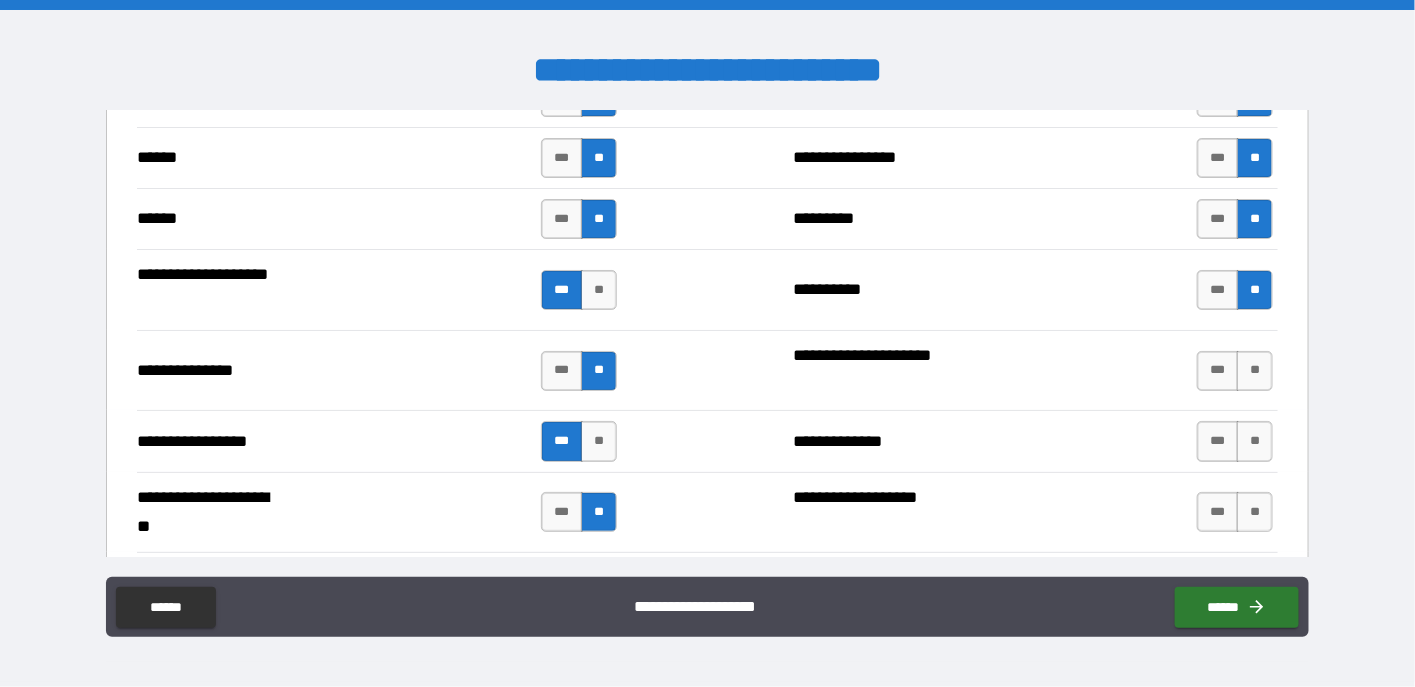 scroll, scrollTop: 2500, scrollLeft: 0, axis: vertical 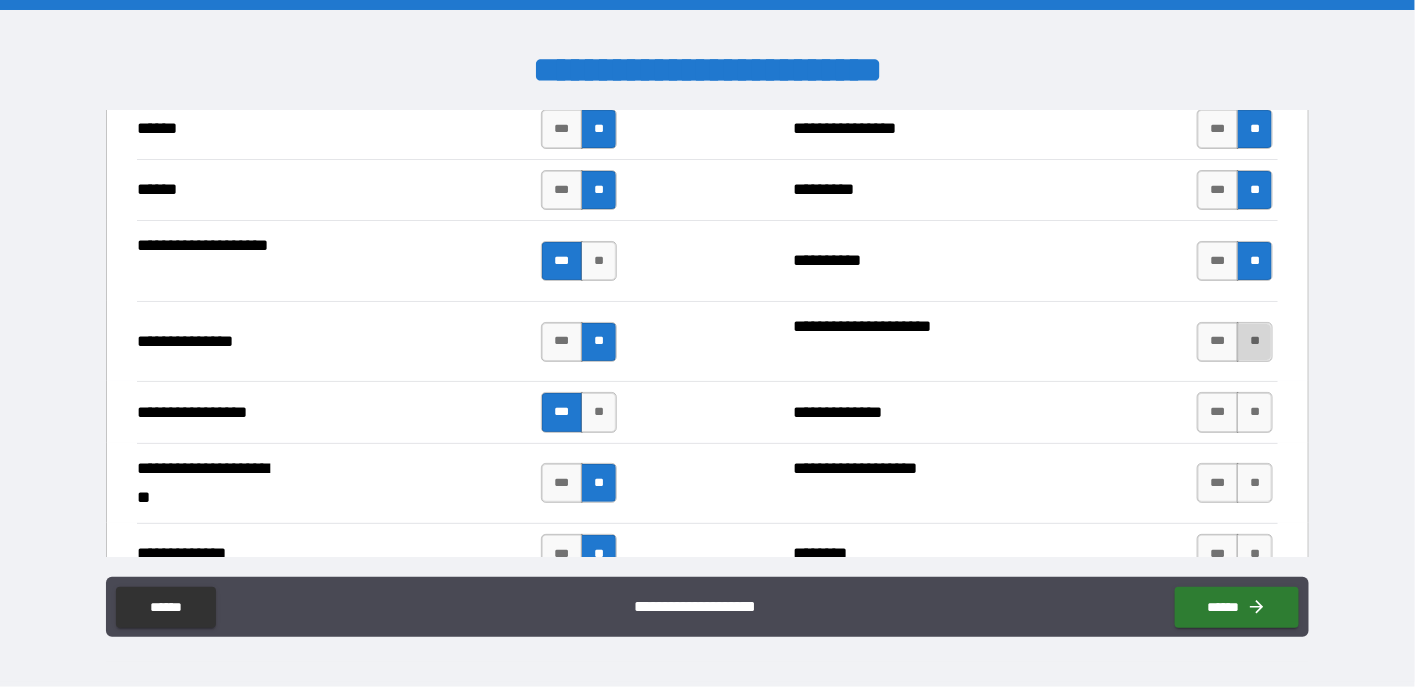 click on "**" at bounding box center (1255, 342) 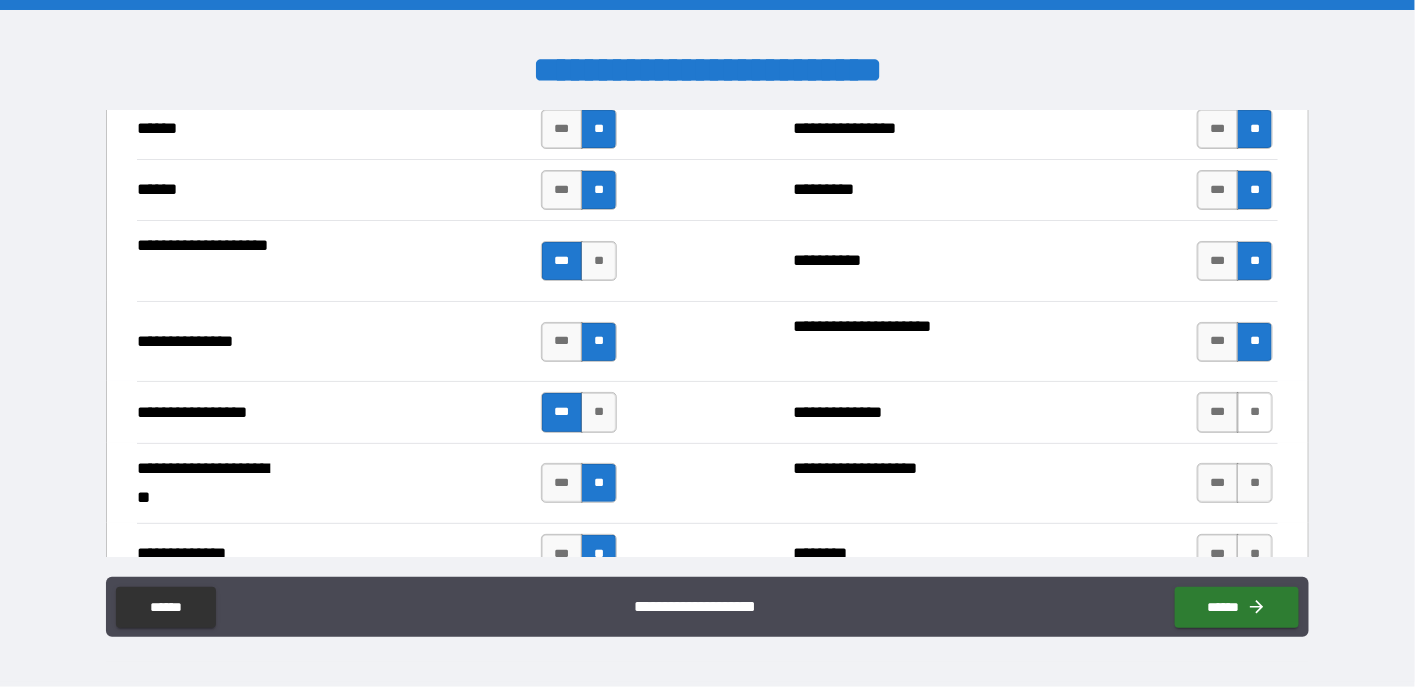 click on "**" at bounding box center [1255, 412] 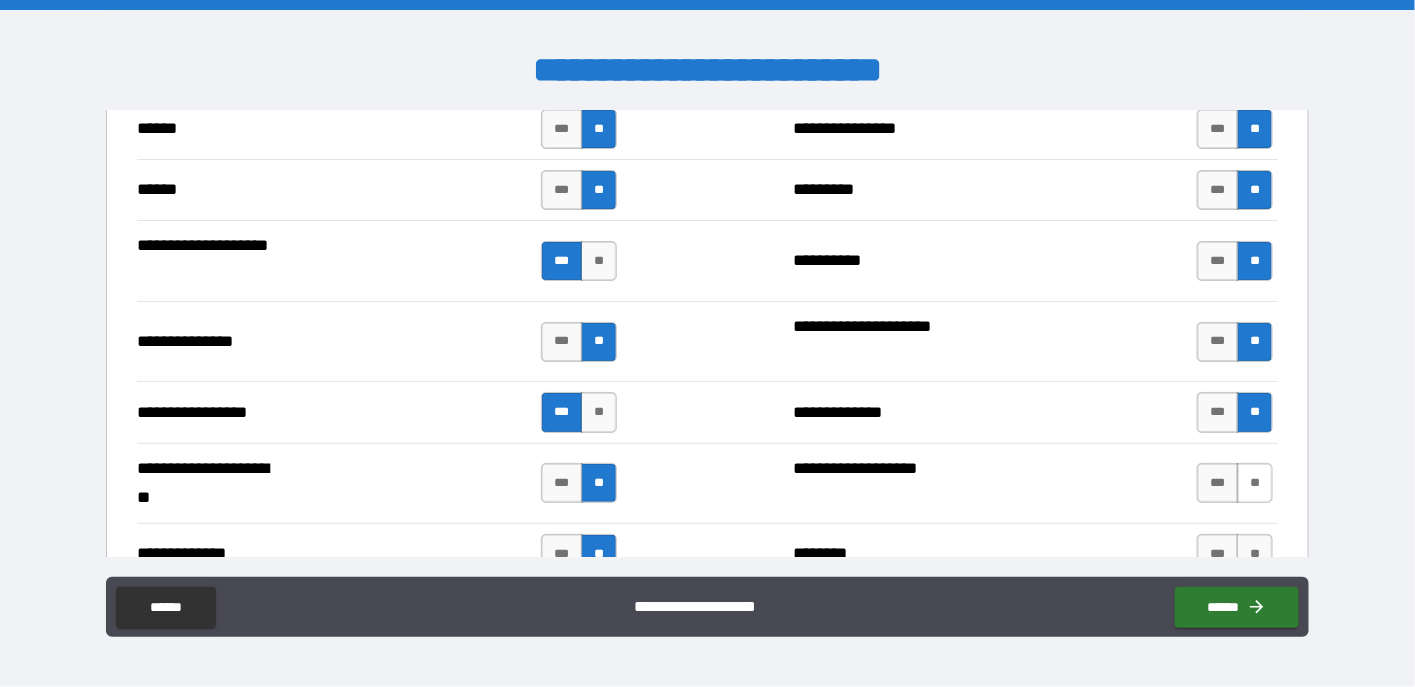 click on "**" at bounding box center [1255, 483] 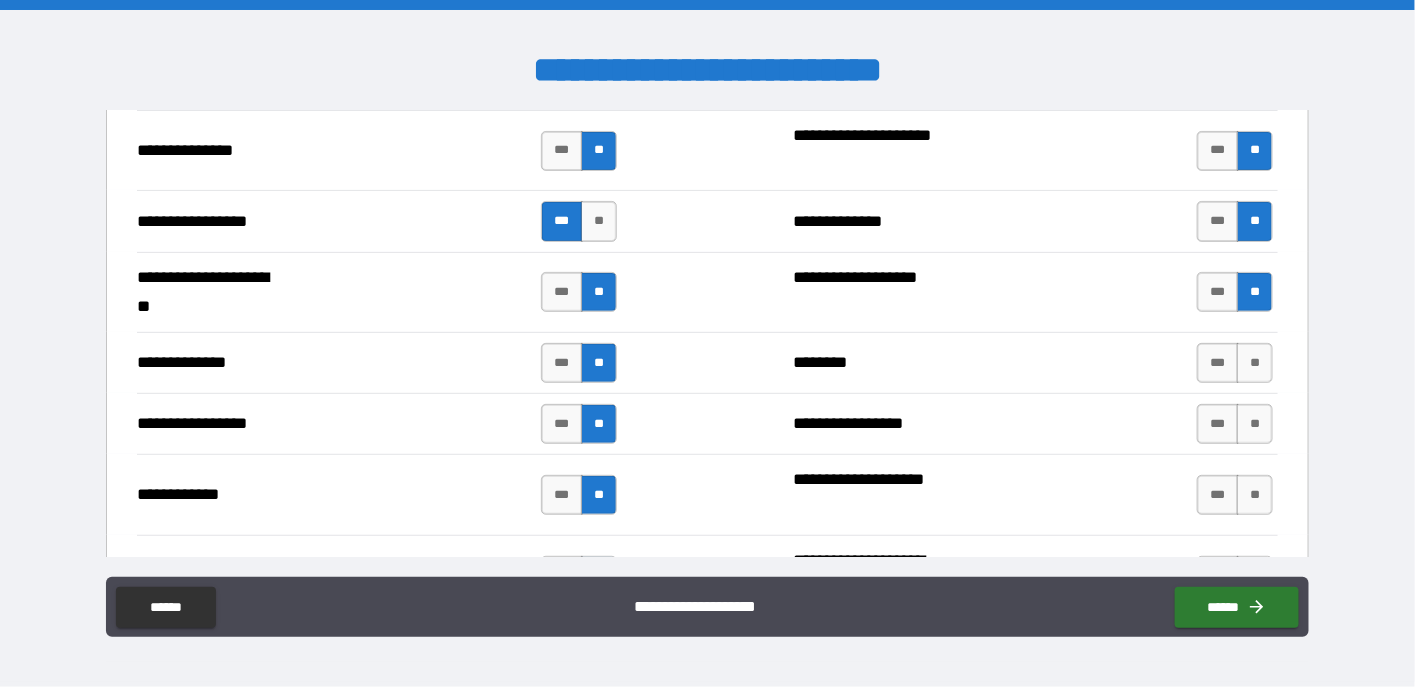 scroll, scrollTop: 2700, scrollLeft: 0, axis: vertical 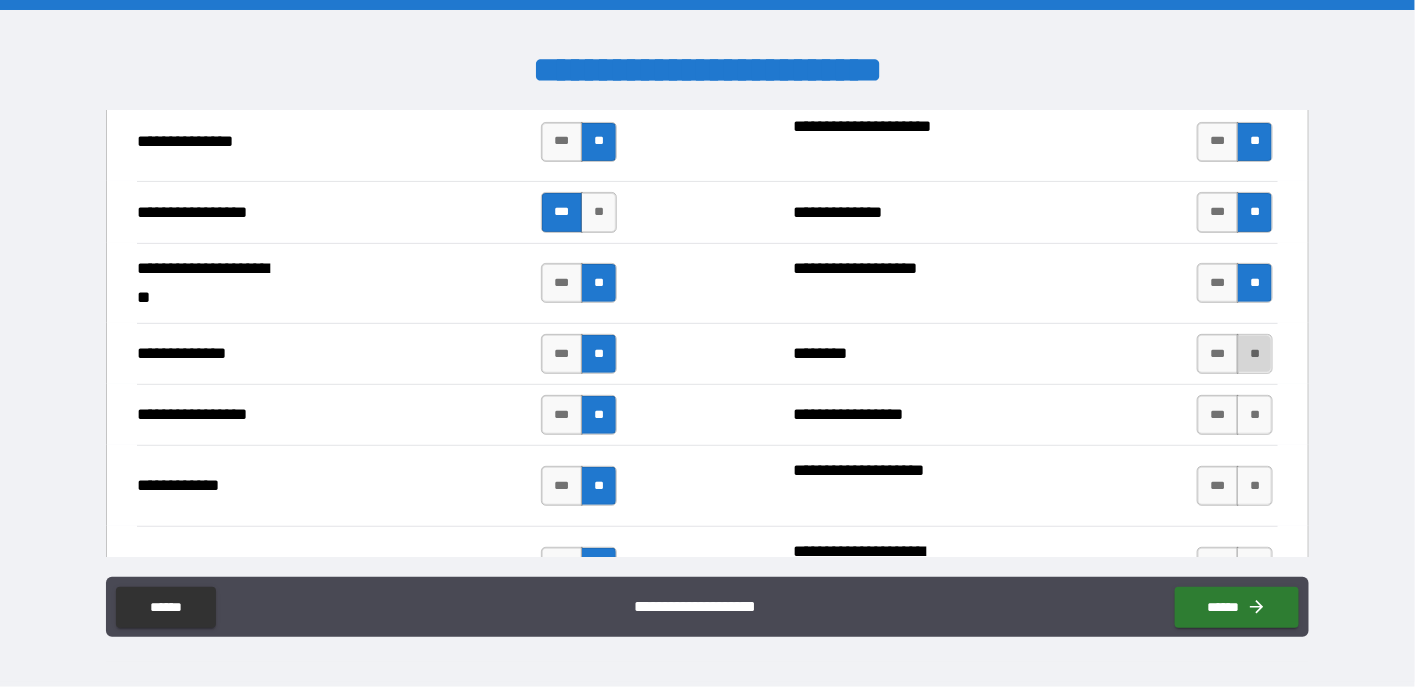 click on "**" at bounding box center (1255, 354) 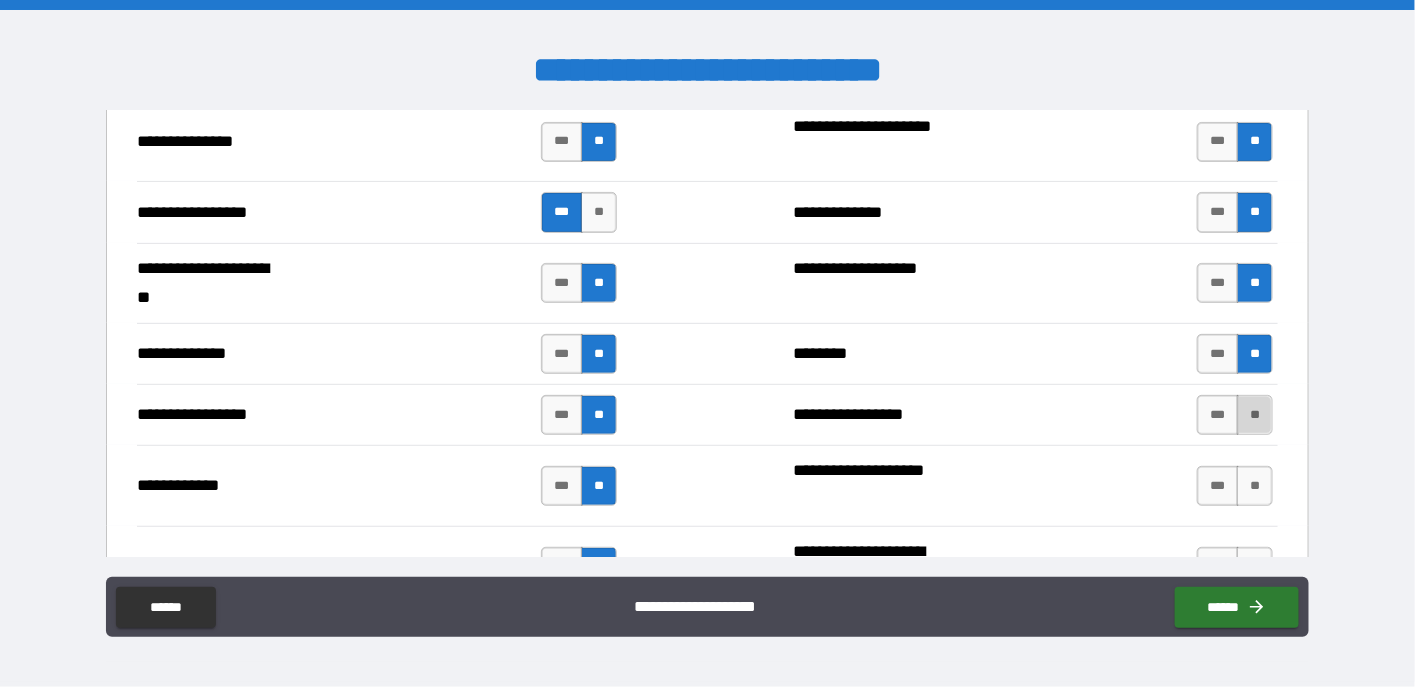 click on "**" at bounding box center [1255, 415] 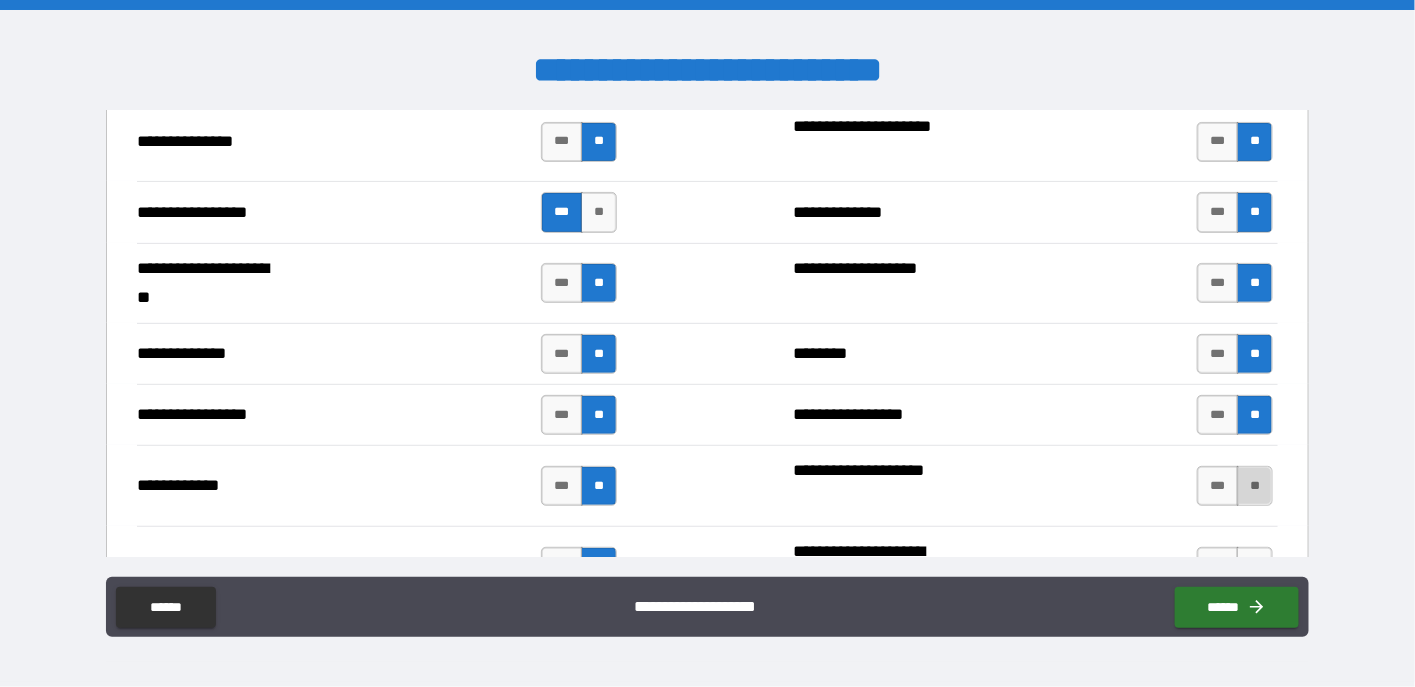 click on "**" at bounding box center (1255, 486) 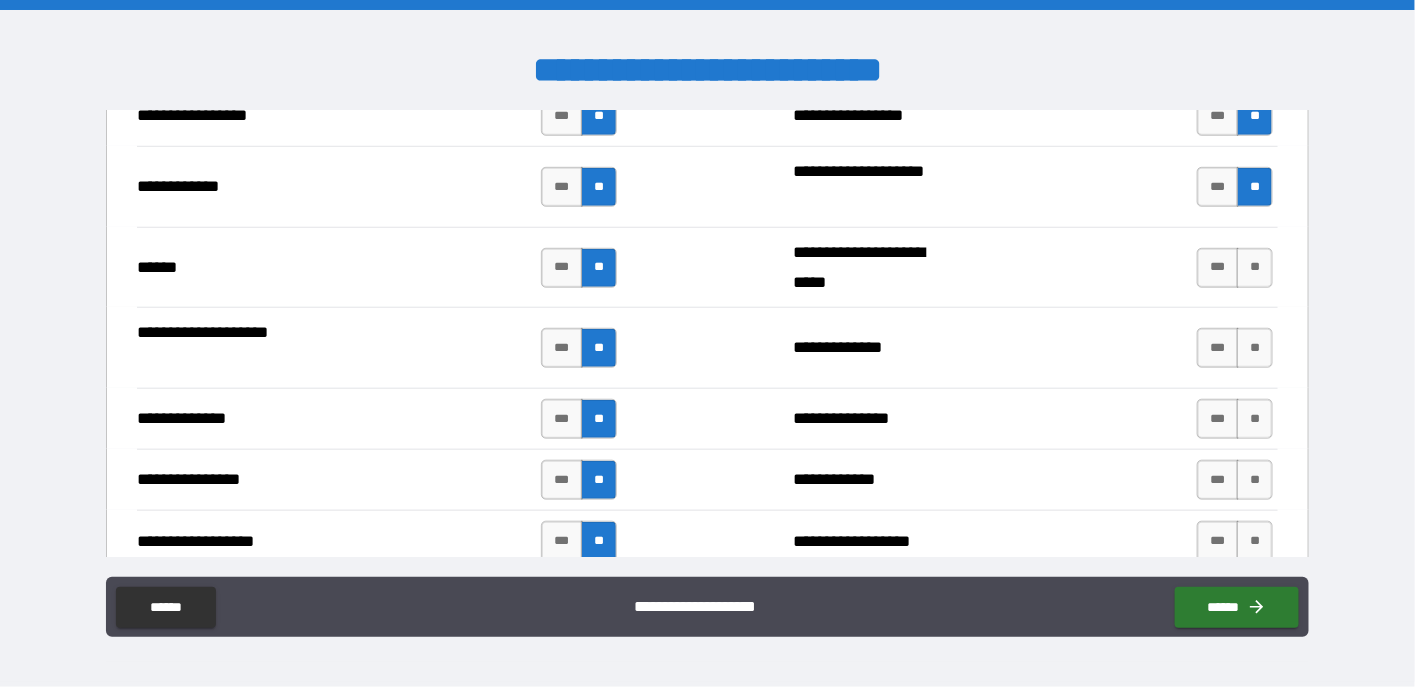 scroll, scrollTop: 3000, scrollLeft: 0, axis: vertical 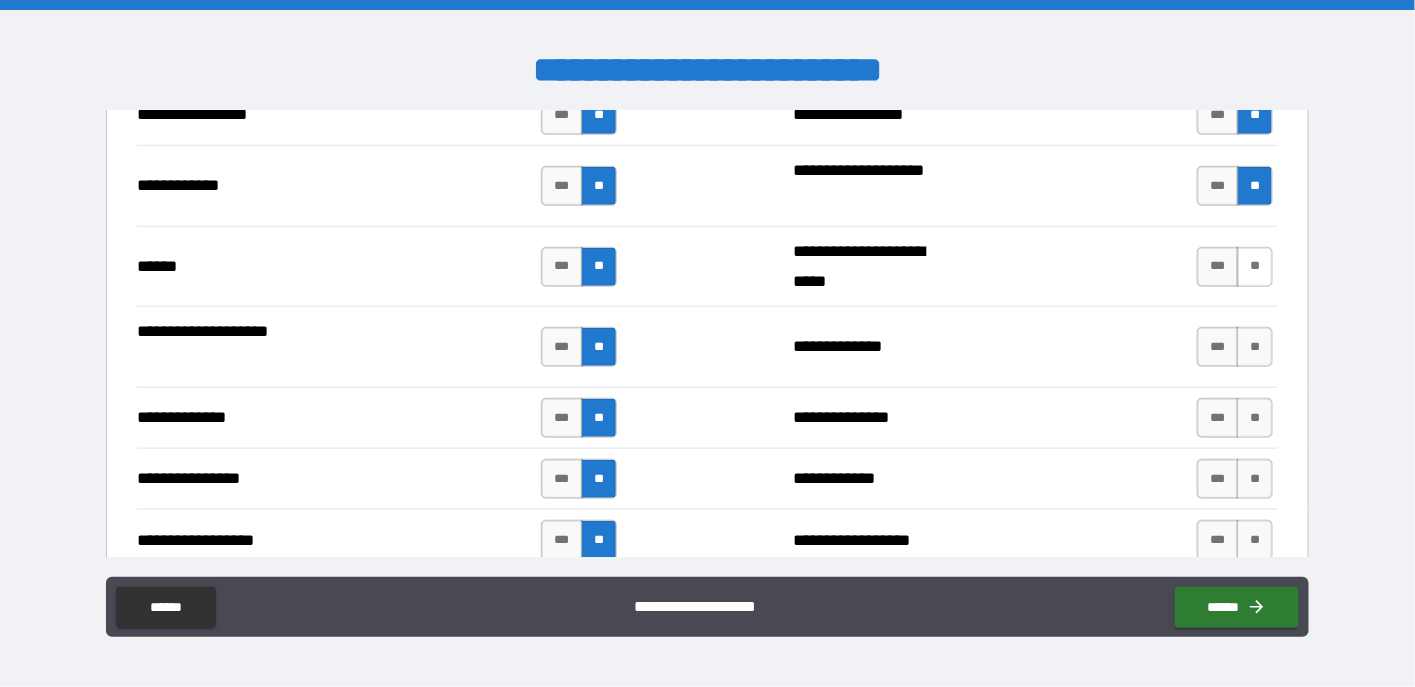 click on "**" at bounding box center (1255, 267) 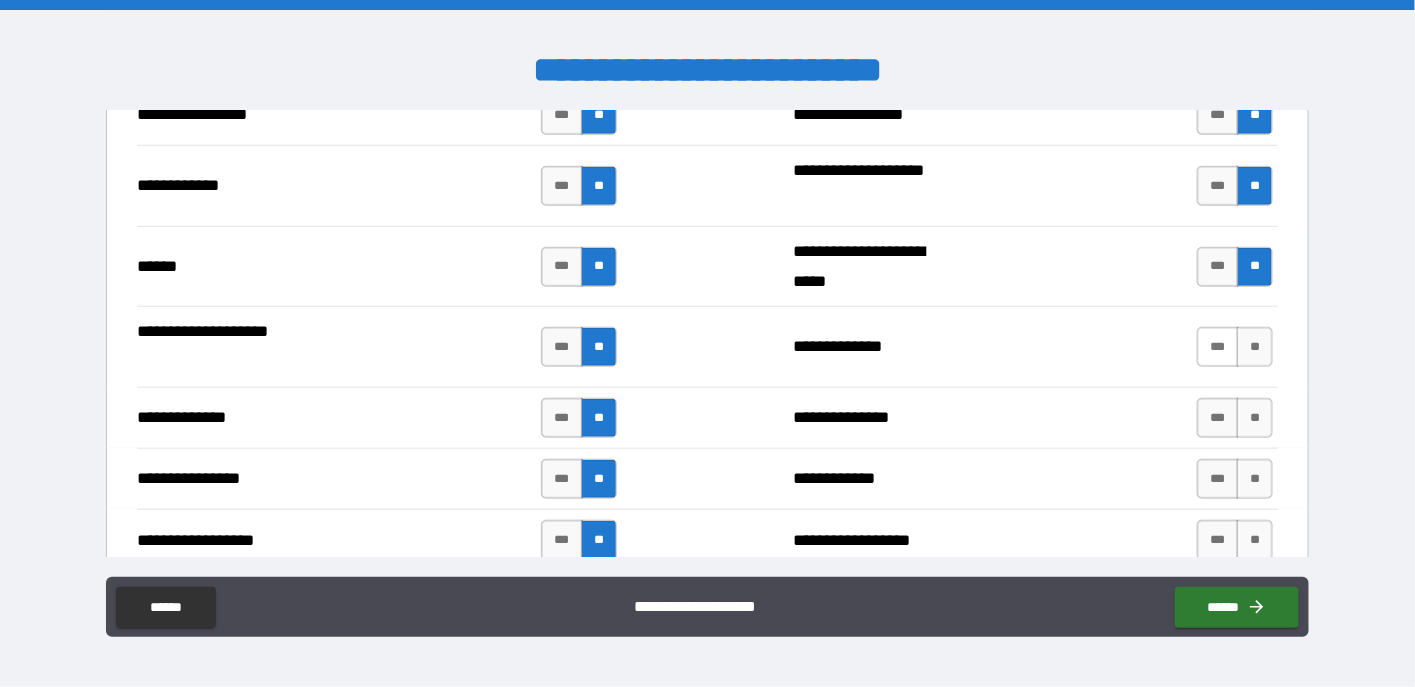 click on "***" at bounding box center (1218, 347) 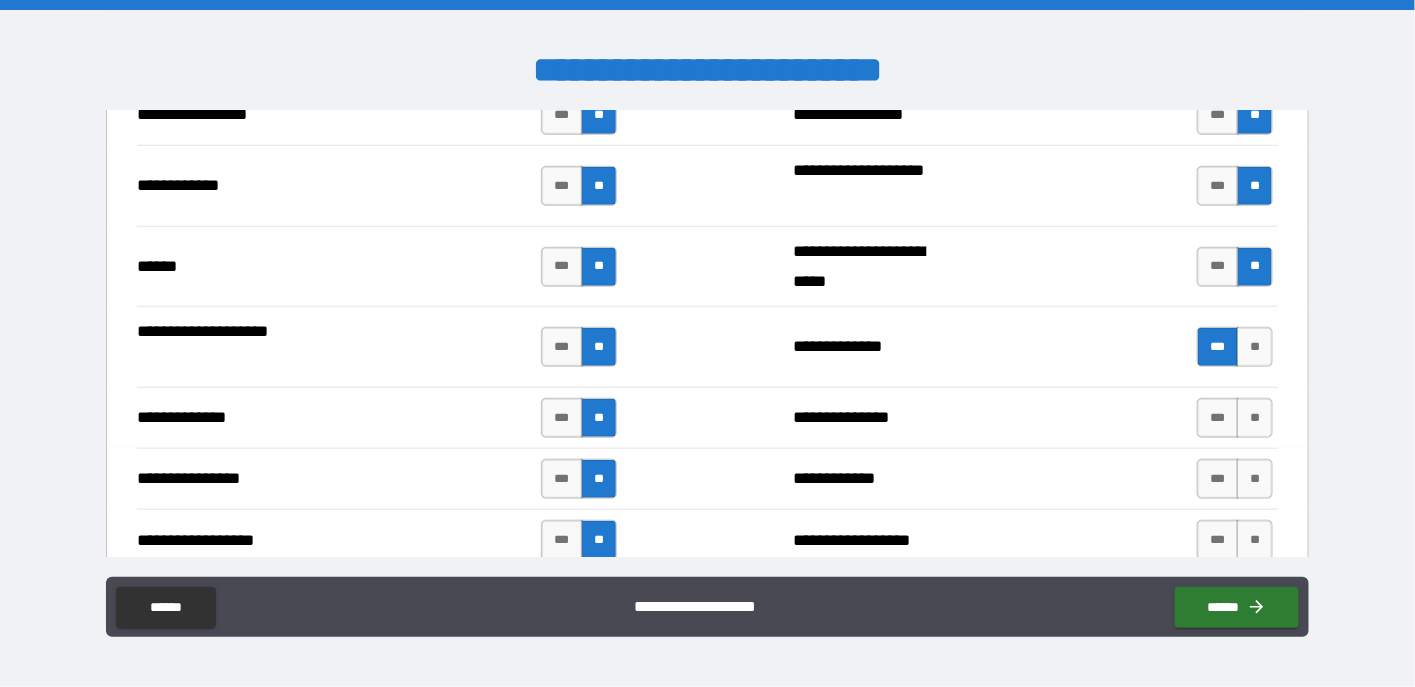 scroll, scrollTop: 3100, scrollLeft: 0, axis: vertical 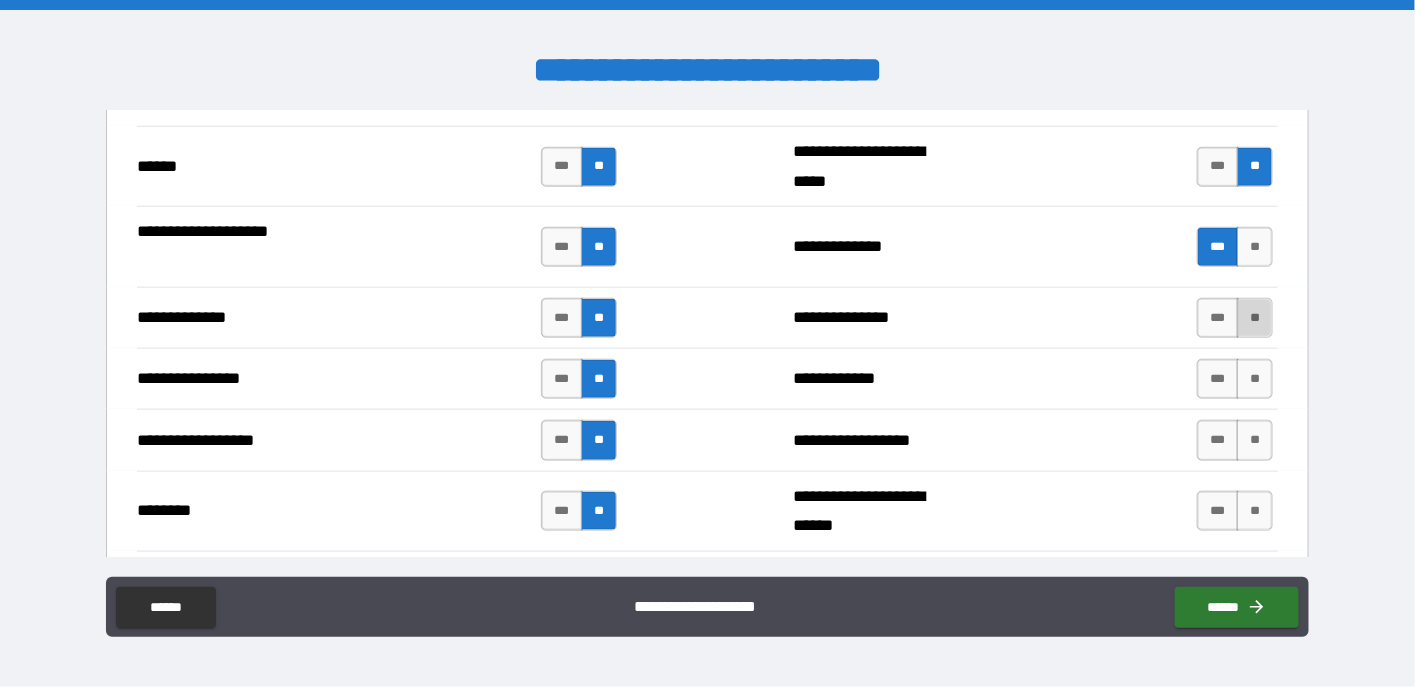 click on "**" at bounding box center [1255, 318] 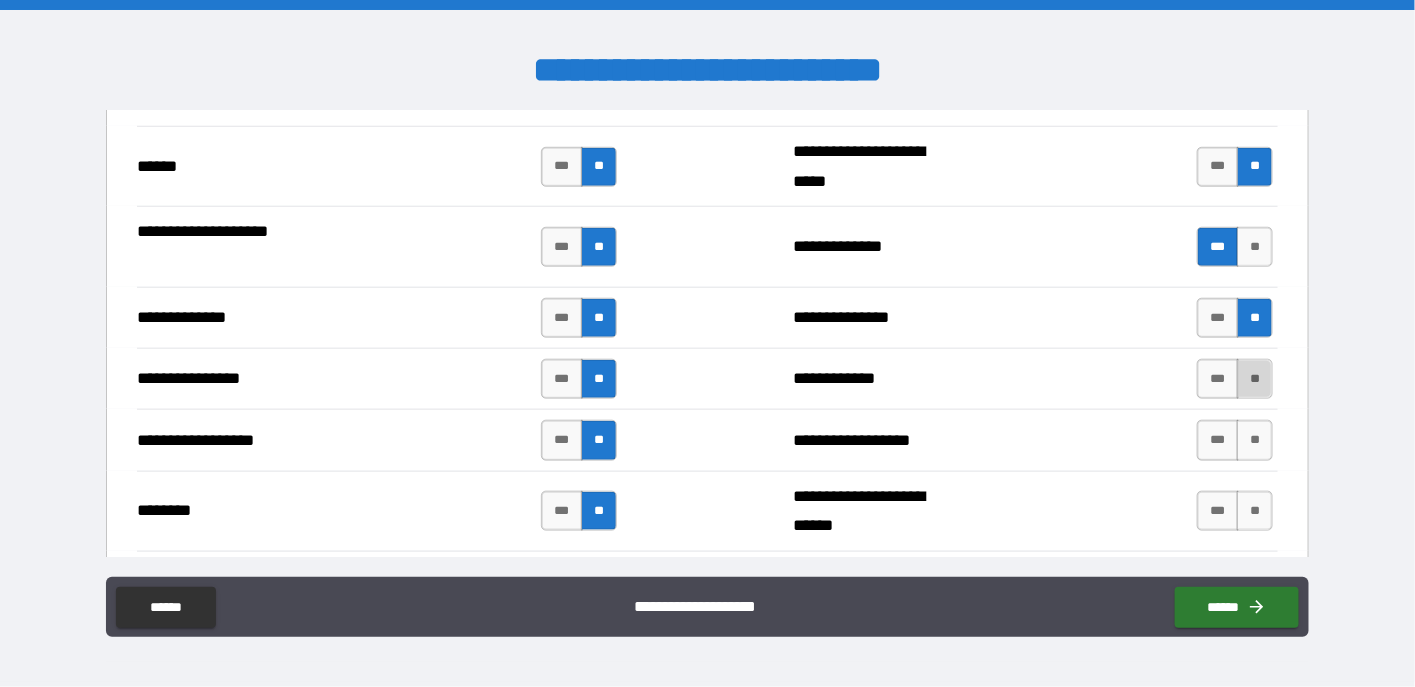 click on "**" at bounding box center [1255, 379] 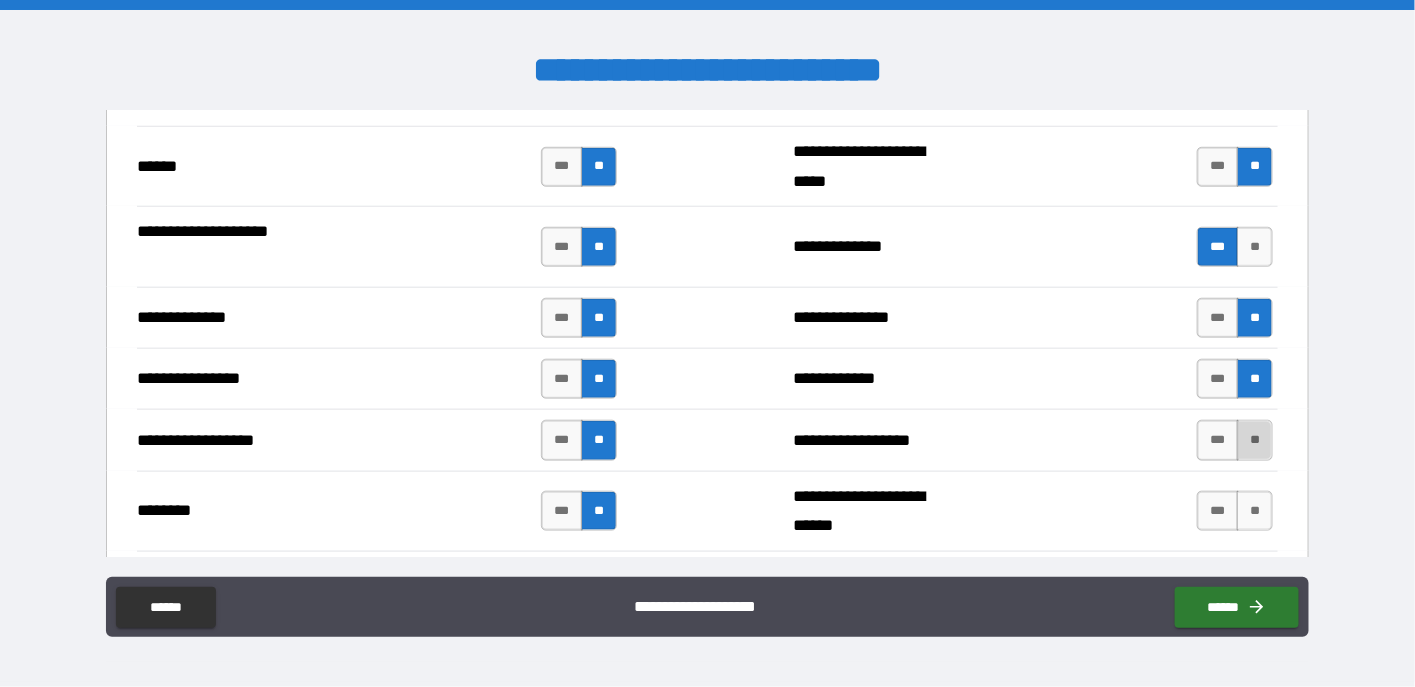click on "**" at bounding box center [1255, 440] 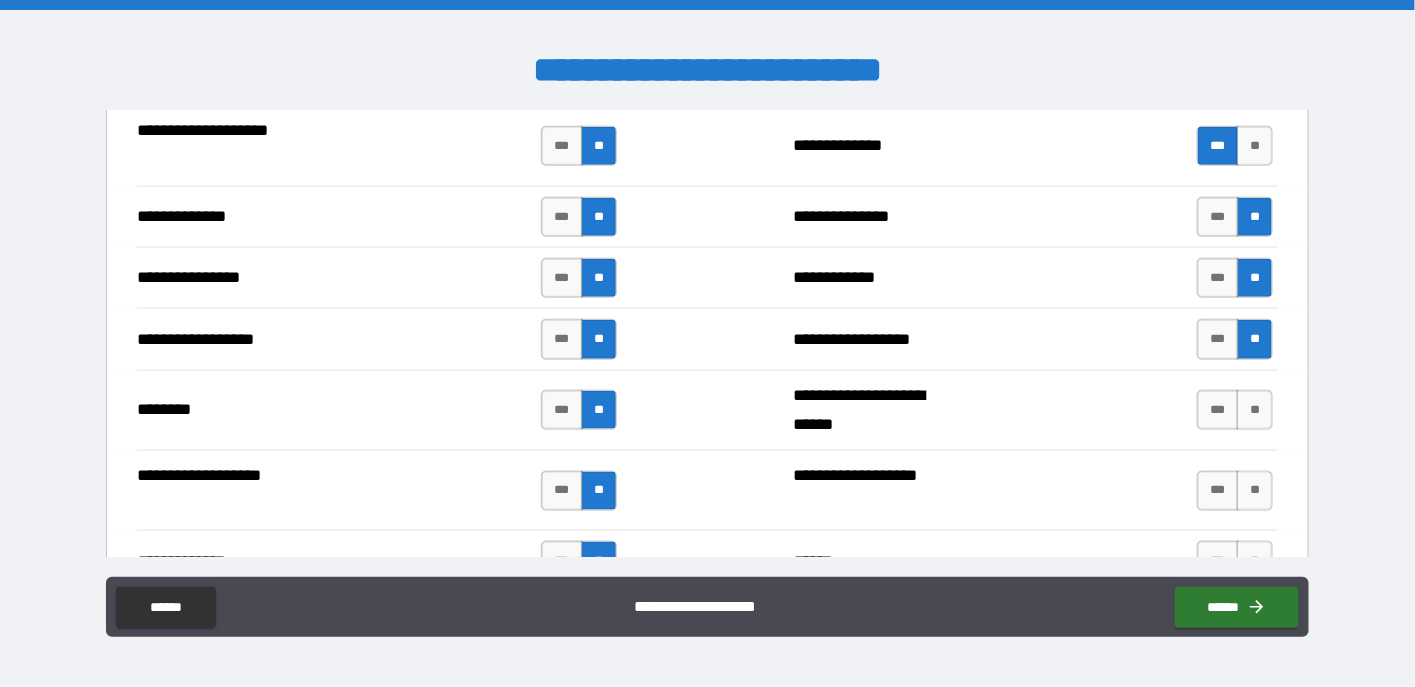 scroll, scrollTop: 3300, scrollLeft: 0, axis: vertical 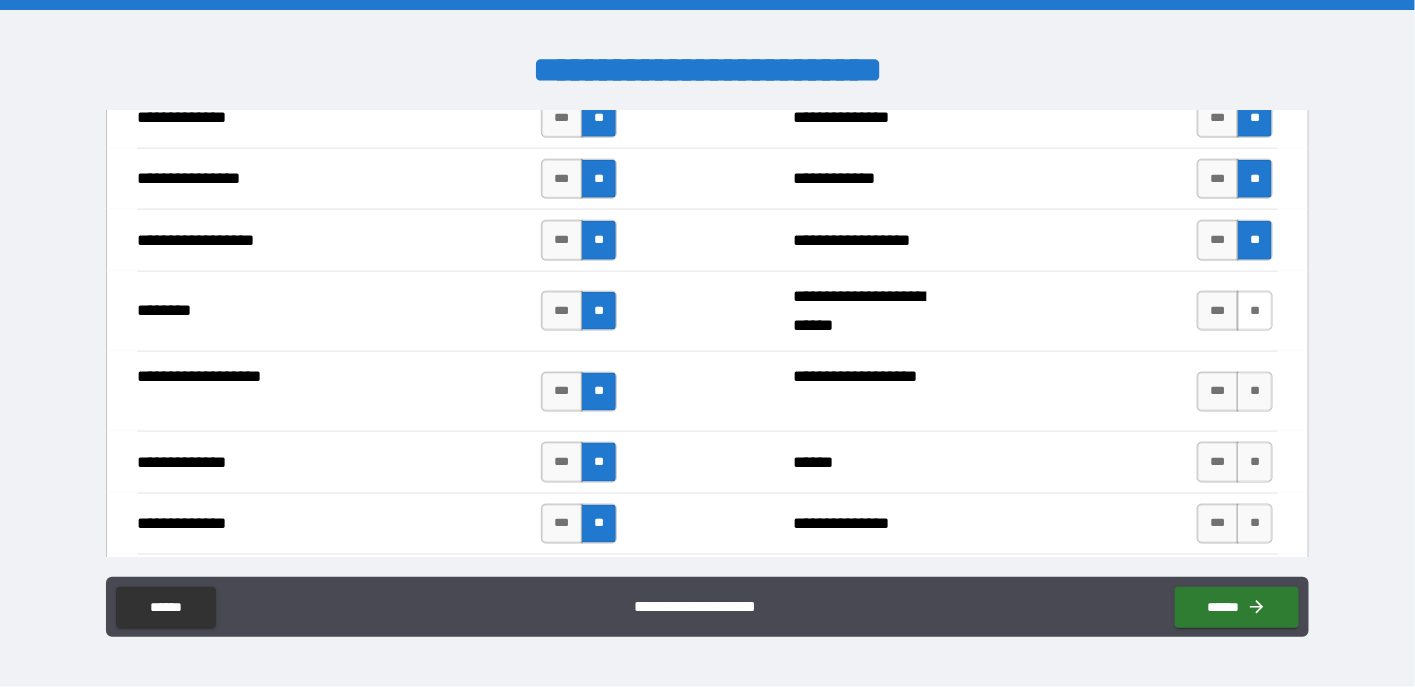 click on "**" at bounding box center [1255, 311] 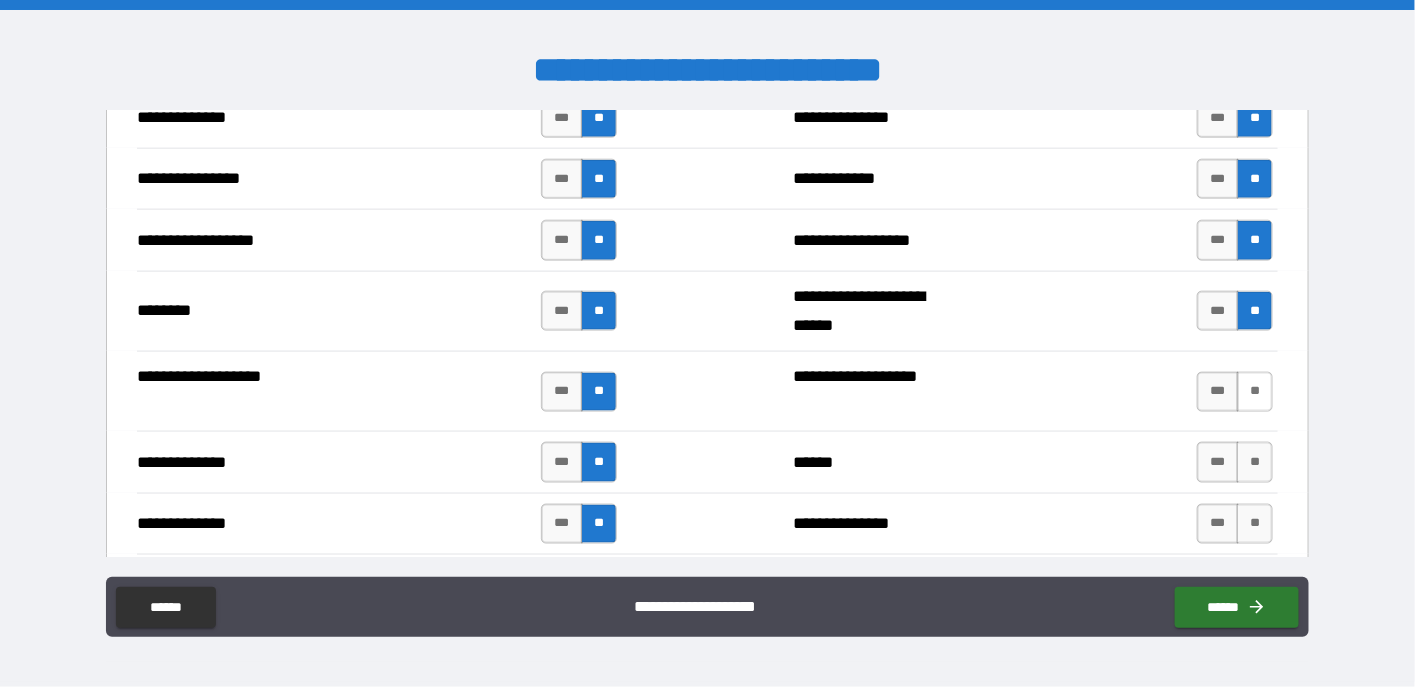 click on "**" at bounding box center (1255, 392) 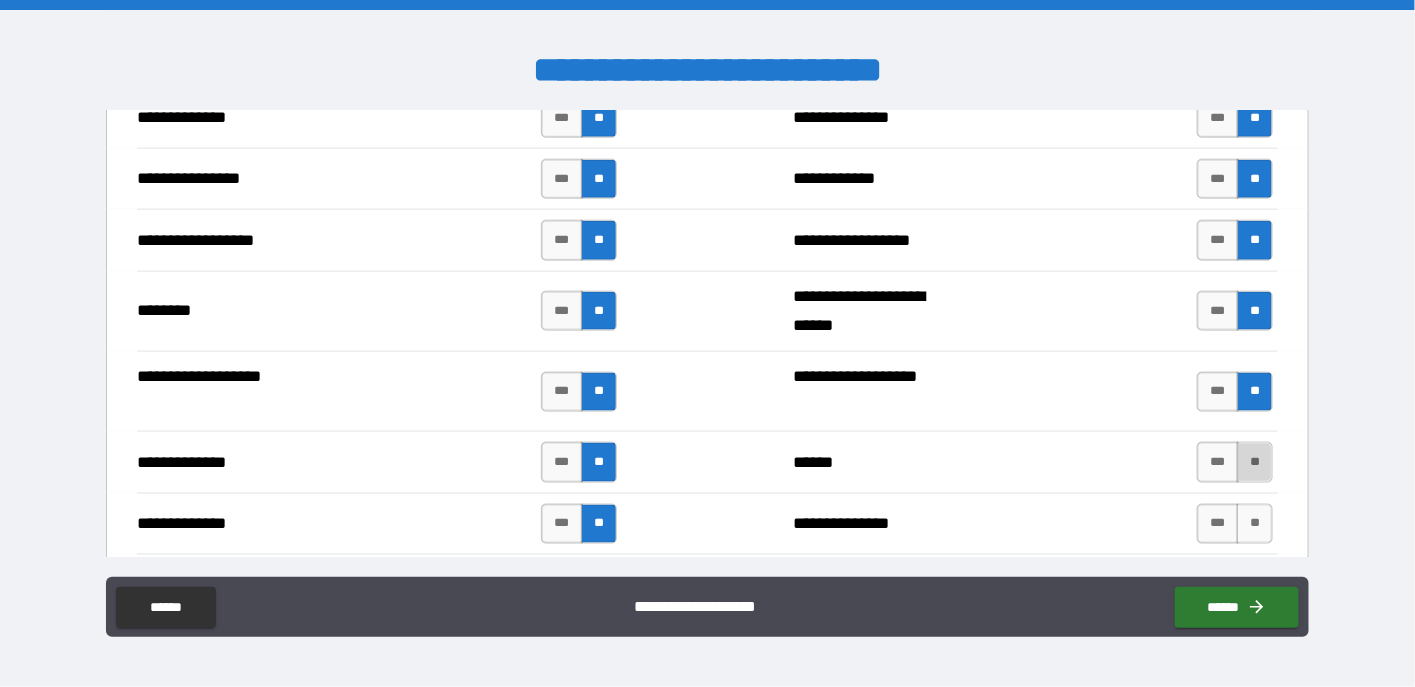 click on "**" at bounding box center [1255, 462] 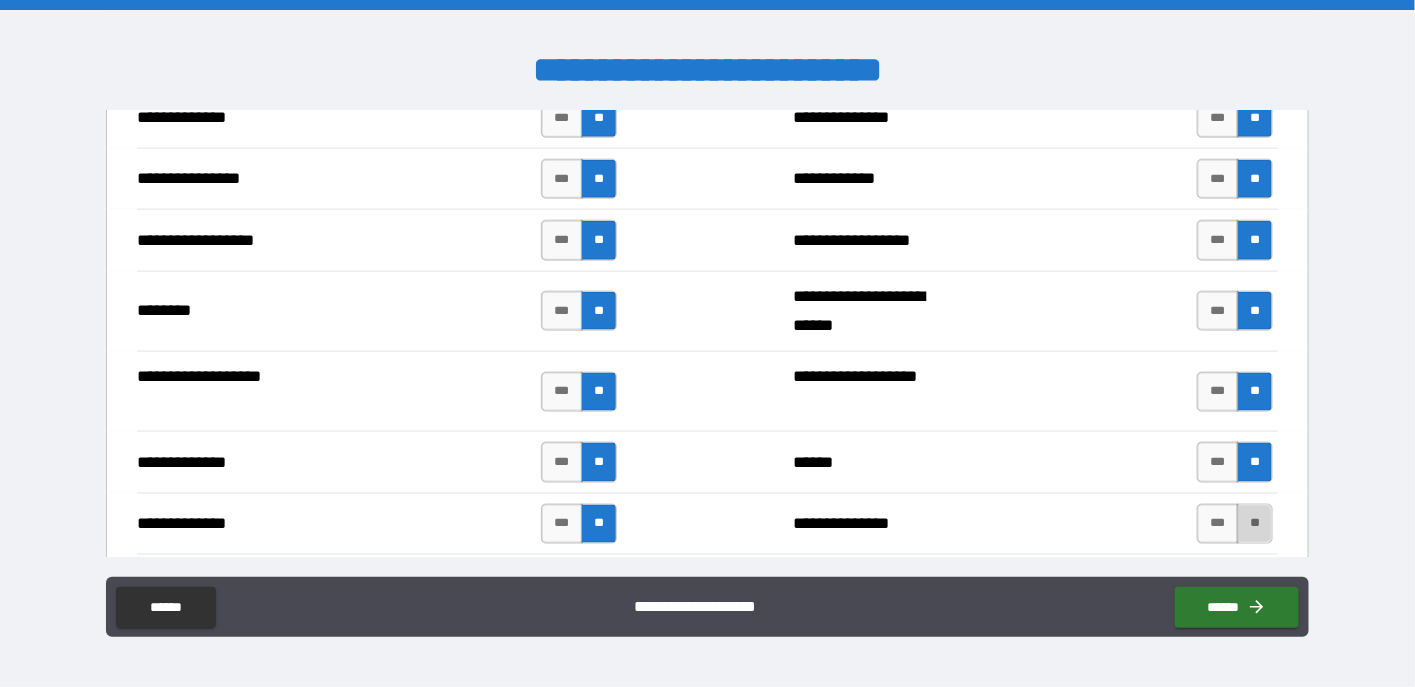 click on "**" at bounding box center (1255, 524) 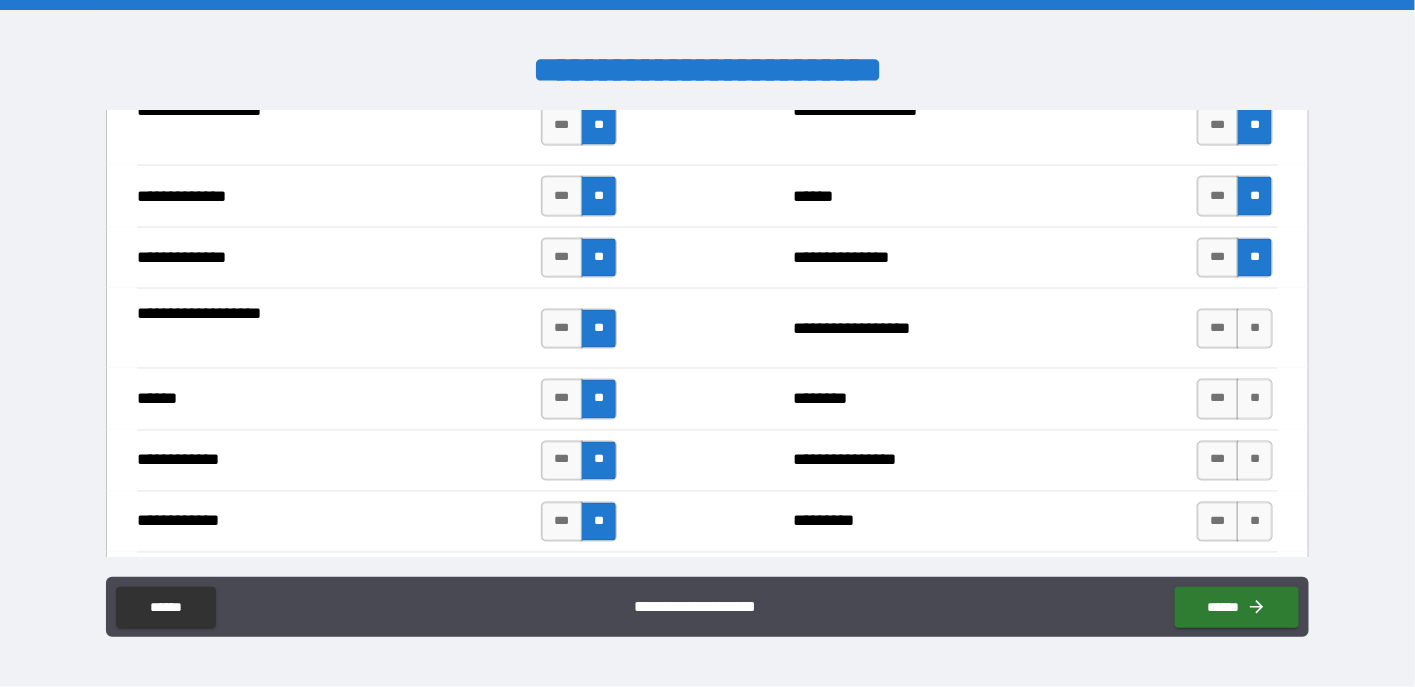 scroll, scrollTop: 3600, scrollLeft: 0, axis: vertical 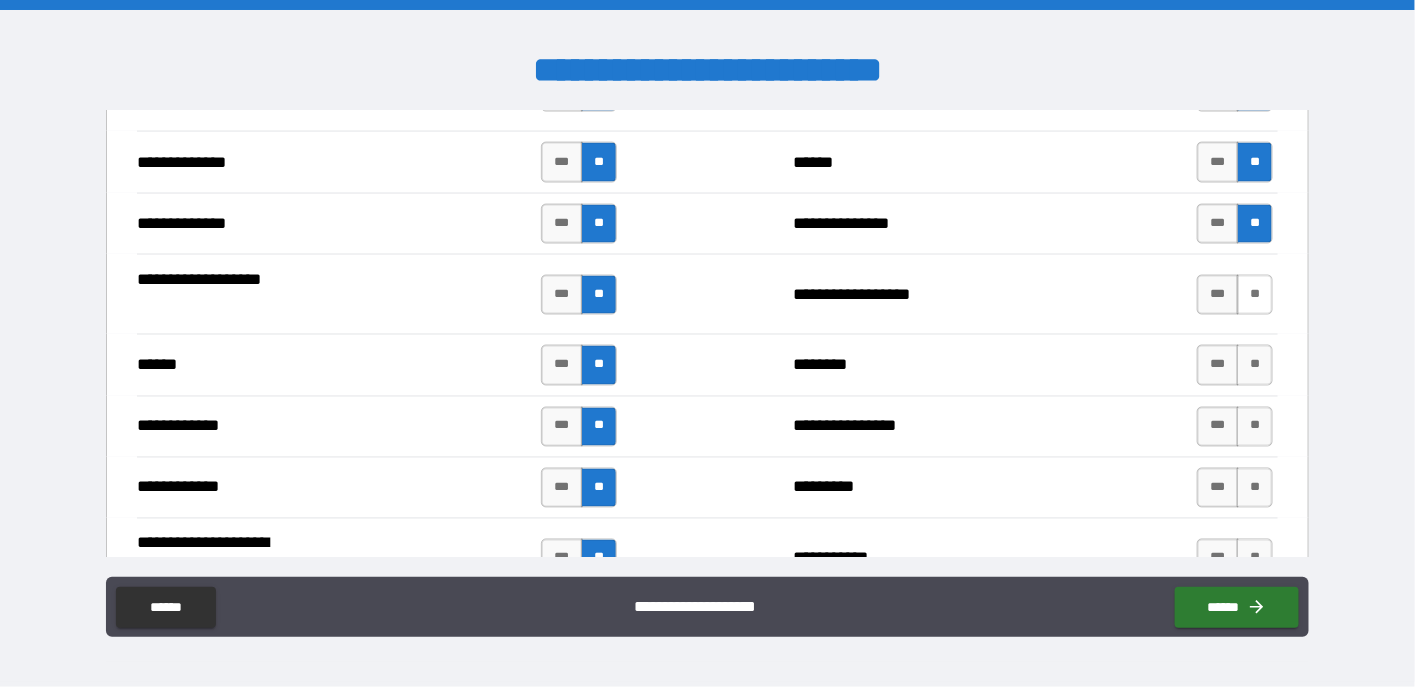 click on "**" at bounding box center (1255, 295) 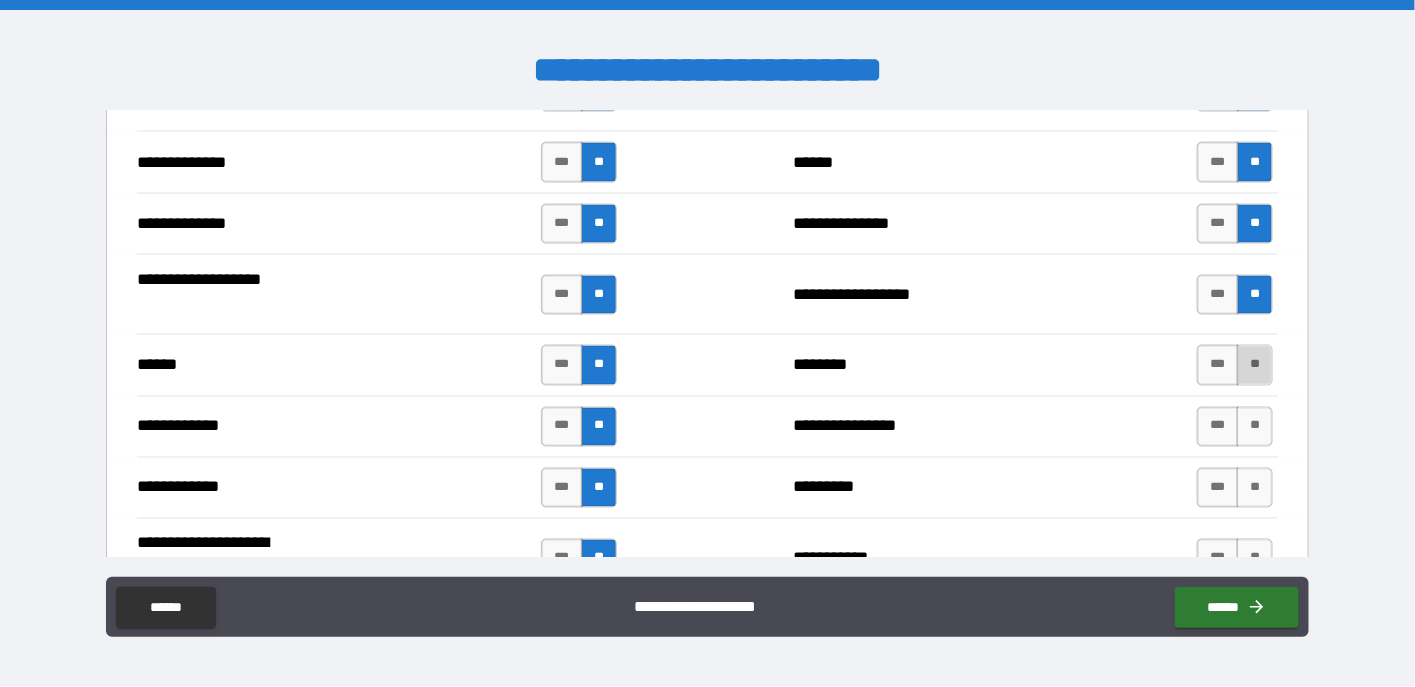 click on "**" at bounding box center (1255, 365) 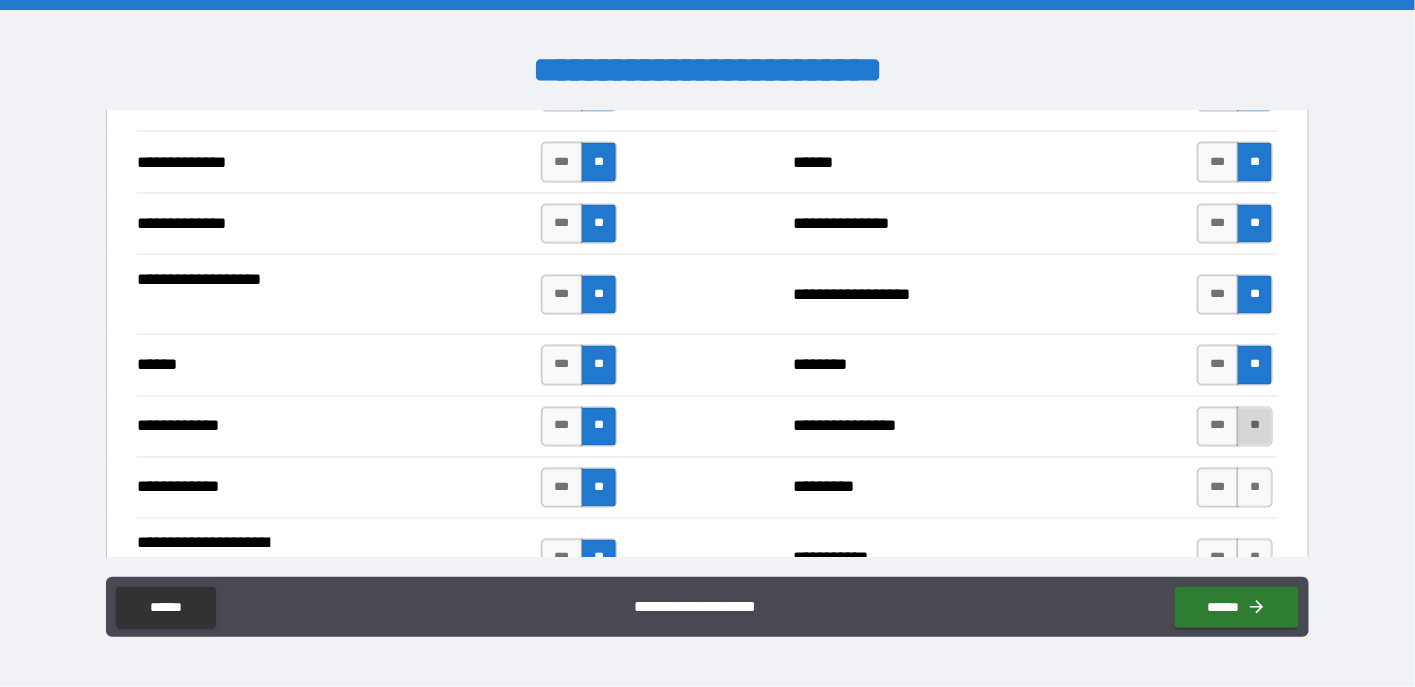 click on "**" at bounding box center [1255, 427] 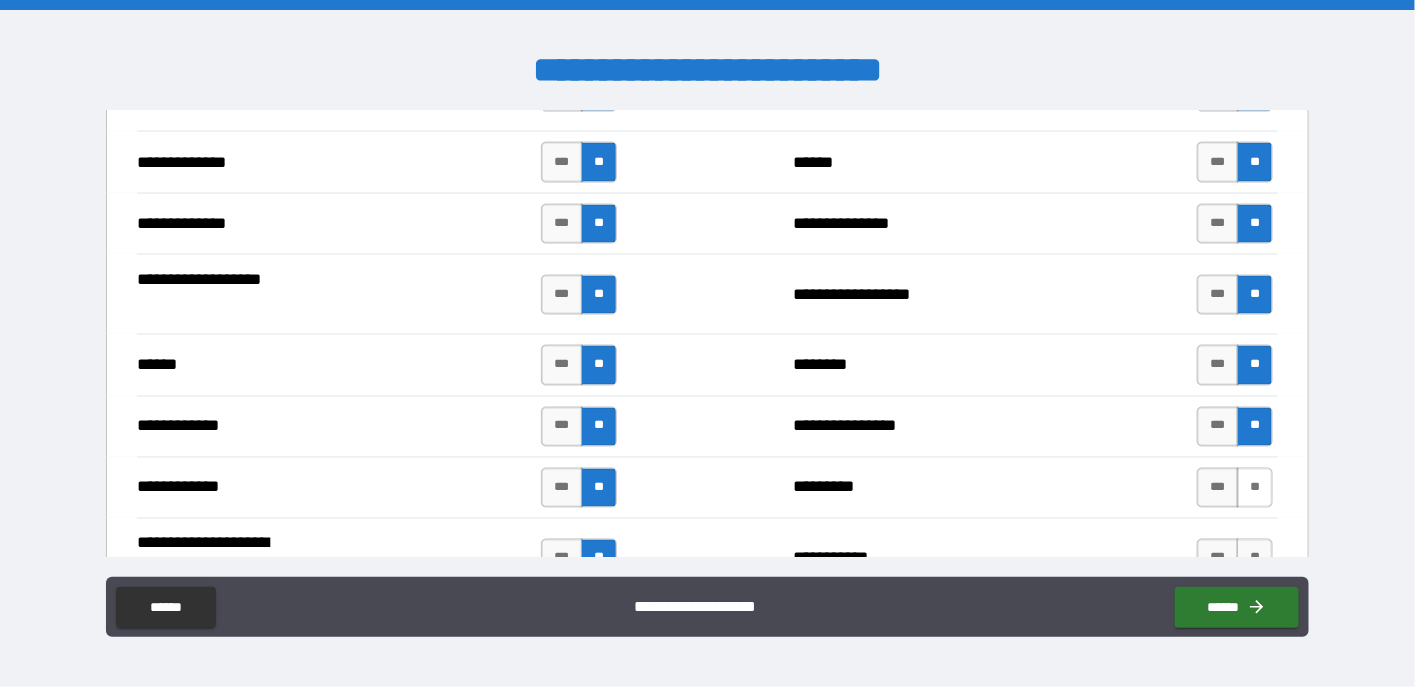click on "**" at bounding box center [1255, 488] 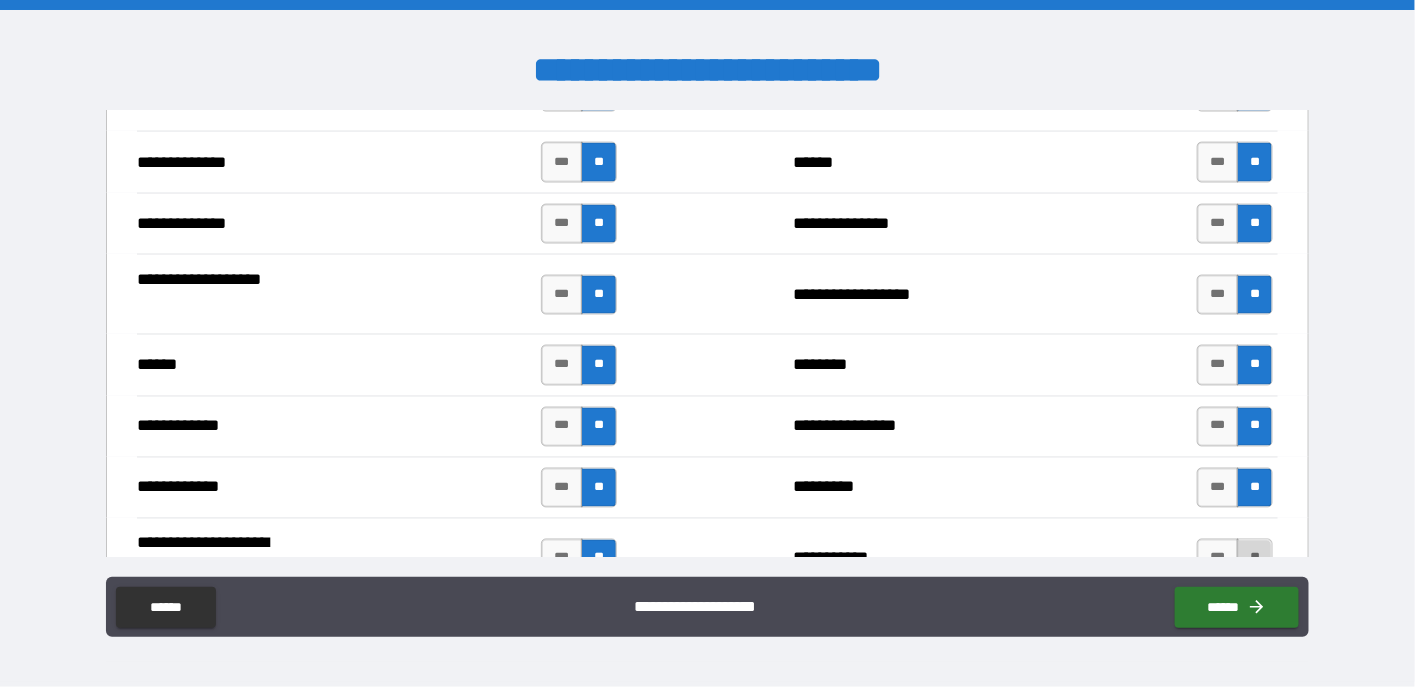 click on "**" at bounding box center (1255, 559) 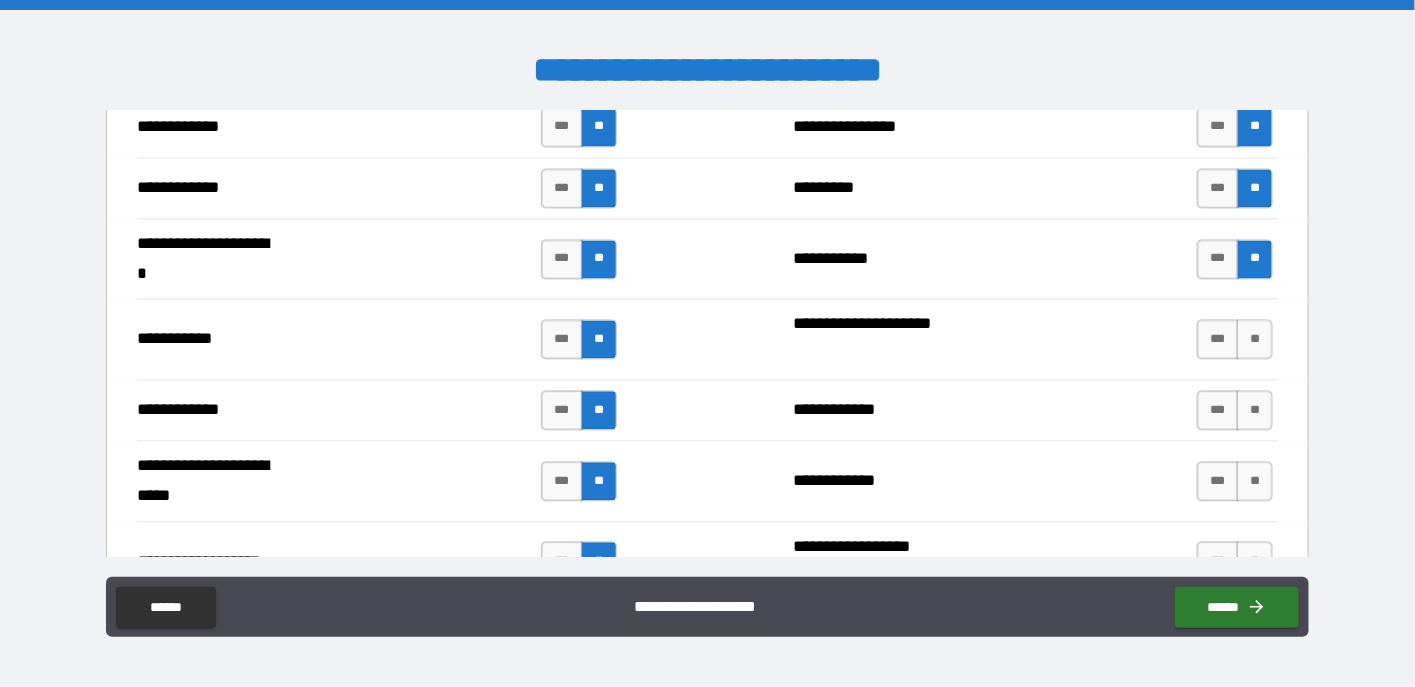 scroll, scrollTop: 3900, scrollLeft: 0, axis: vertical 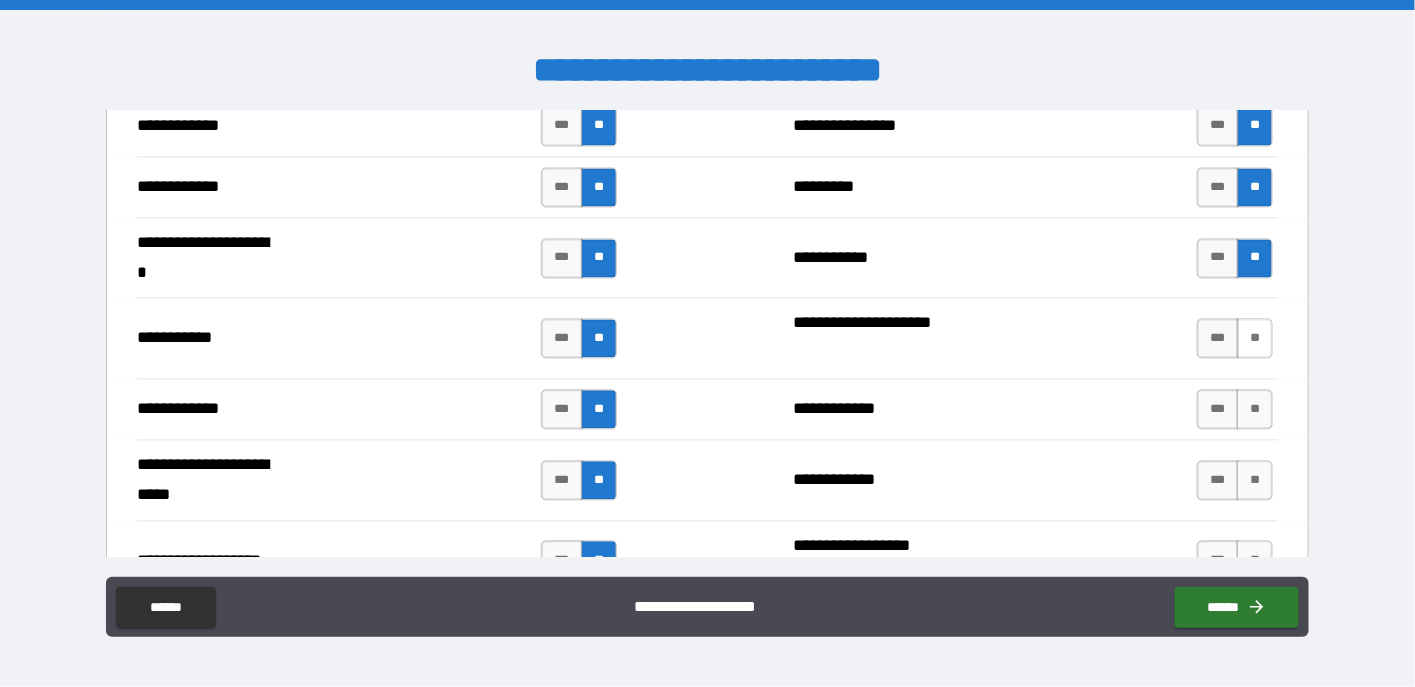 click on "**" at bounding box center [1255, 339] 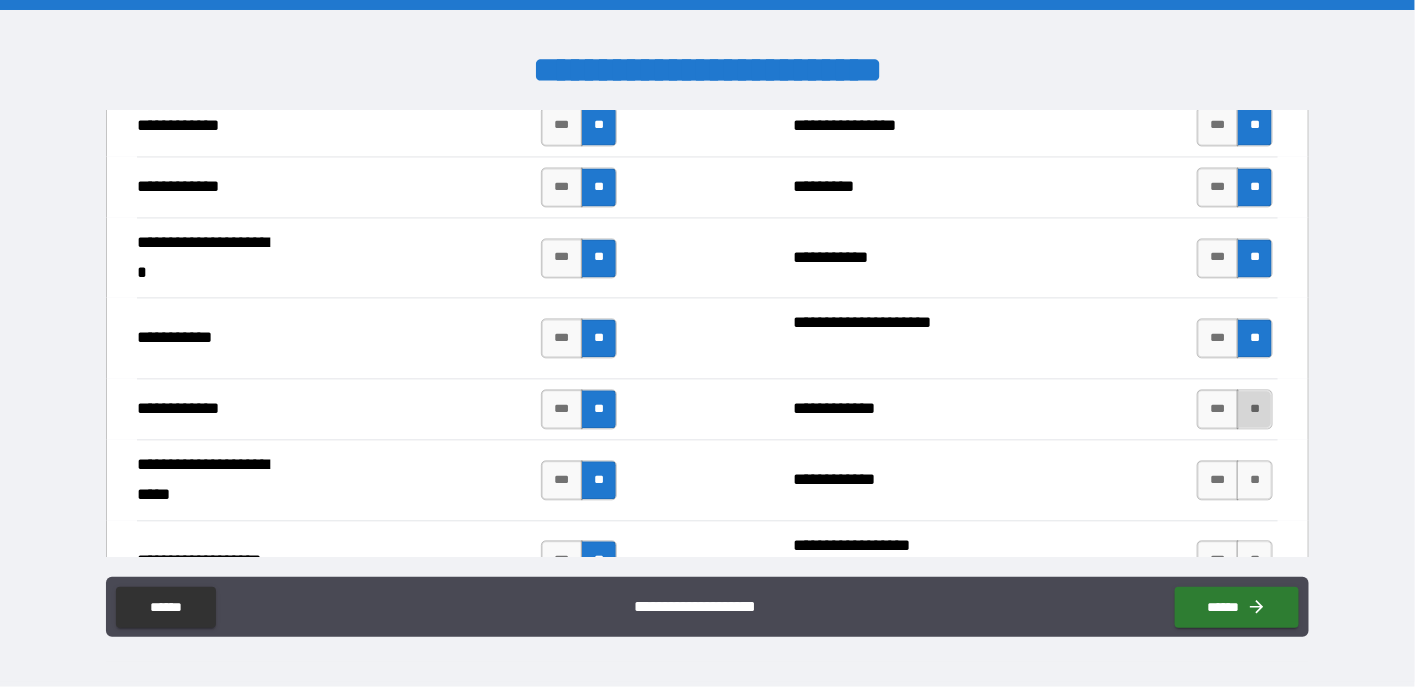click on "**" at bounding box center [1255, 410] 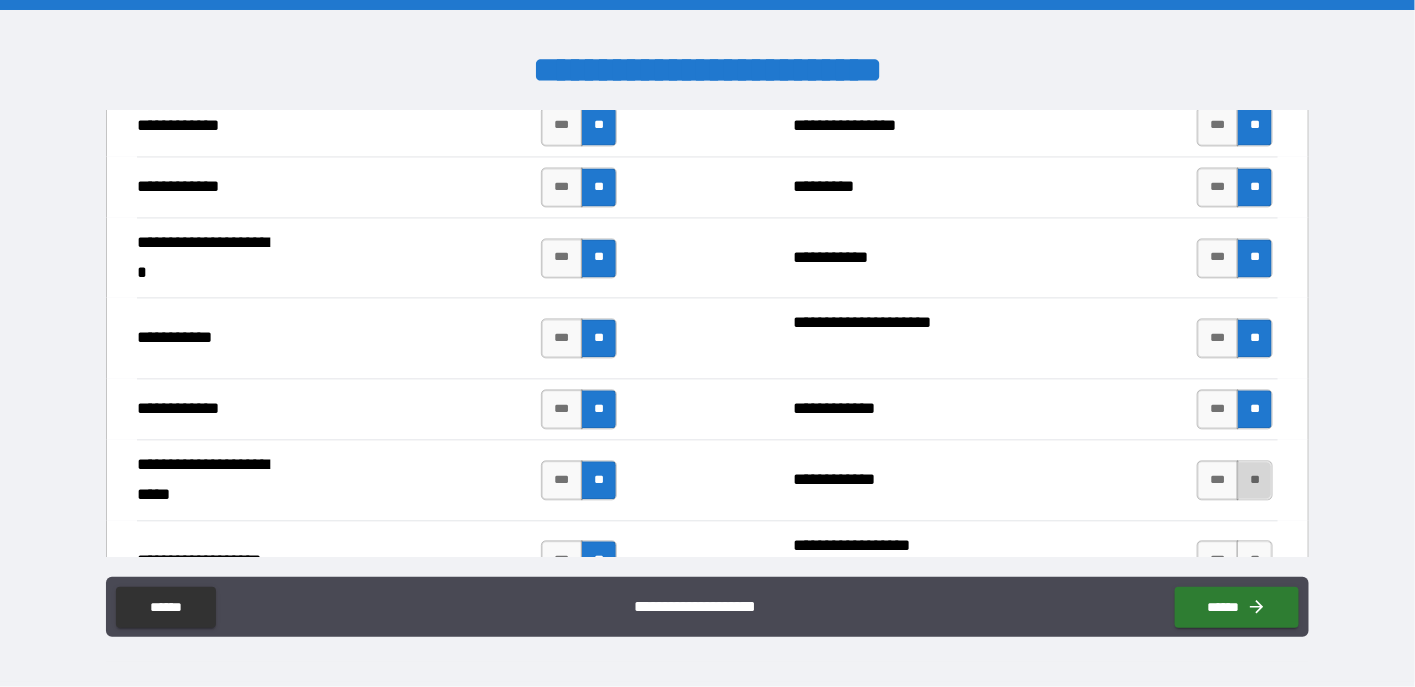 click on "**" at bounding box center (1255, 481) 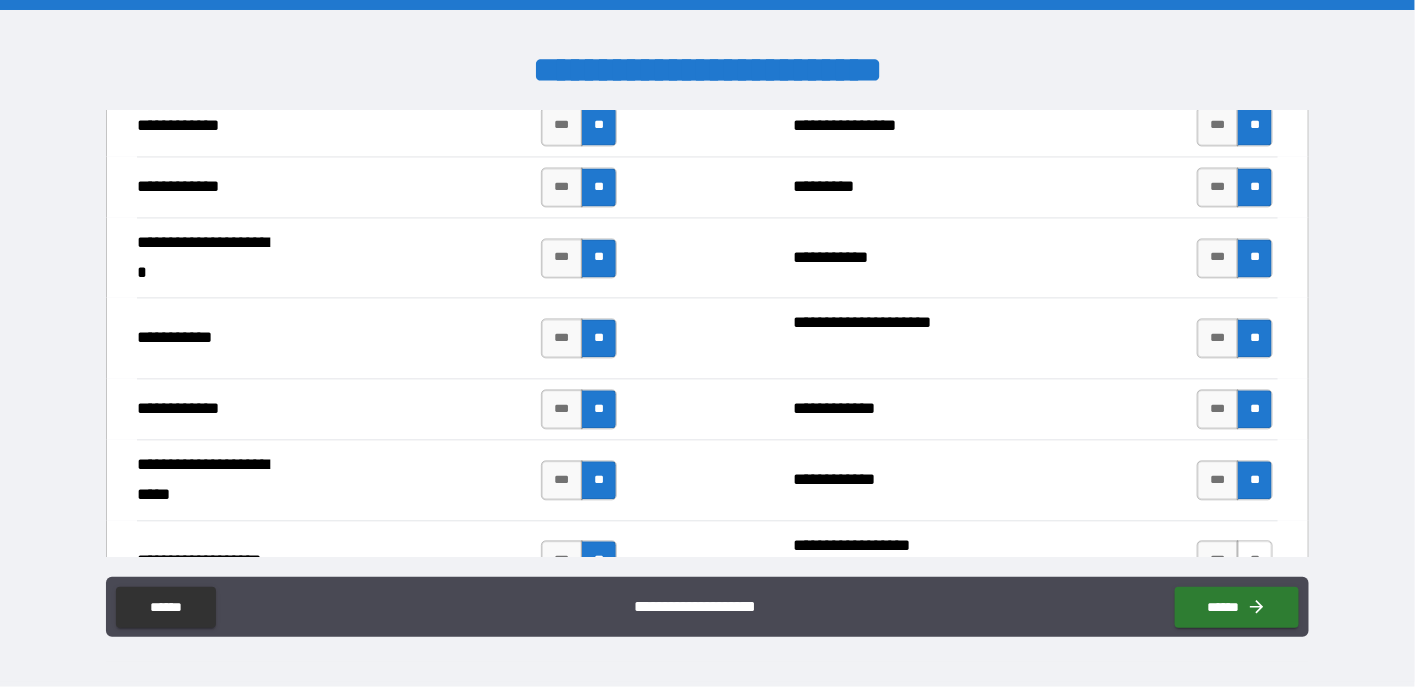 click on "**" at bounding box center (1255, 561) 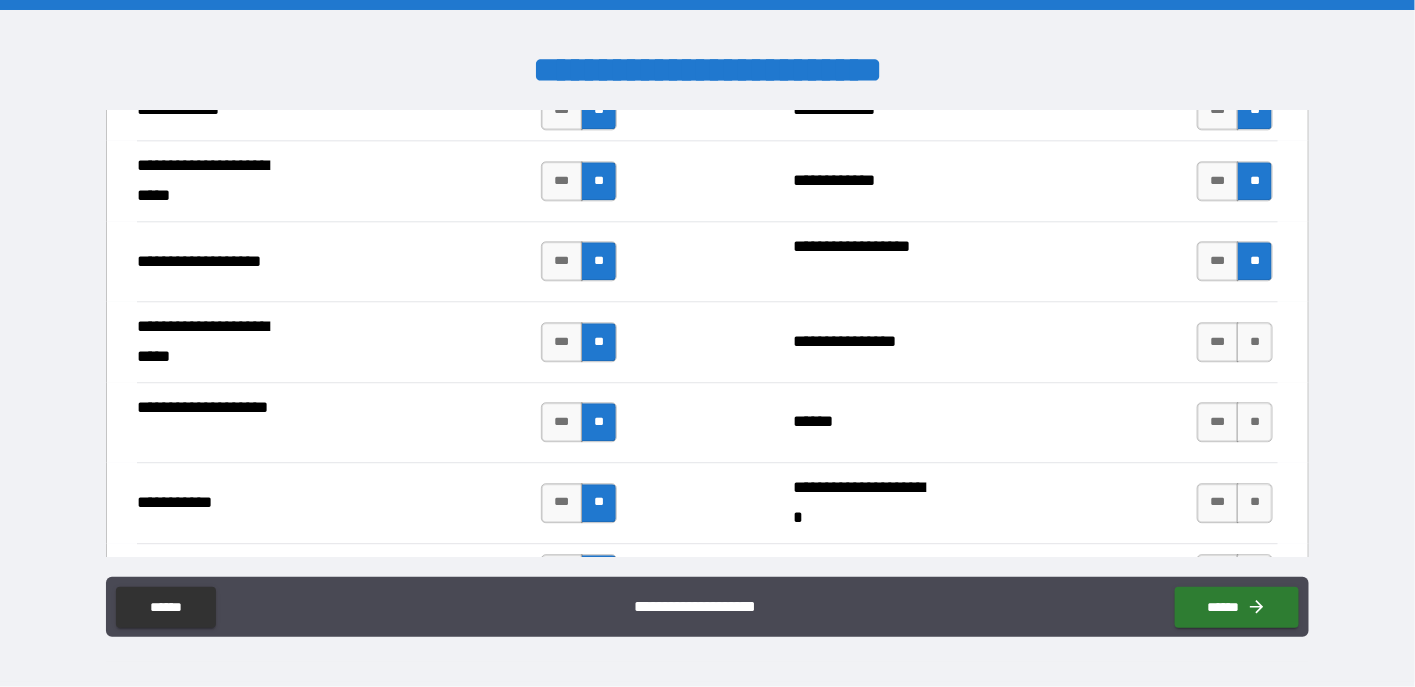 scroll, scrollTop: 4300, scrollLeft: 0, axis: vertical 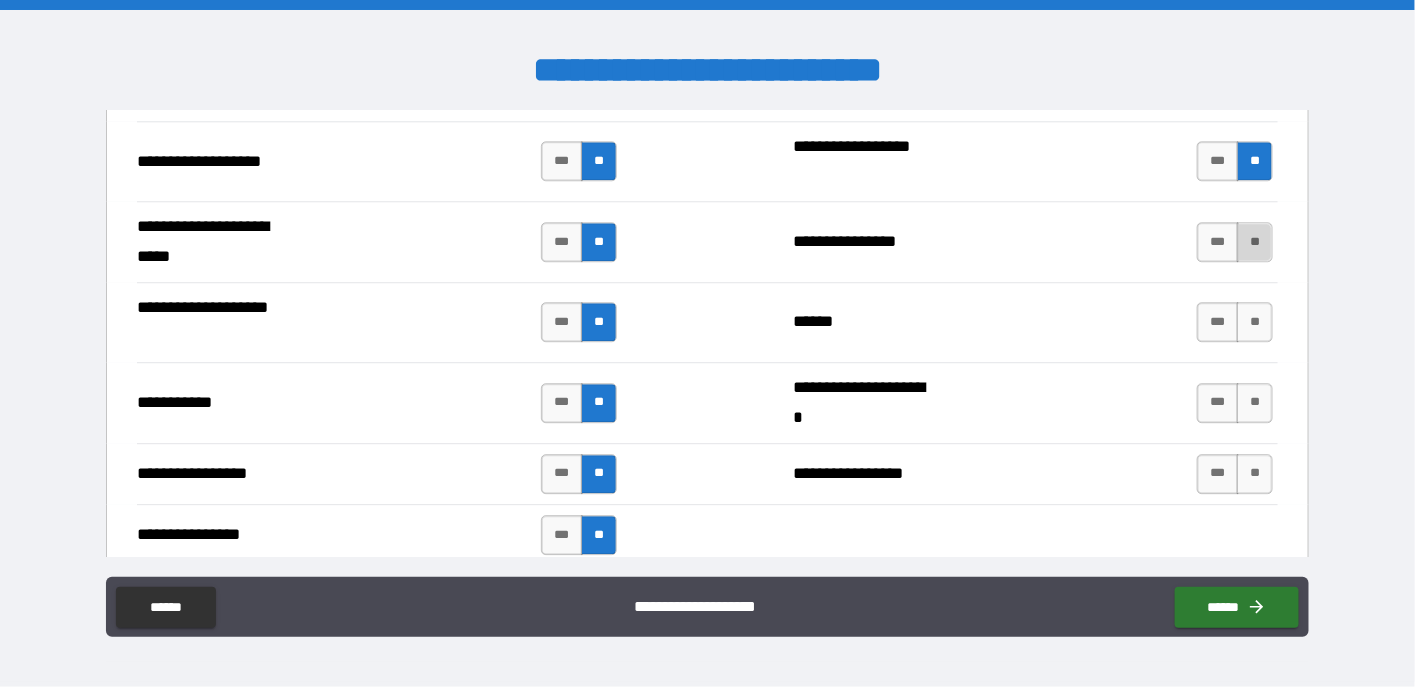 click on "**" at bounding box center [1255, 242] 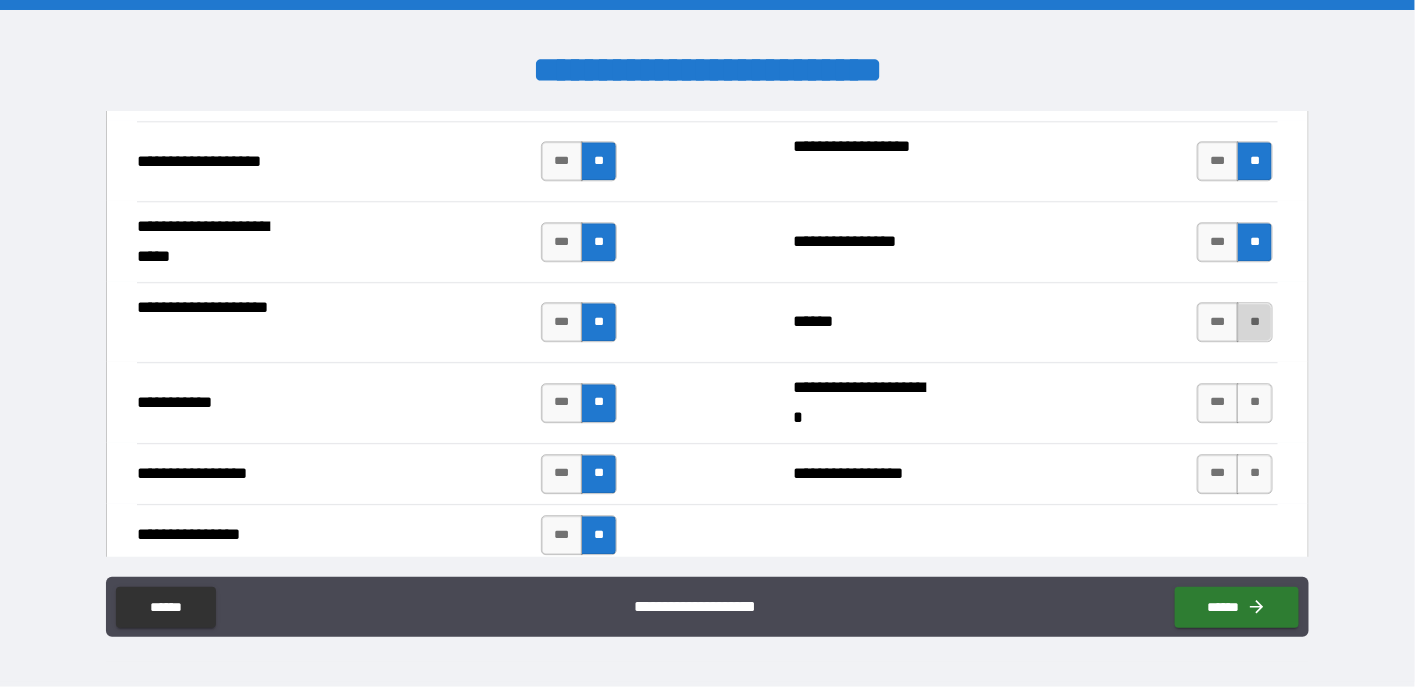 click on "**" at bounding box center [1255, 322] 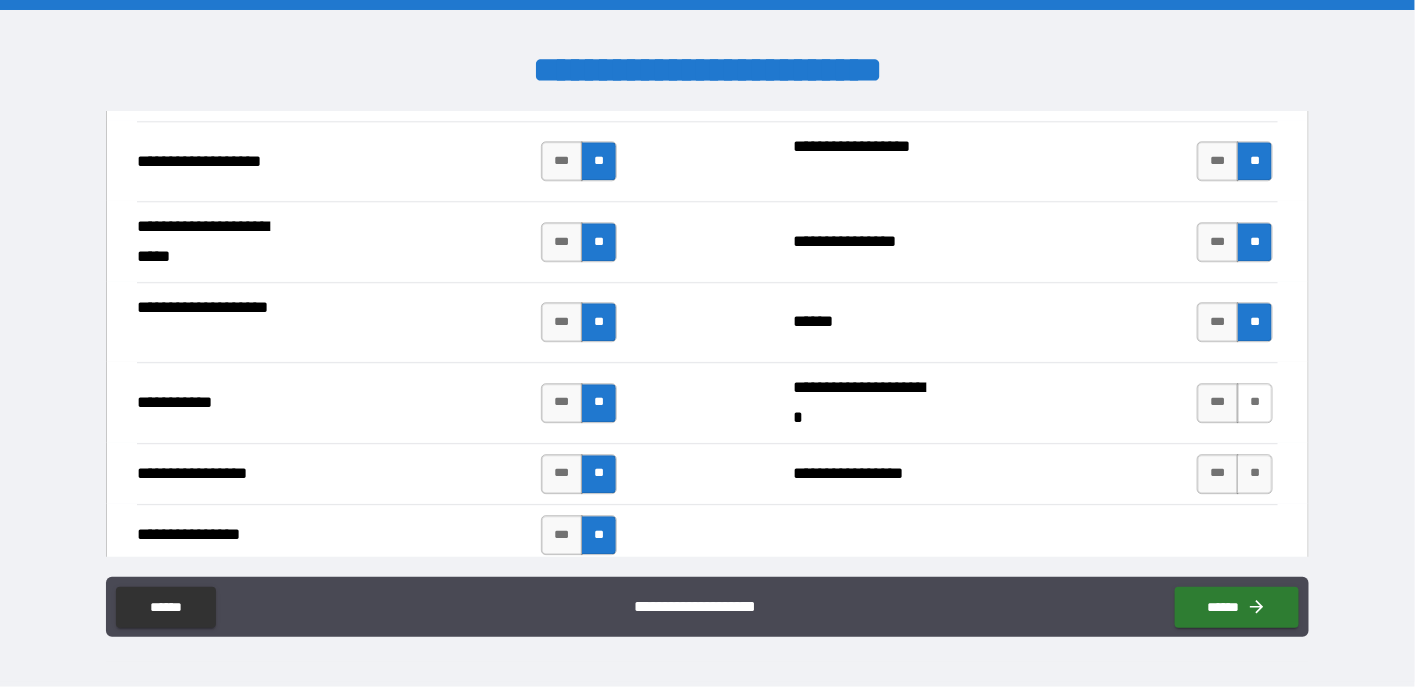 click on "**" at bounding box center (1255, 403) 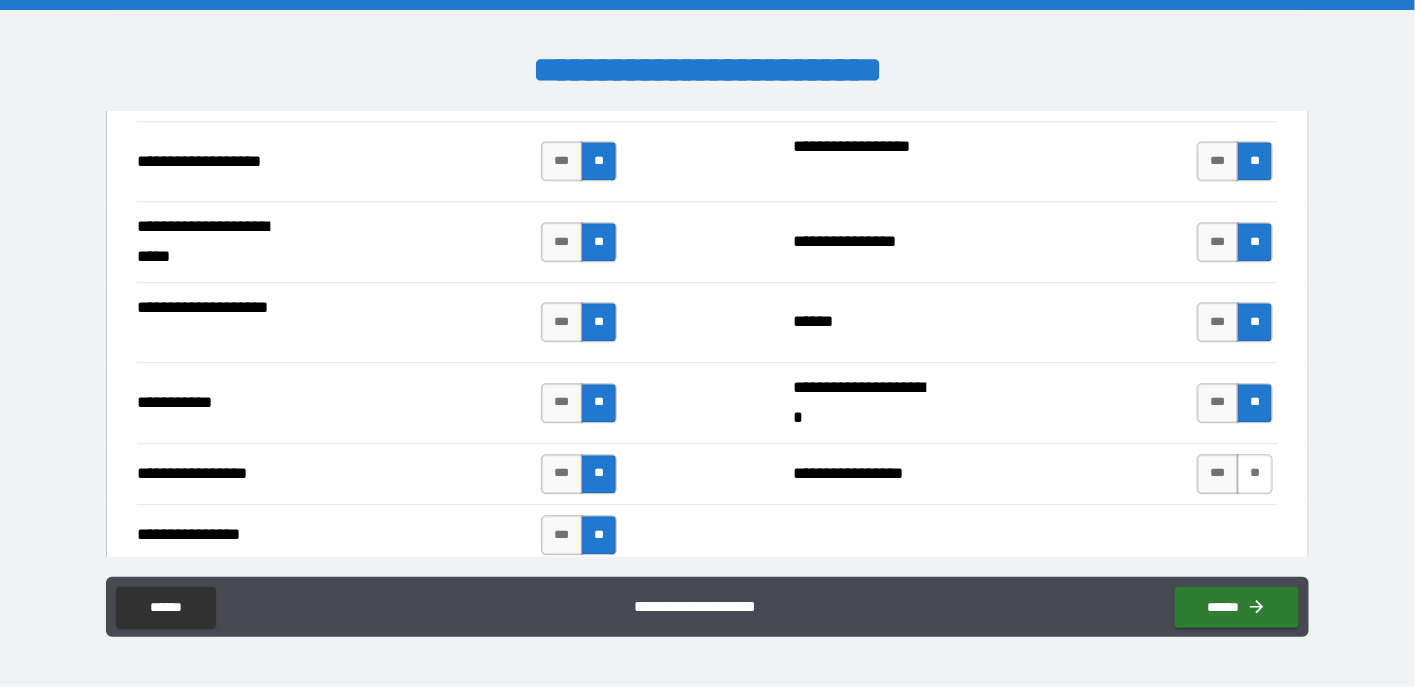 click on "**" at bounding box center [1255, 474] 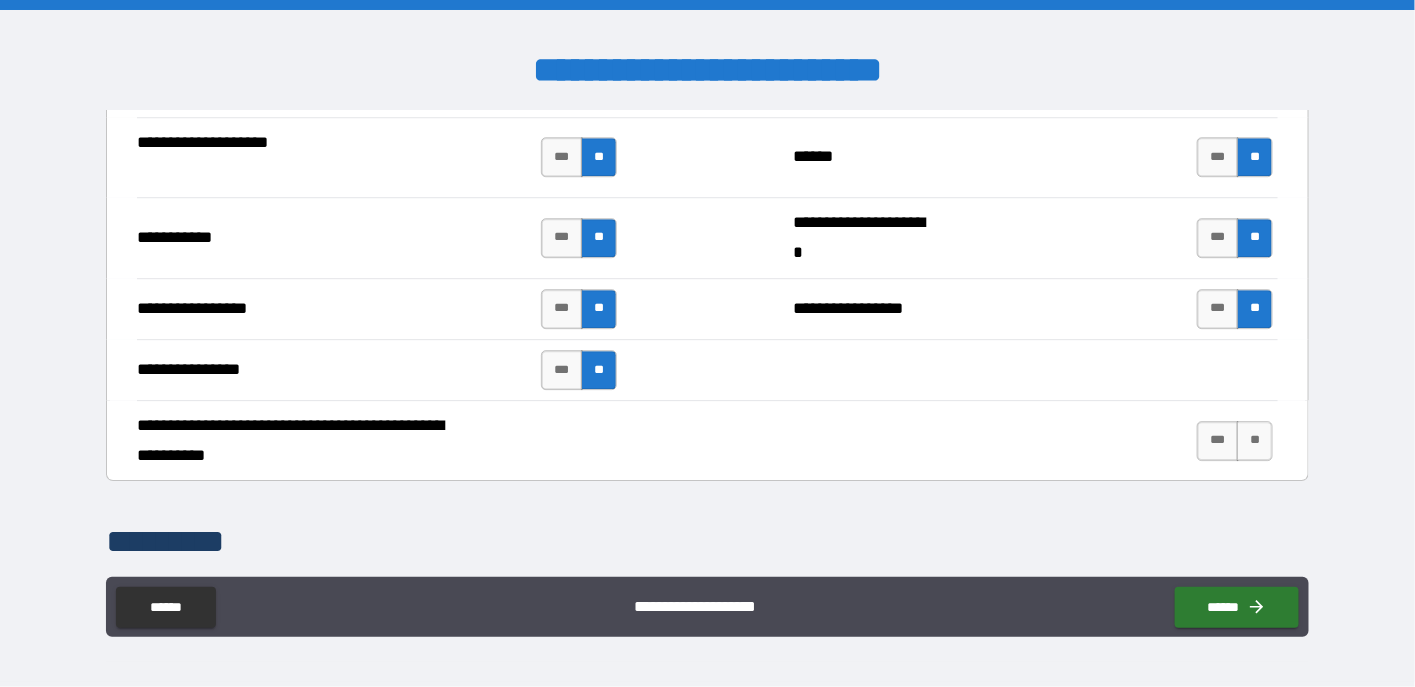 scroll, scrollTop: 4500, scrollLeft: 0, axis: vertical 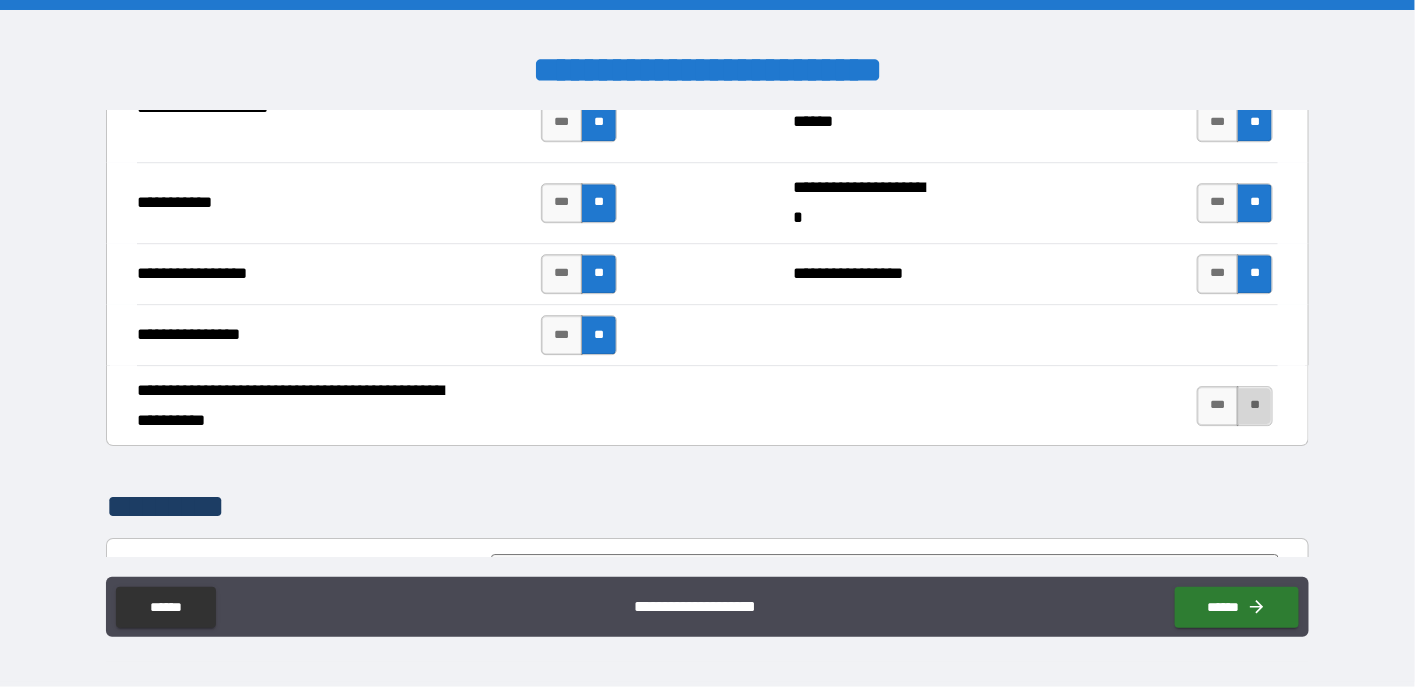 click on "**" at bounding box center (1255, 406) 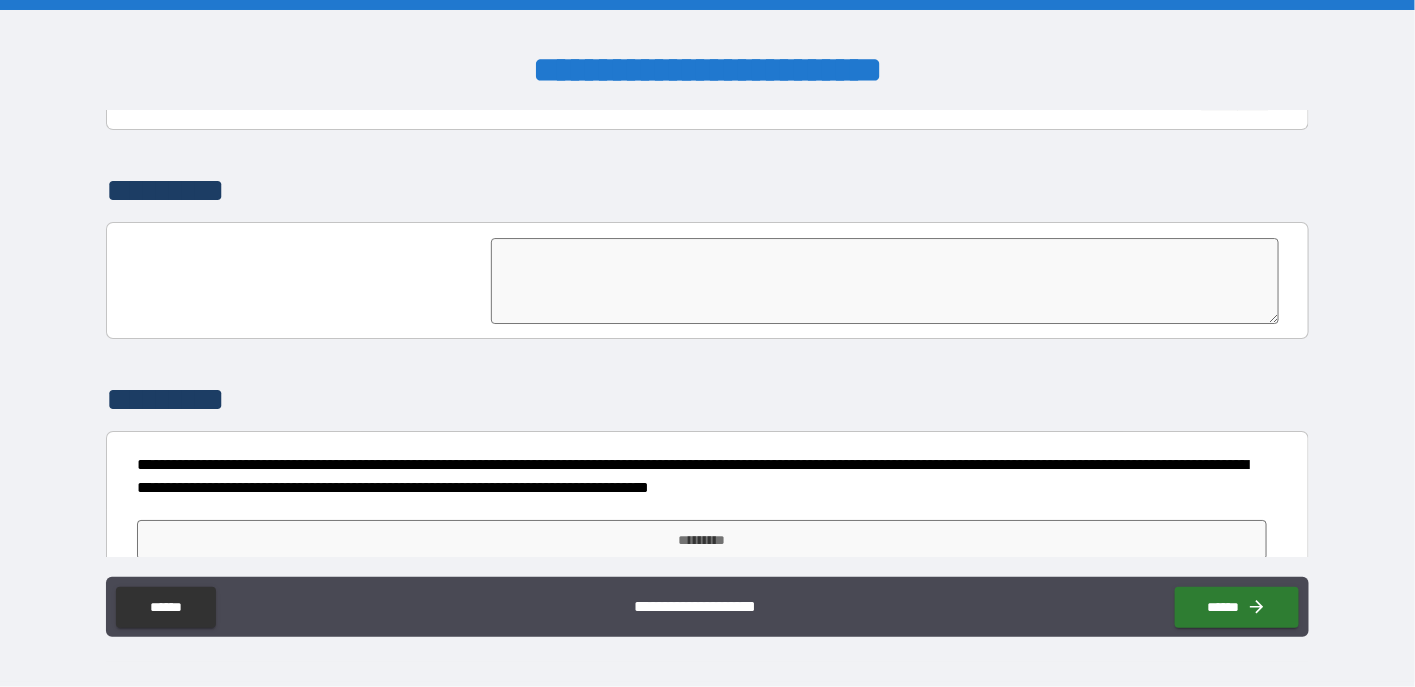 scroll, scrollTop: 4829, scrollLeft: 0, axis: vertical 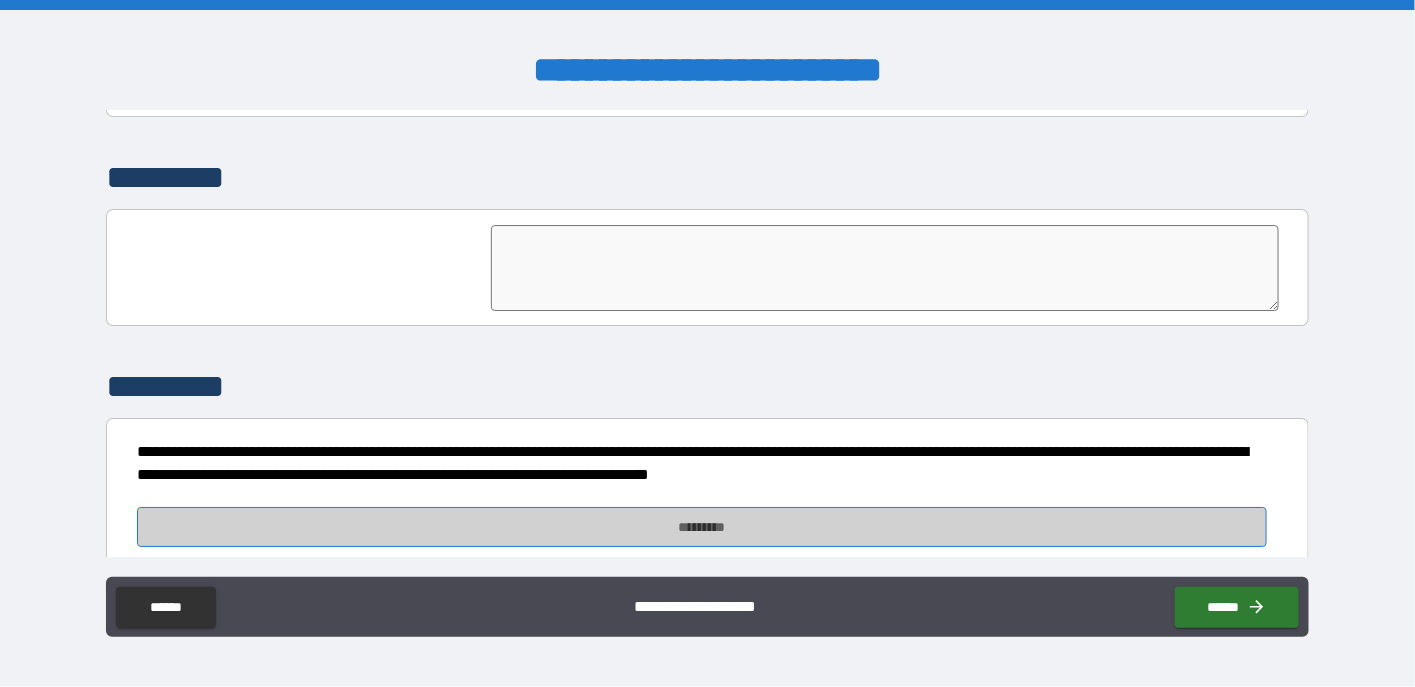 click on "*********" at bounding box center [702, 527] 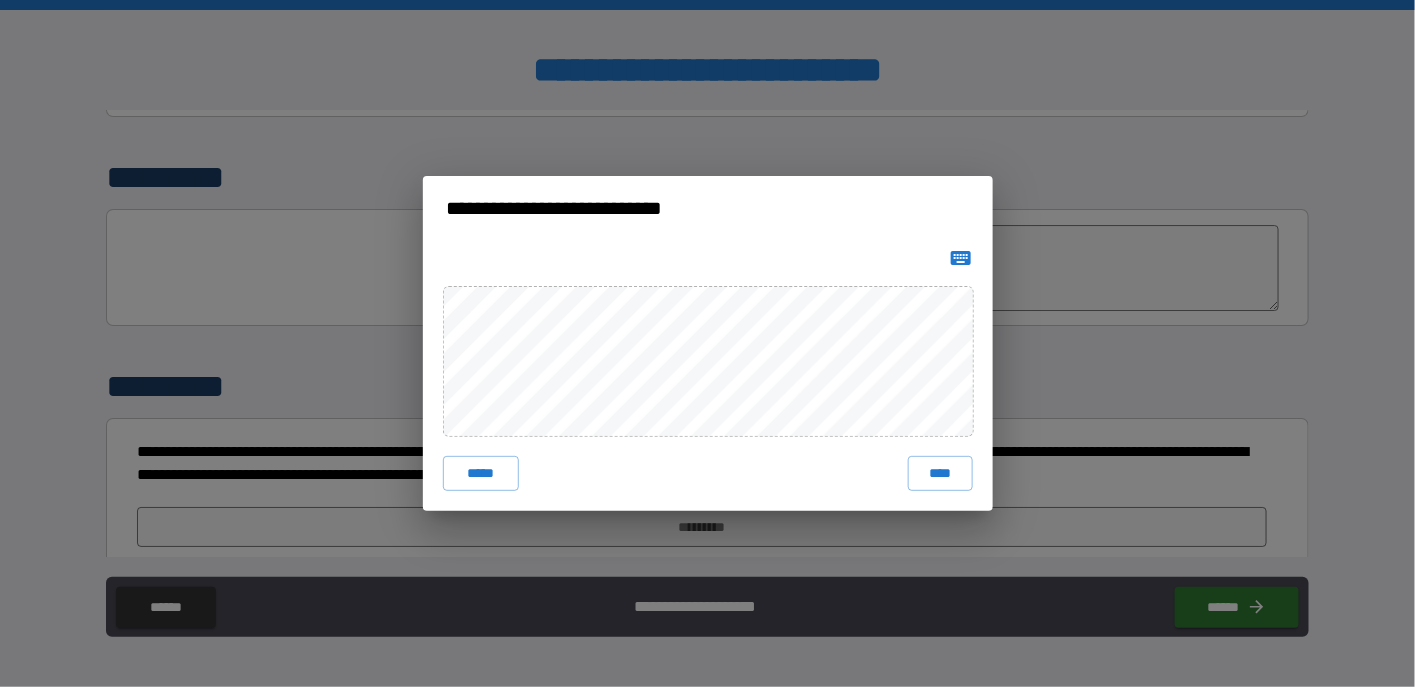 click on "***** ****" at bounding box center (708, 376) 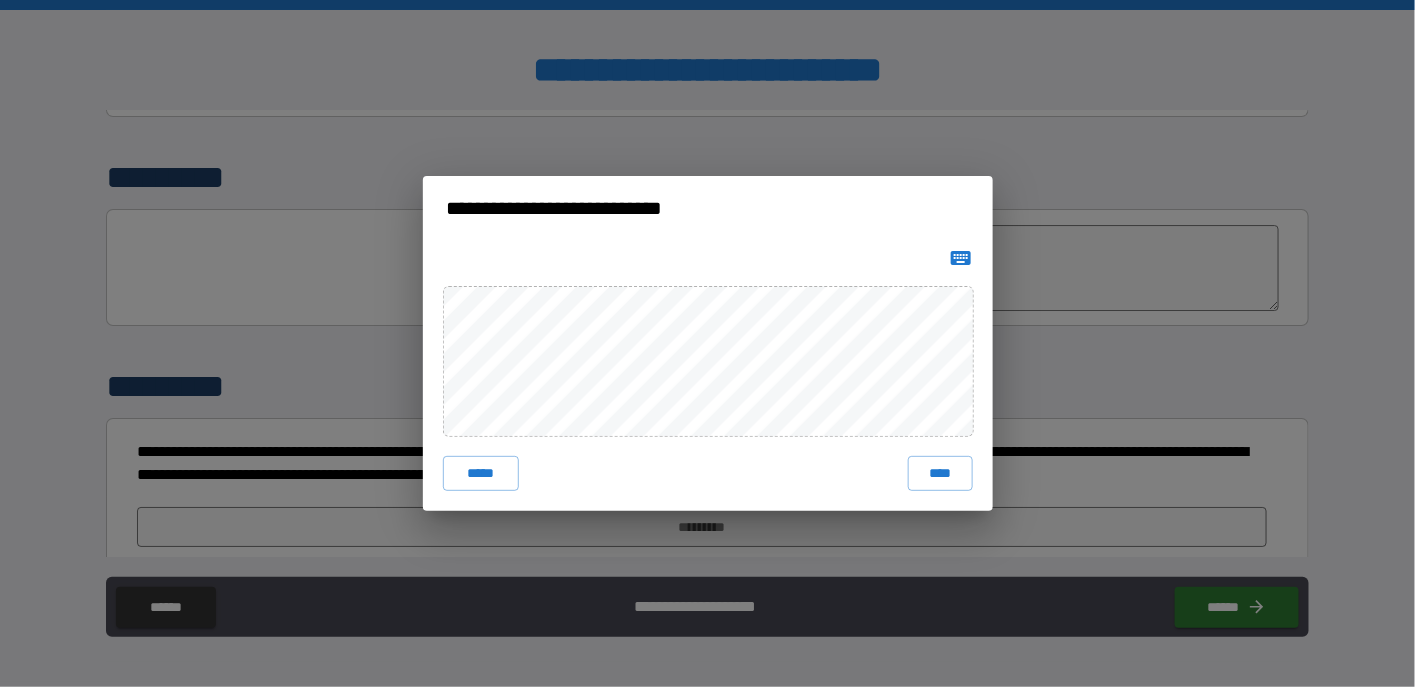 click on "**********" at bounding box center (707, 343) 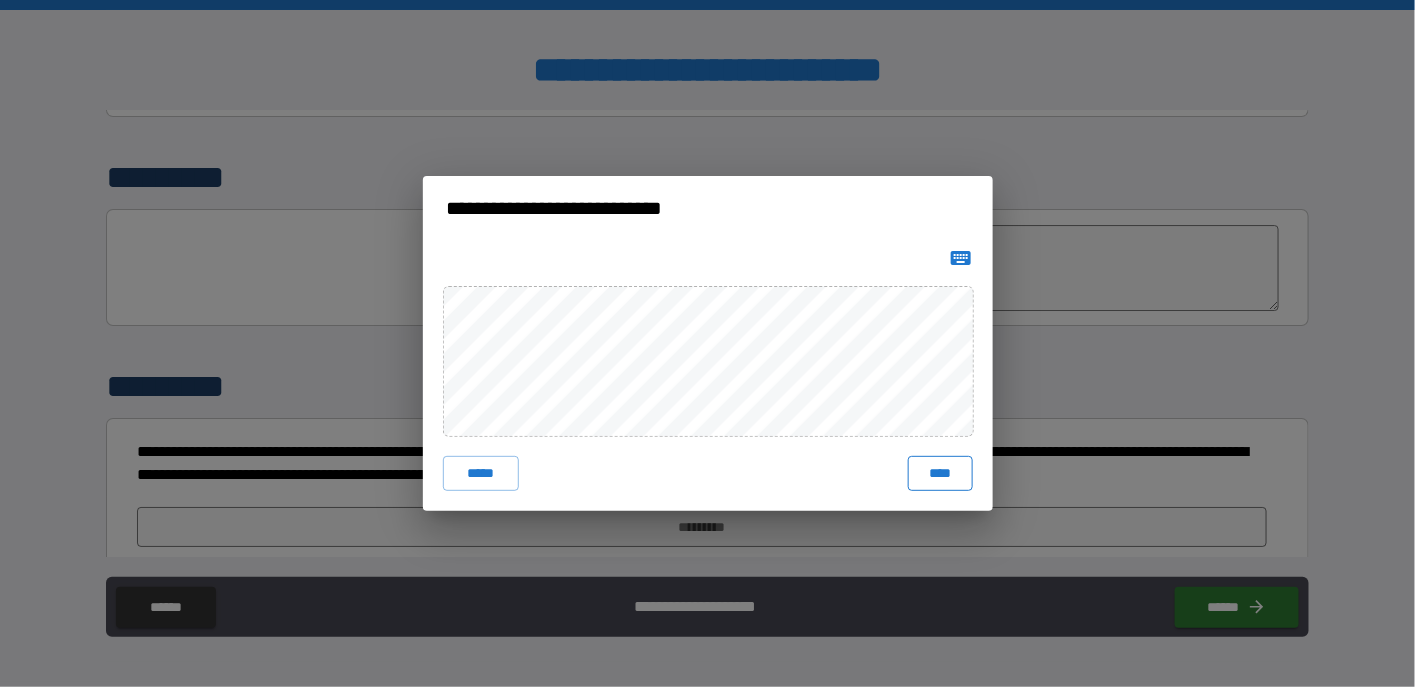 click on "****" at bounding box center (940, 474) 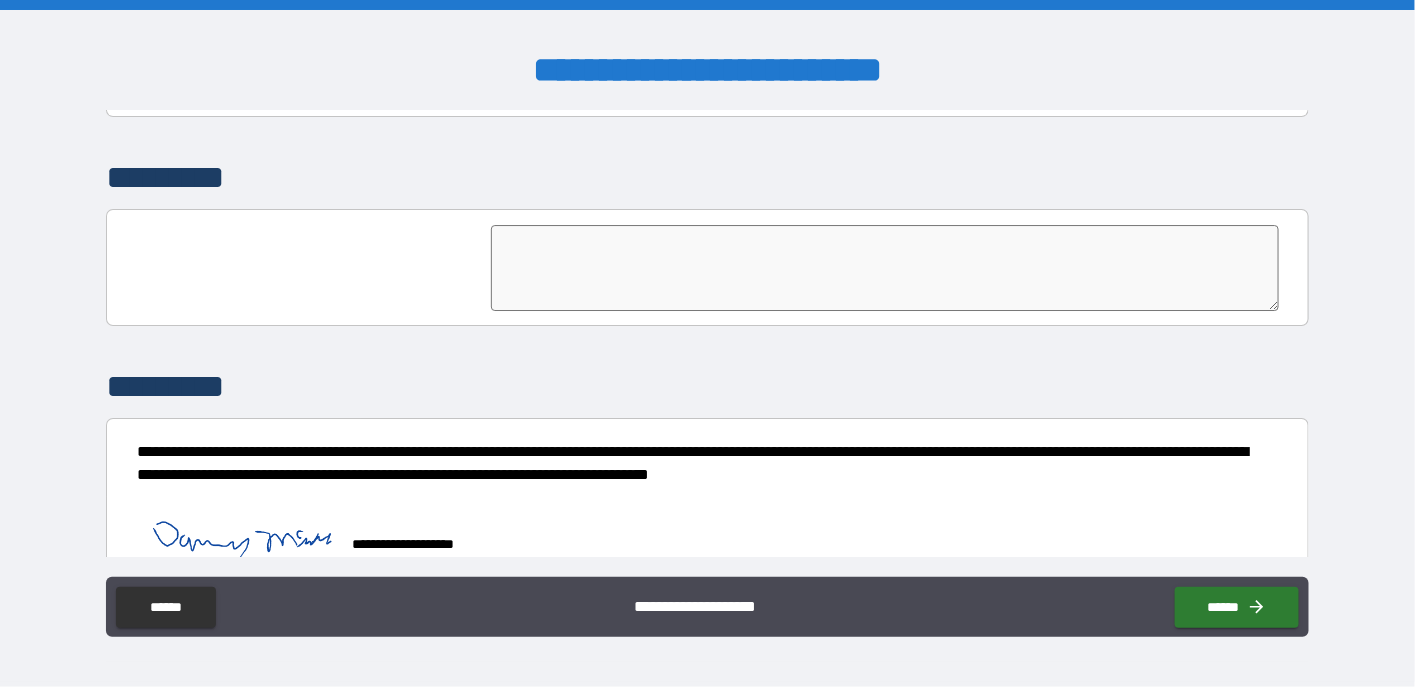scroll, scrollTop: 4846, scrollLeft: 0, axis: vertical 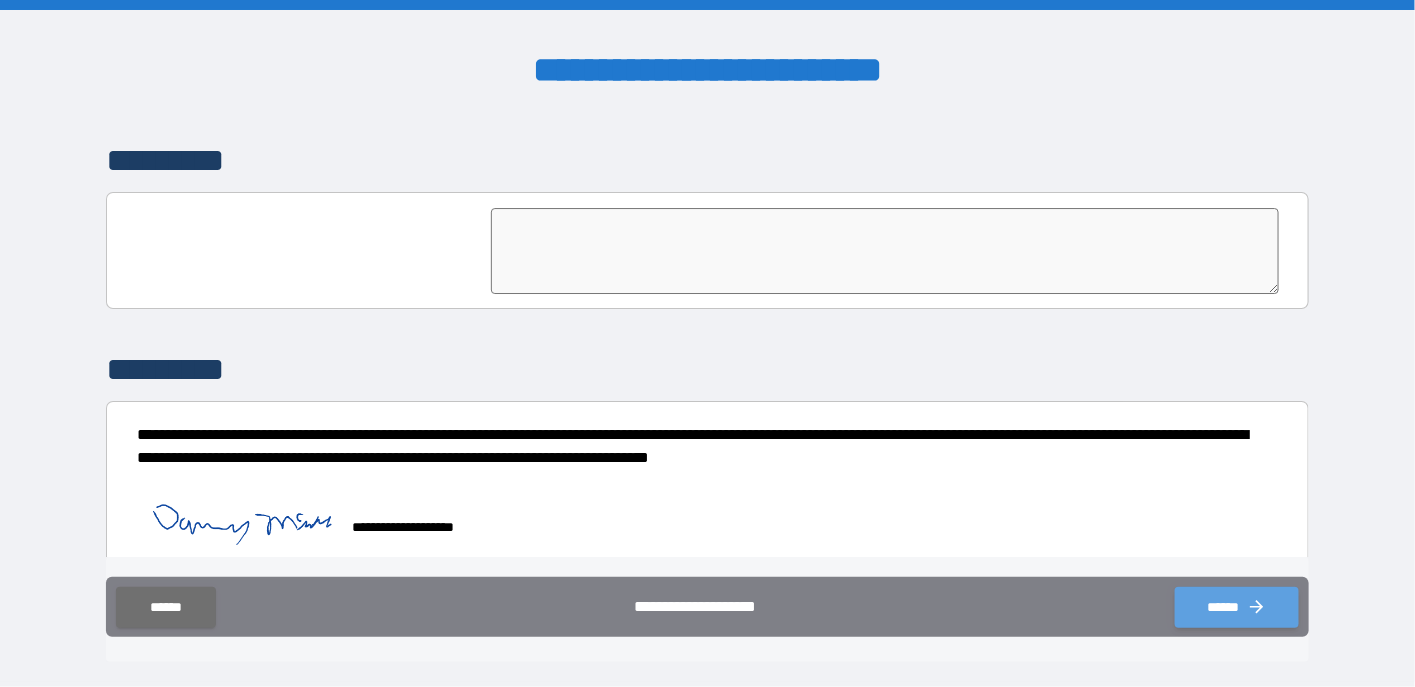 click on "******" at bounding box center [1237, 607] 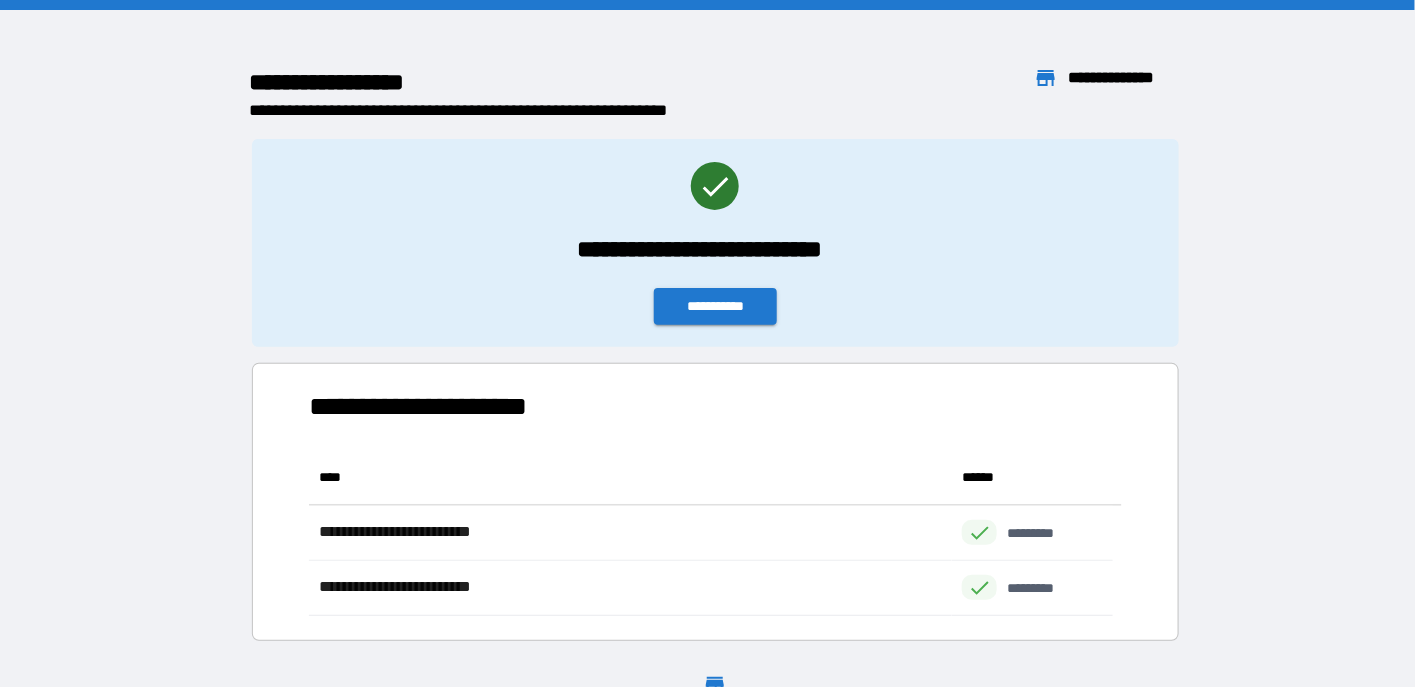 scroll, scrollTop: 15, scrollLeft: 15, axis: both 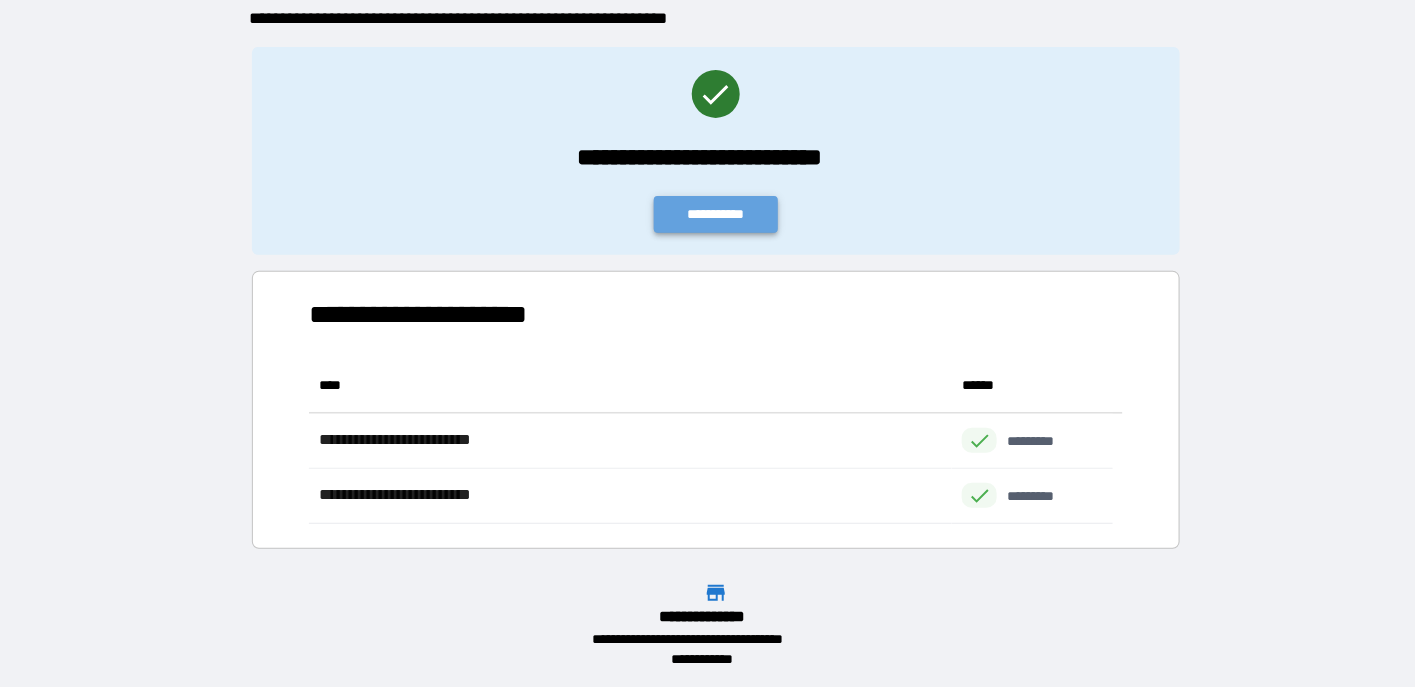 click on "**********" at bounding box center [716, 214] 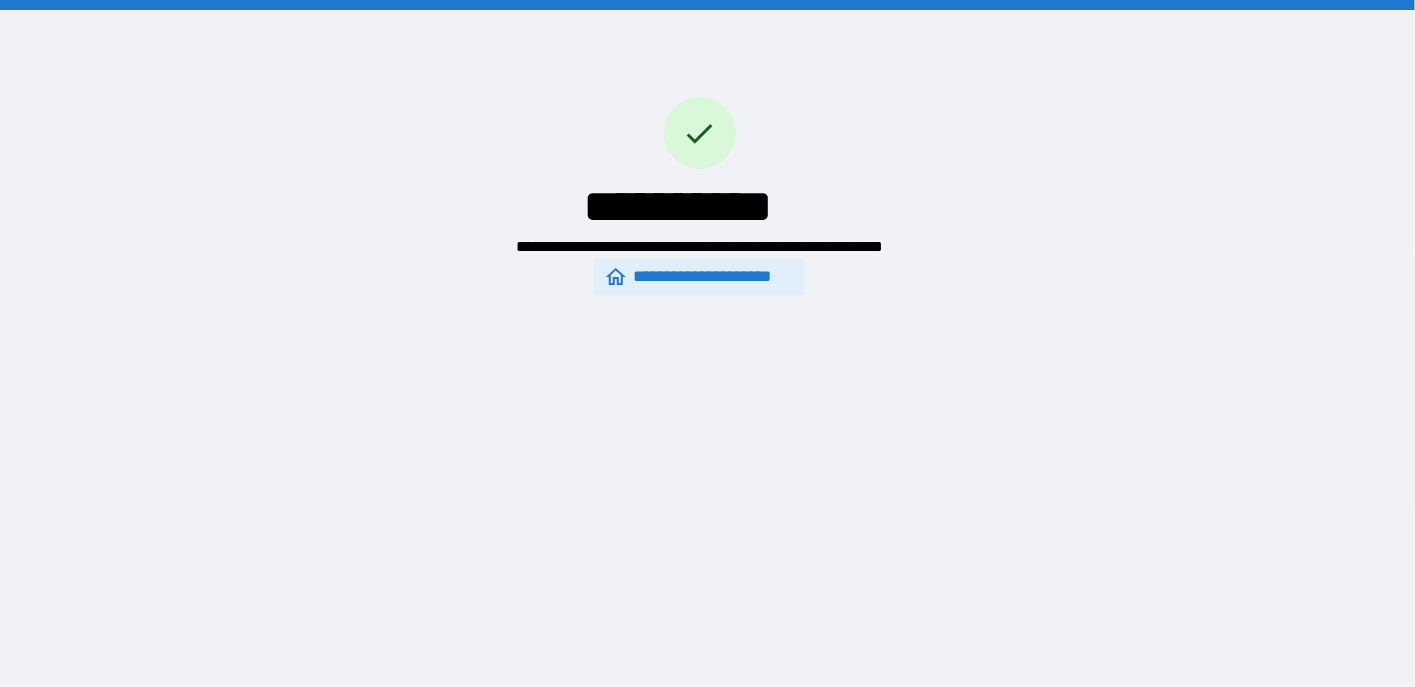 scroll, scrollTop: 0, scrollLeft: 0, axis: both 